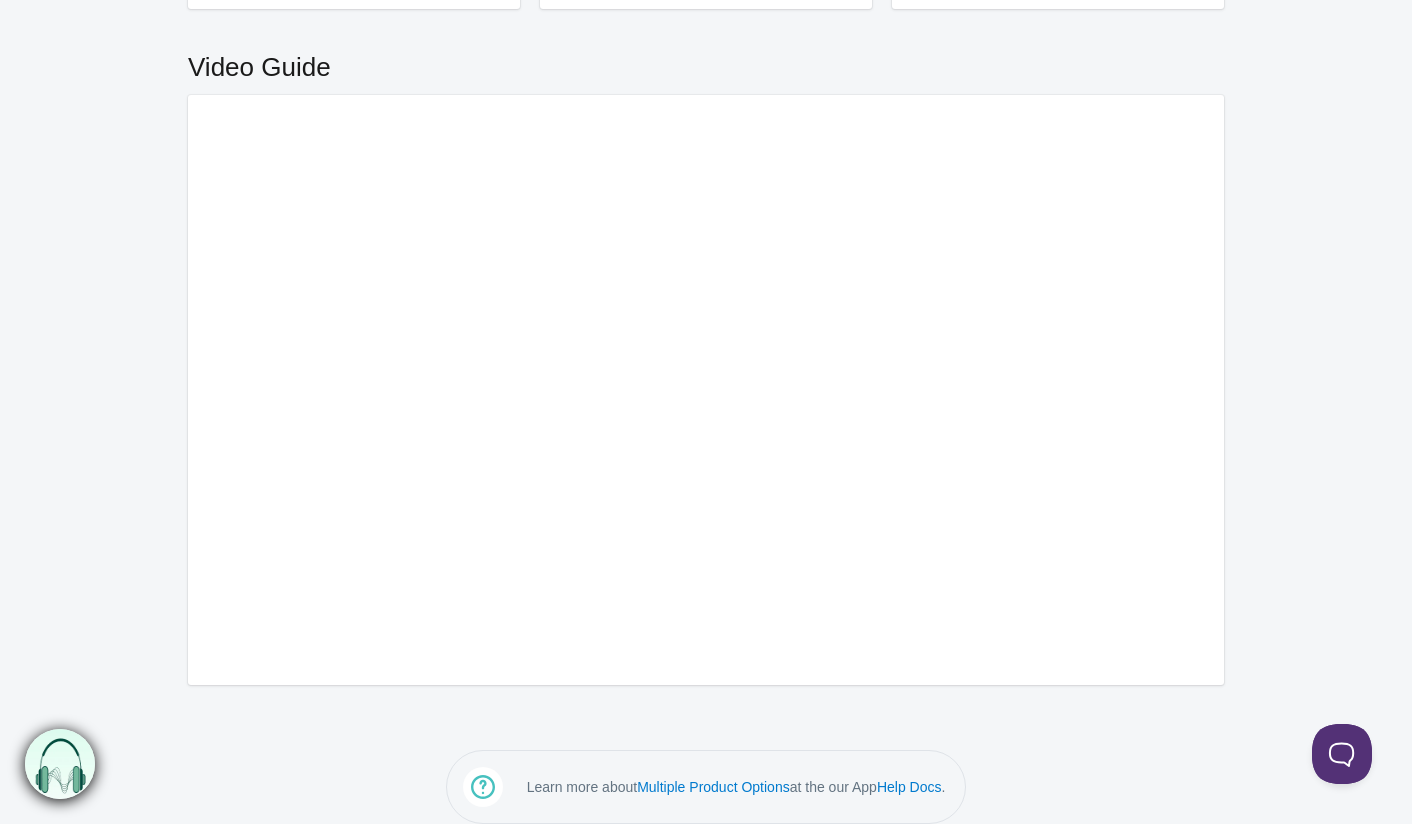 scroll, scrollTop: 0, scrollLeft: 0, axis: both 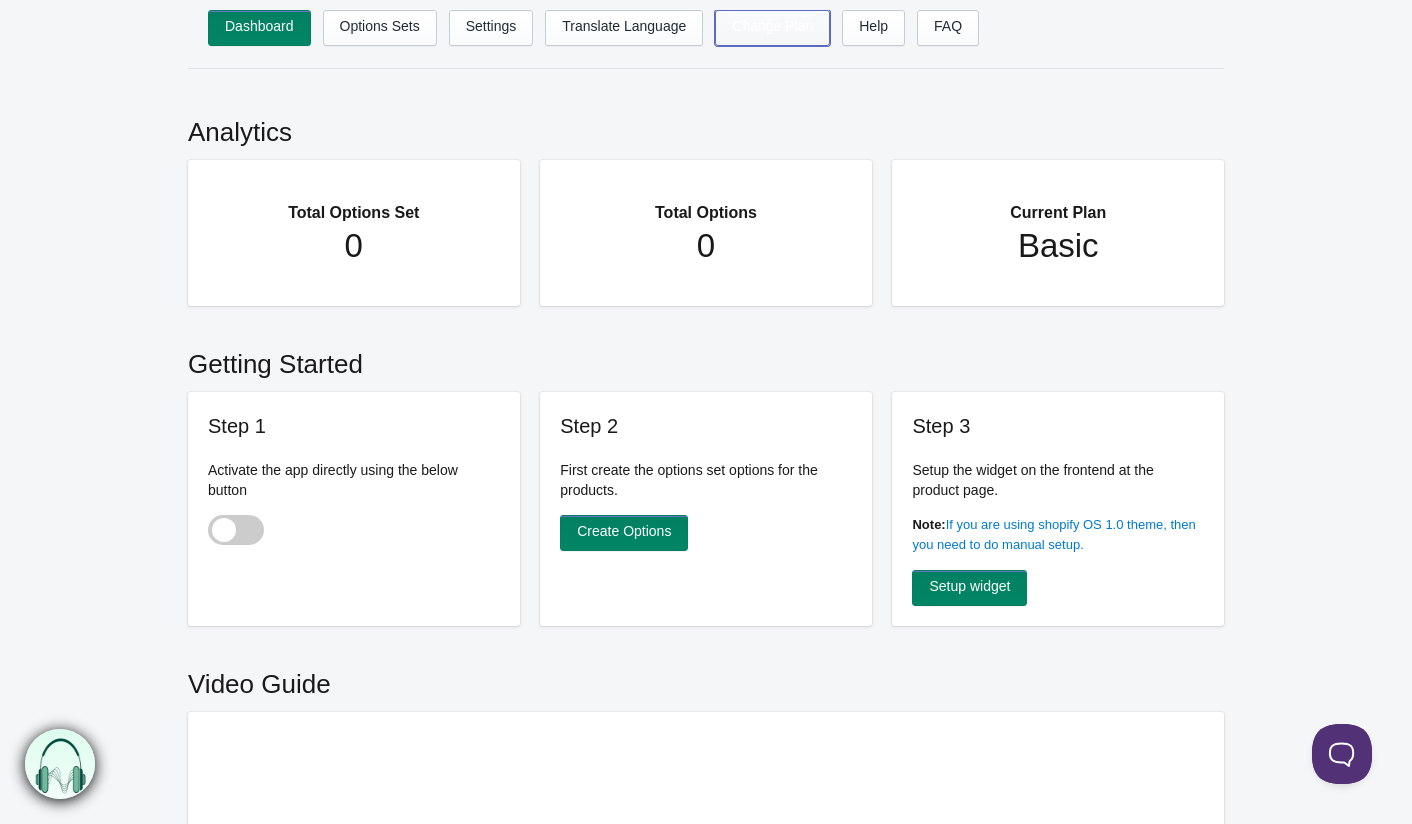 click on "Change Plan" at bounding box center [772, 28] 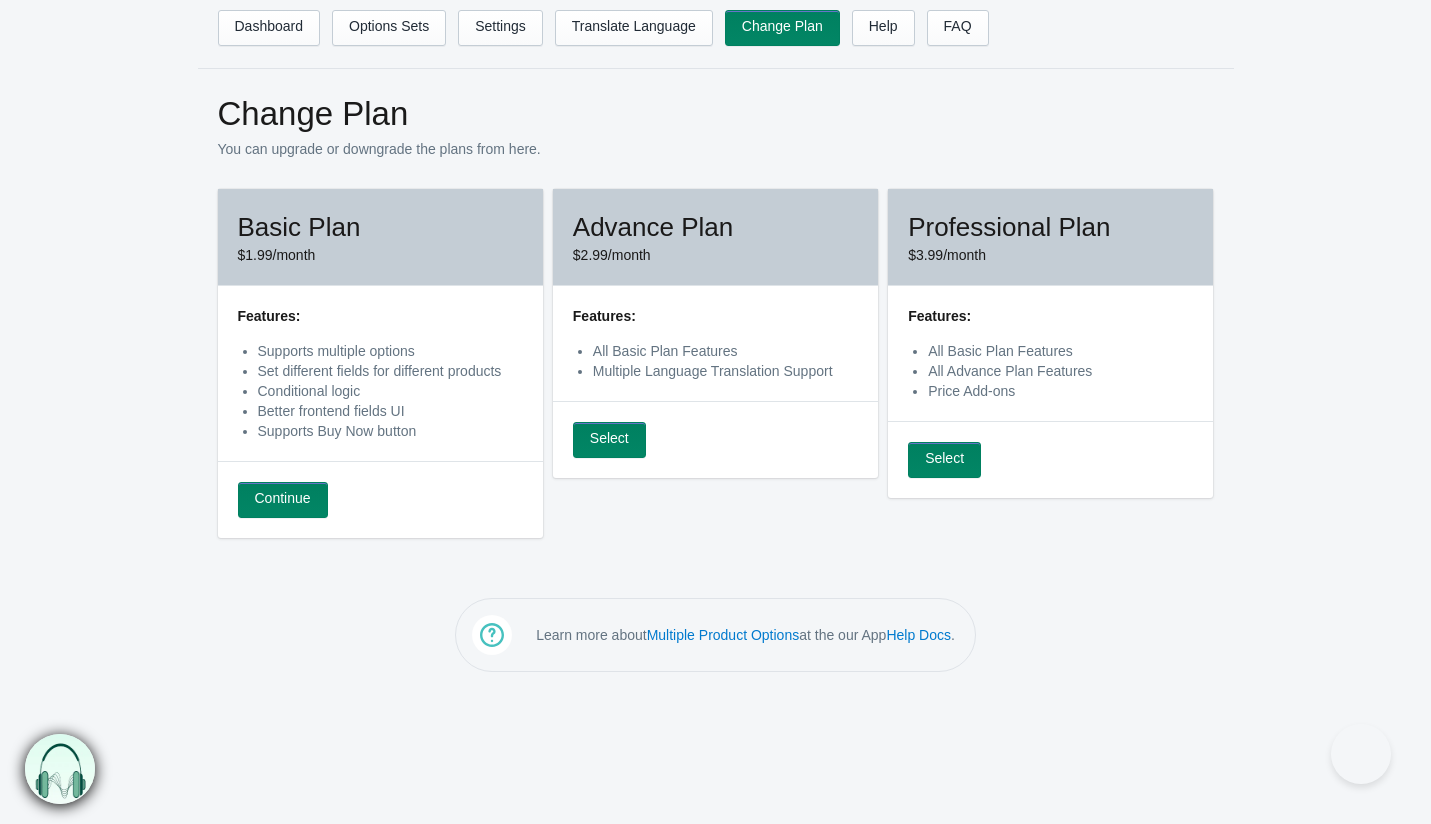 scroll, scrollTop: 0, scrollLeft: 0, axis: both 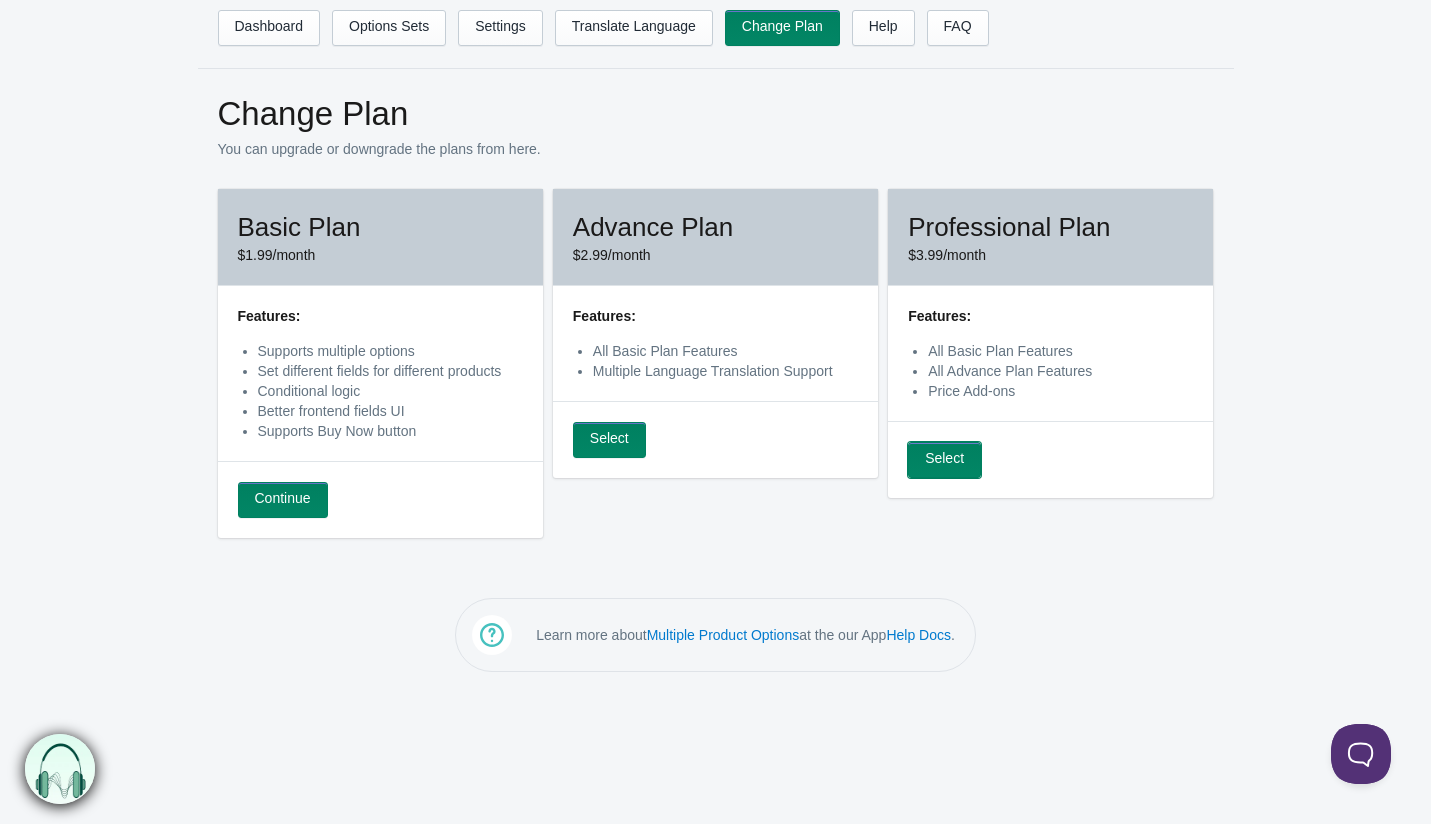 click on "Select" at bounding box center [944, 460] 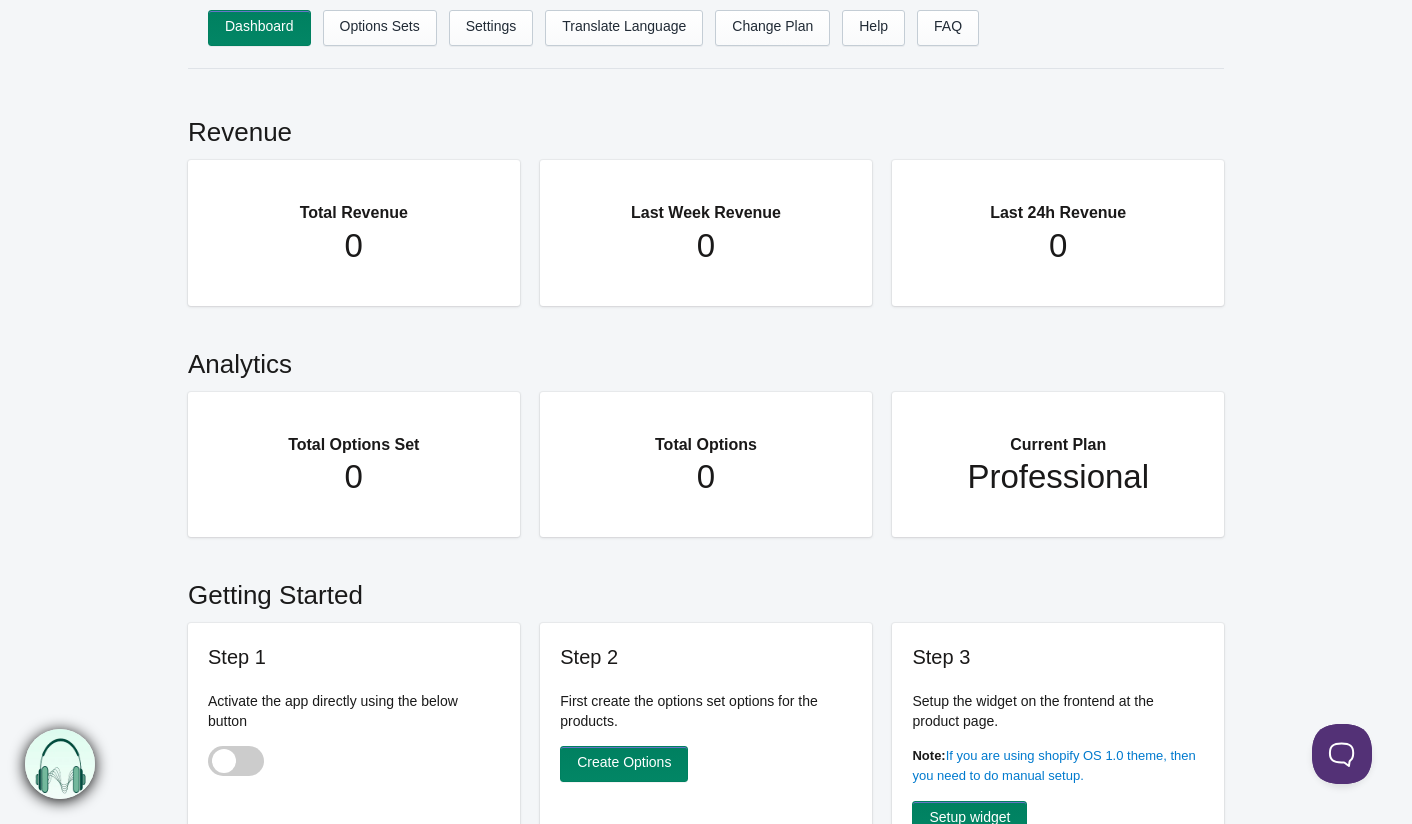 scroll, scrollTop: 0, scrollLeft: 0, axis: both 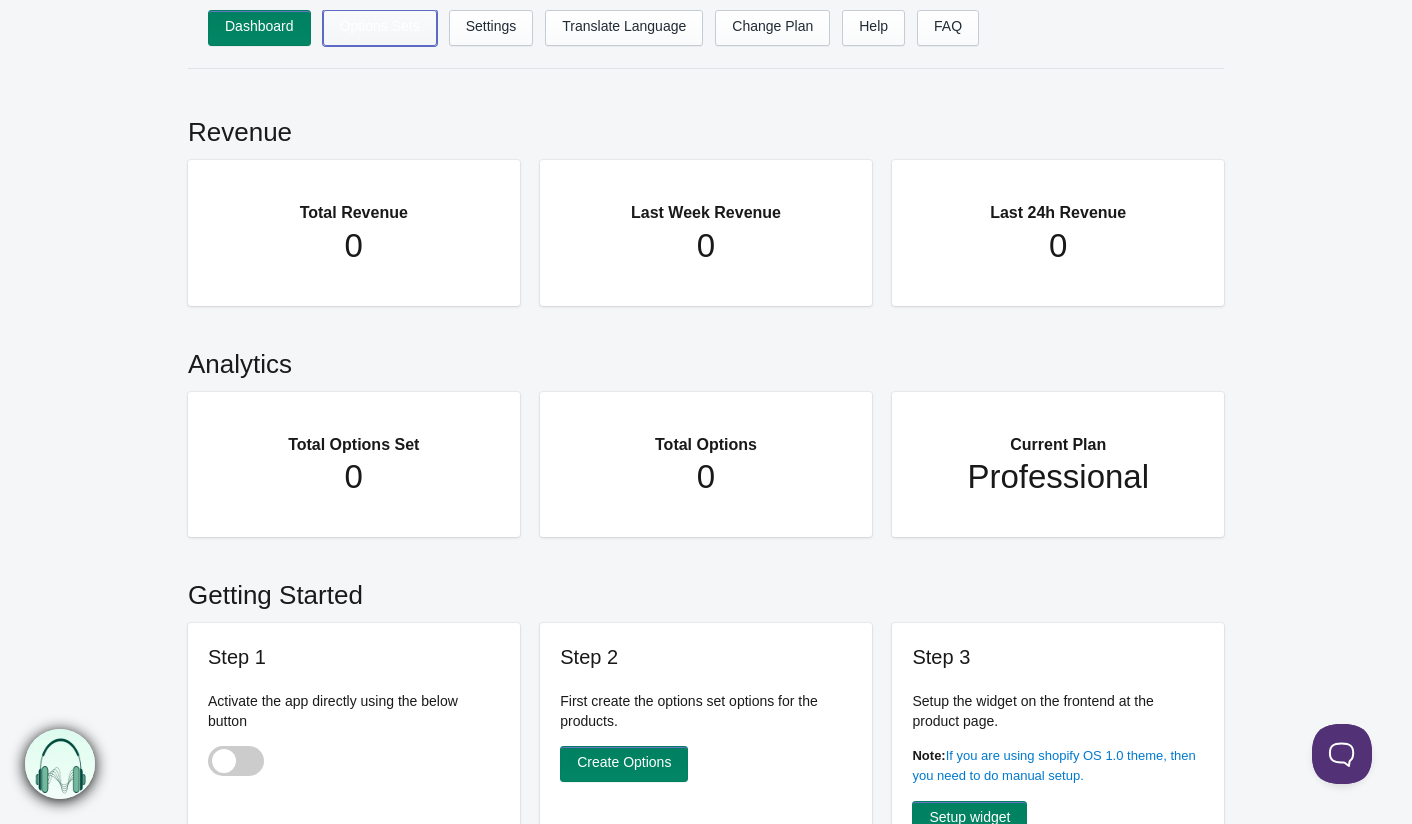 click on "Options Sets" at bounding box center (380, 28) 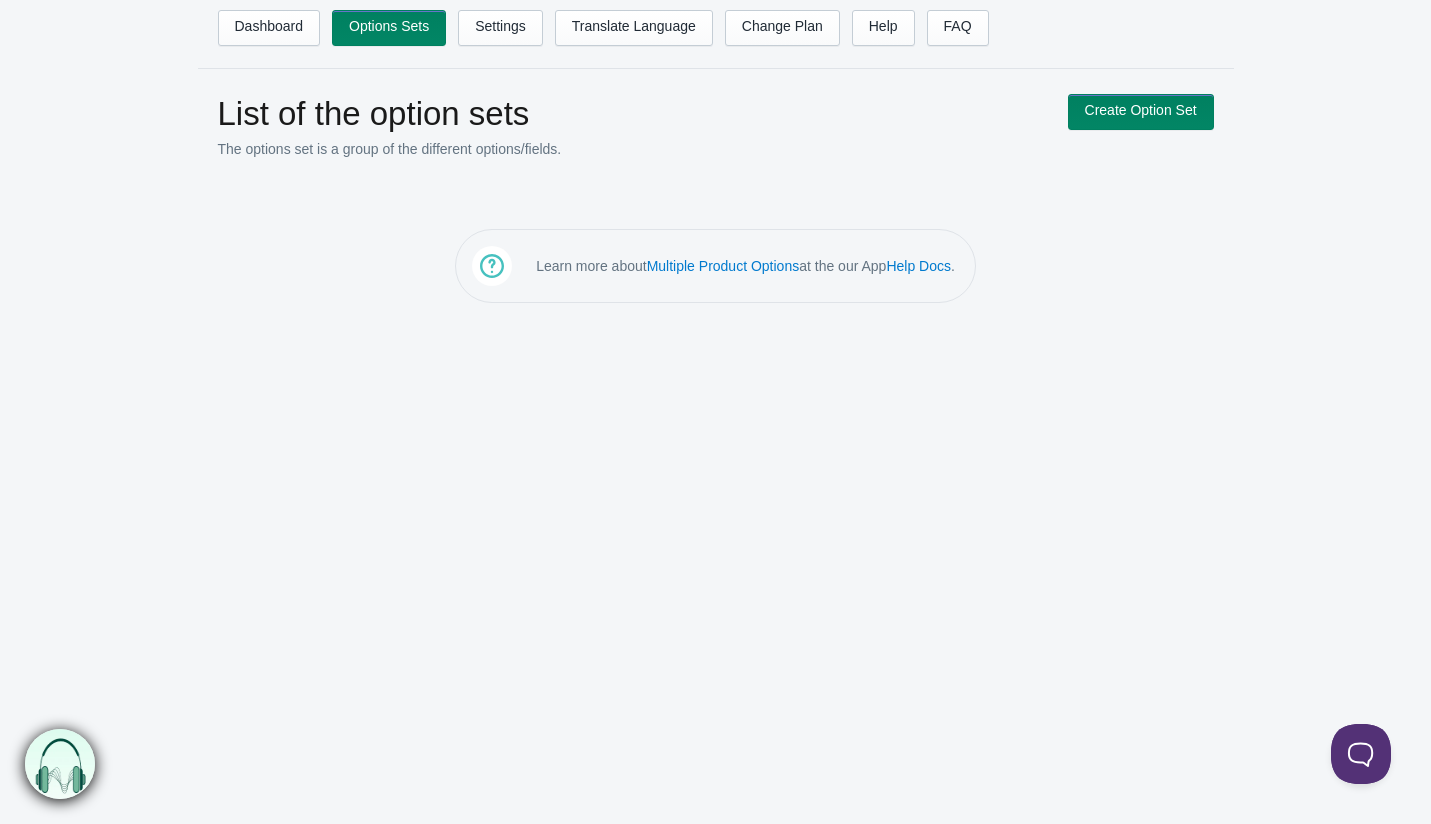 scroll, scrollTop: 0, scrollLeft: 0, axis: both 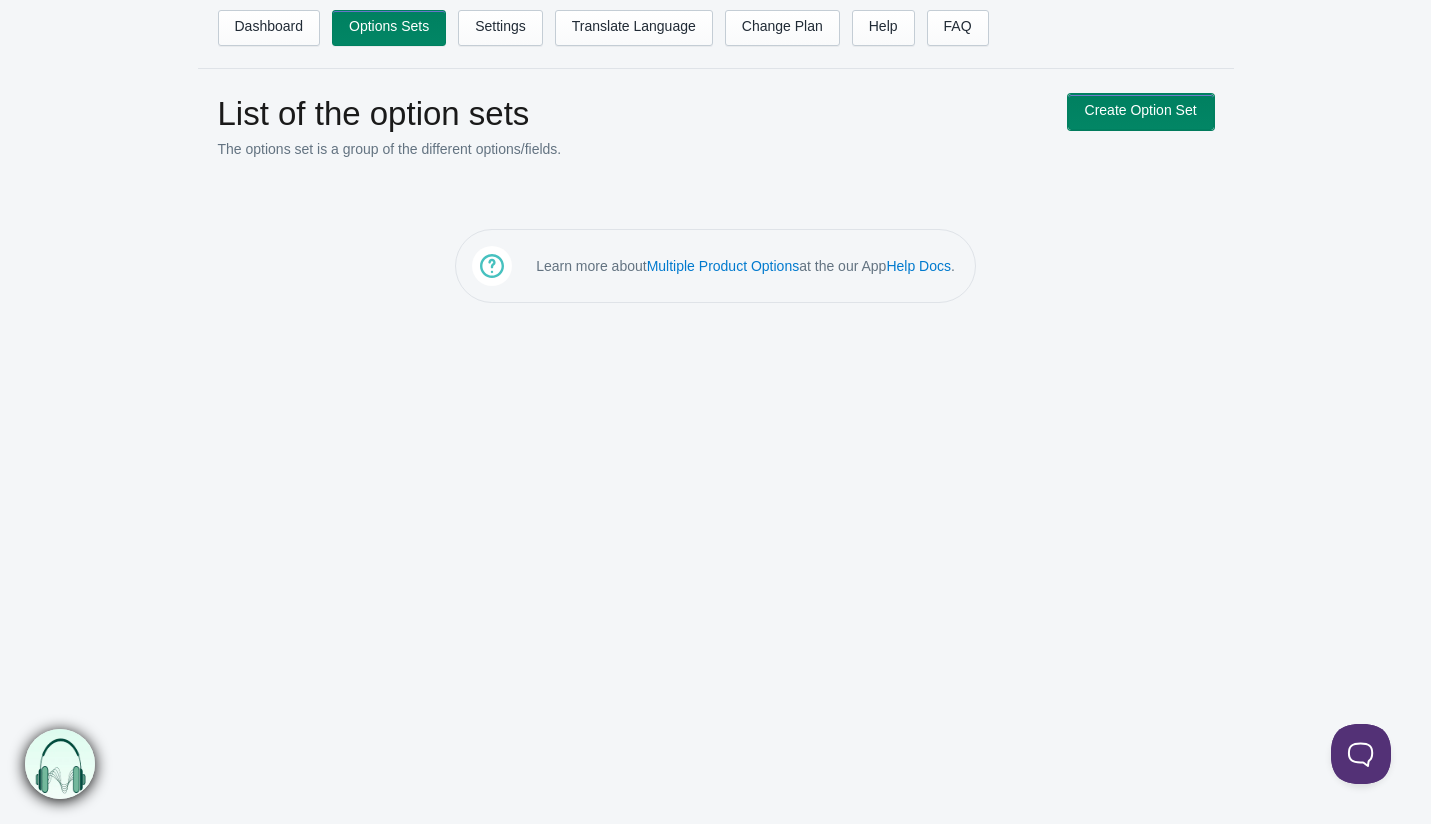 click on "Create Option Set" at bounding box center (1141, 112) 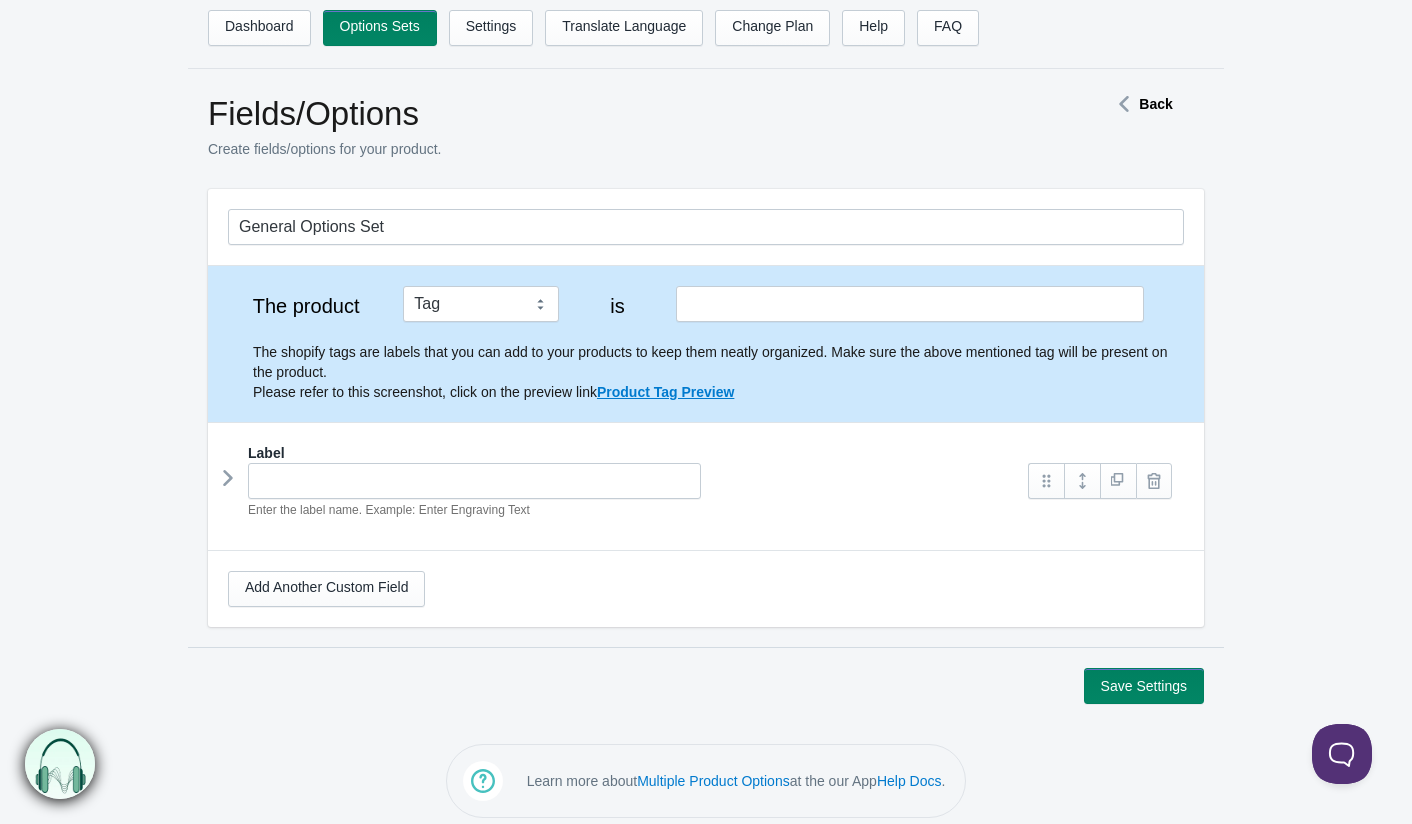 scroll, scrollTop: 10, scrollLeft: 0, axis: vertical 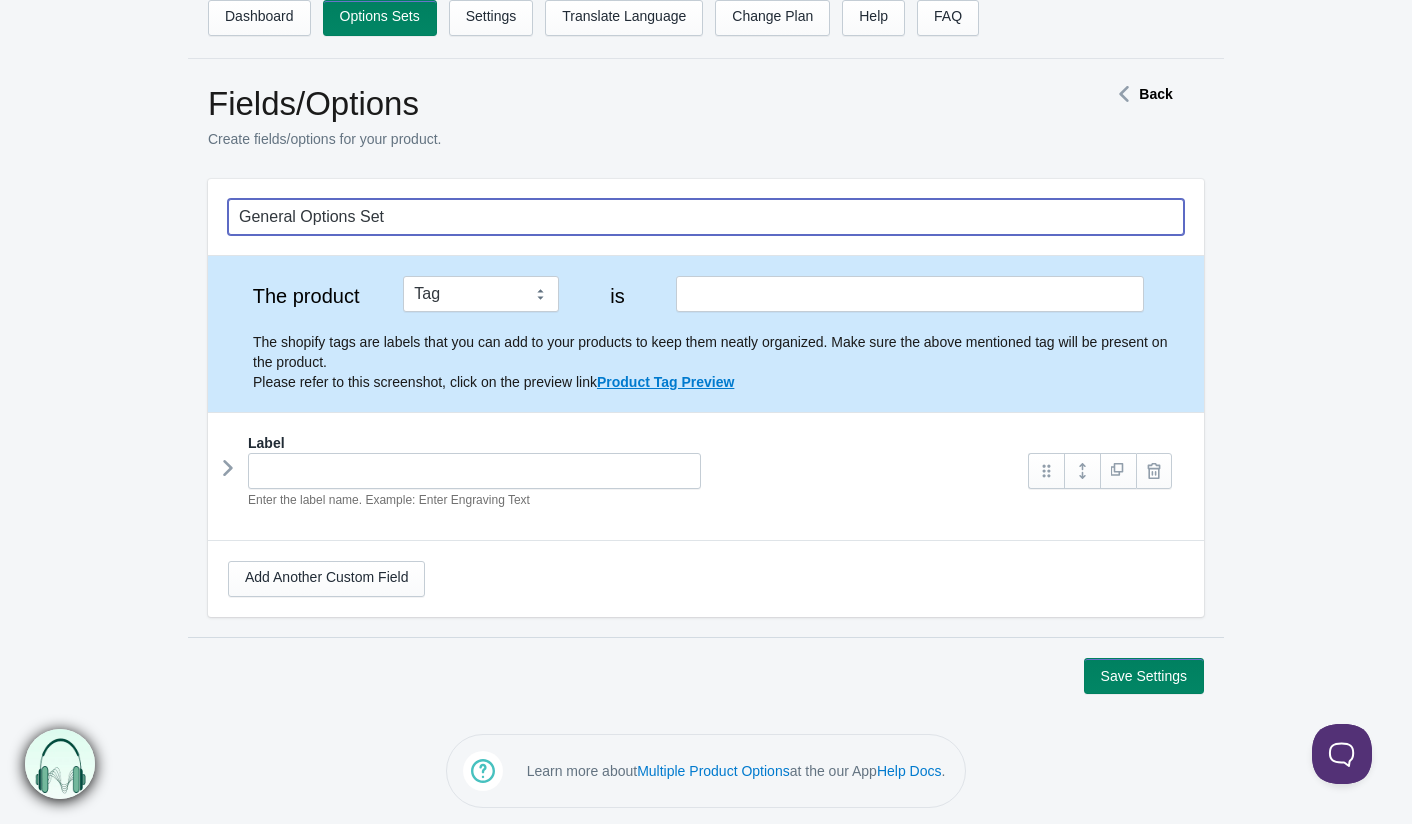 click on "General Options Set" at bounding box center [706, 217] 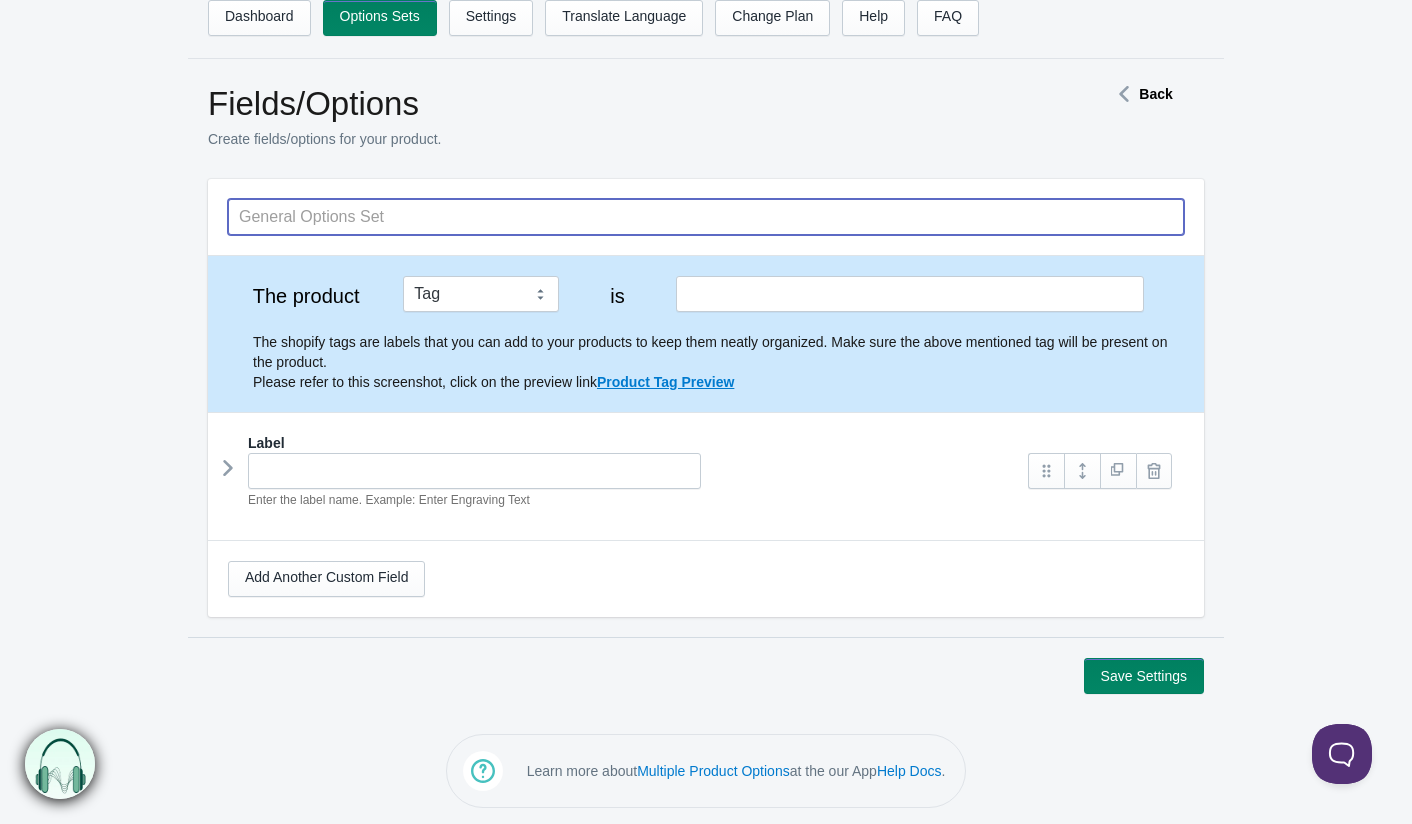 type 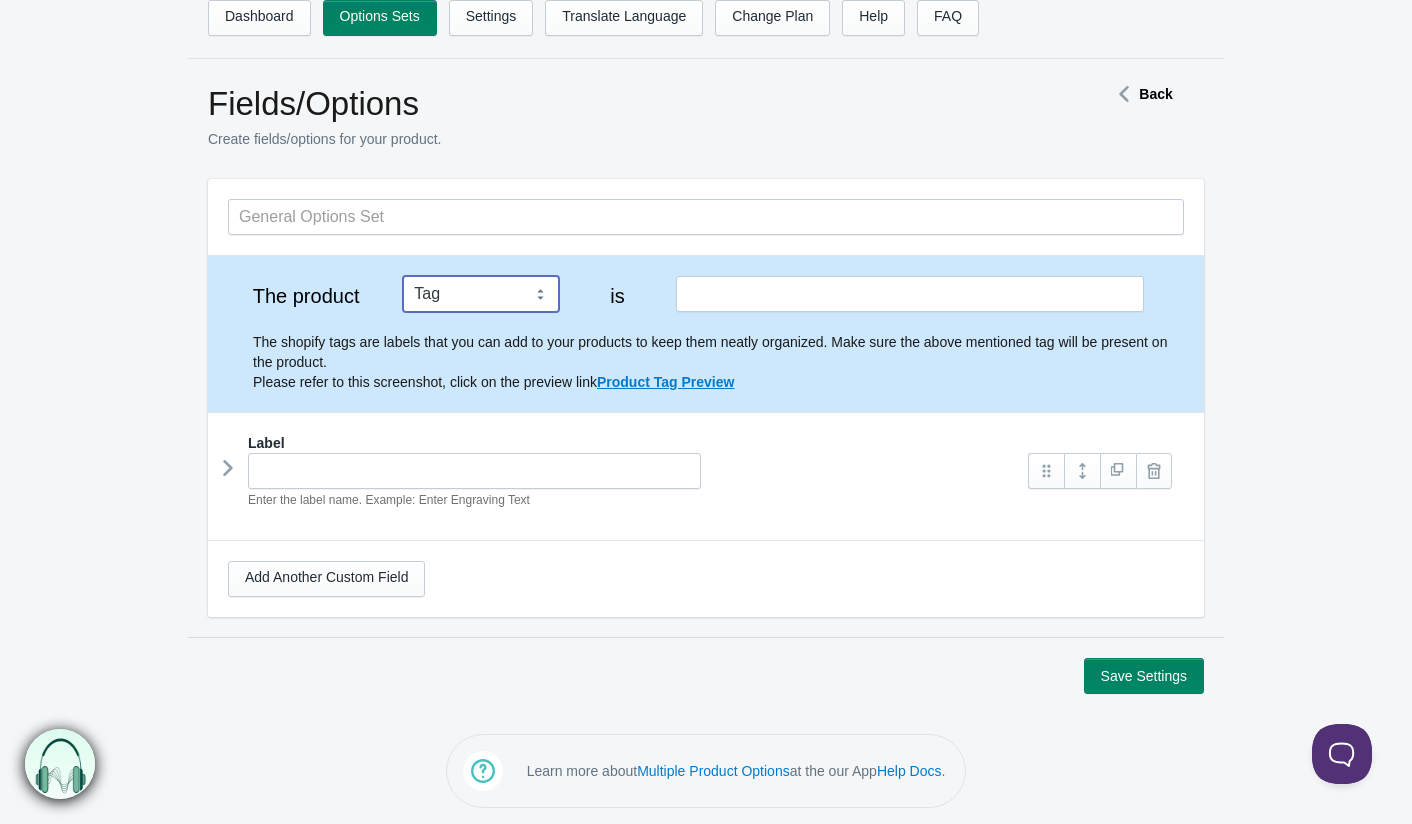 click on "Tag
Vendor
Type
URL
Handle
All Products" at bounding box center (481, 294) 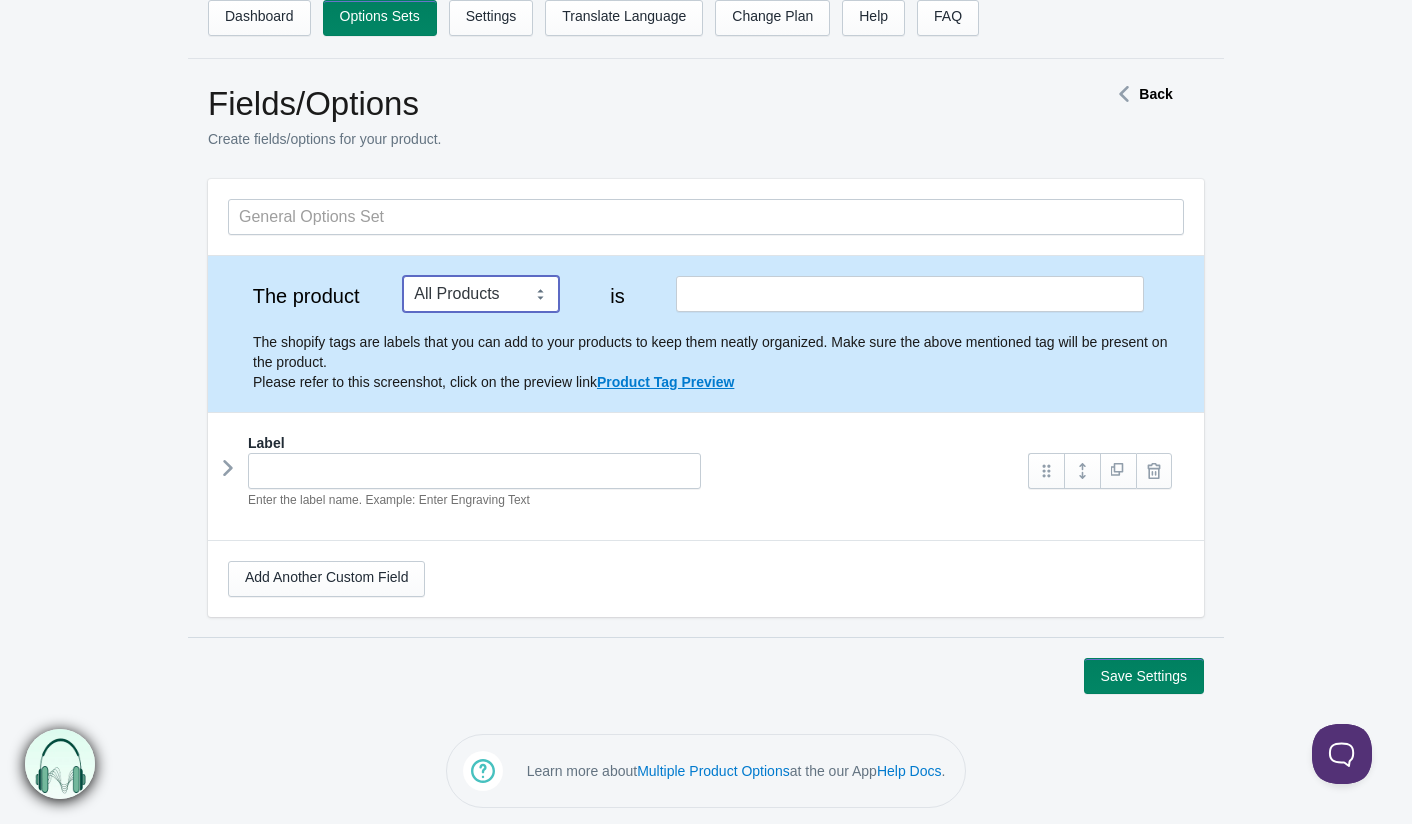 click on "Tag
Vendor
Type
URL
Handle
All Products" at bounding box center [481, 294] 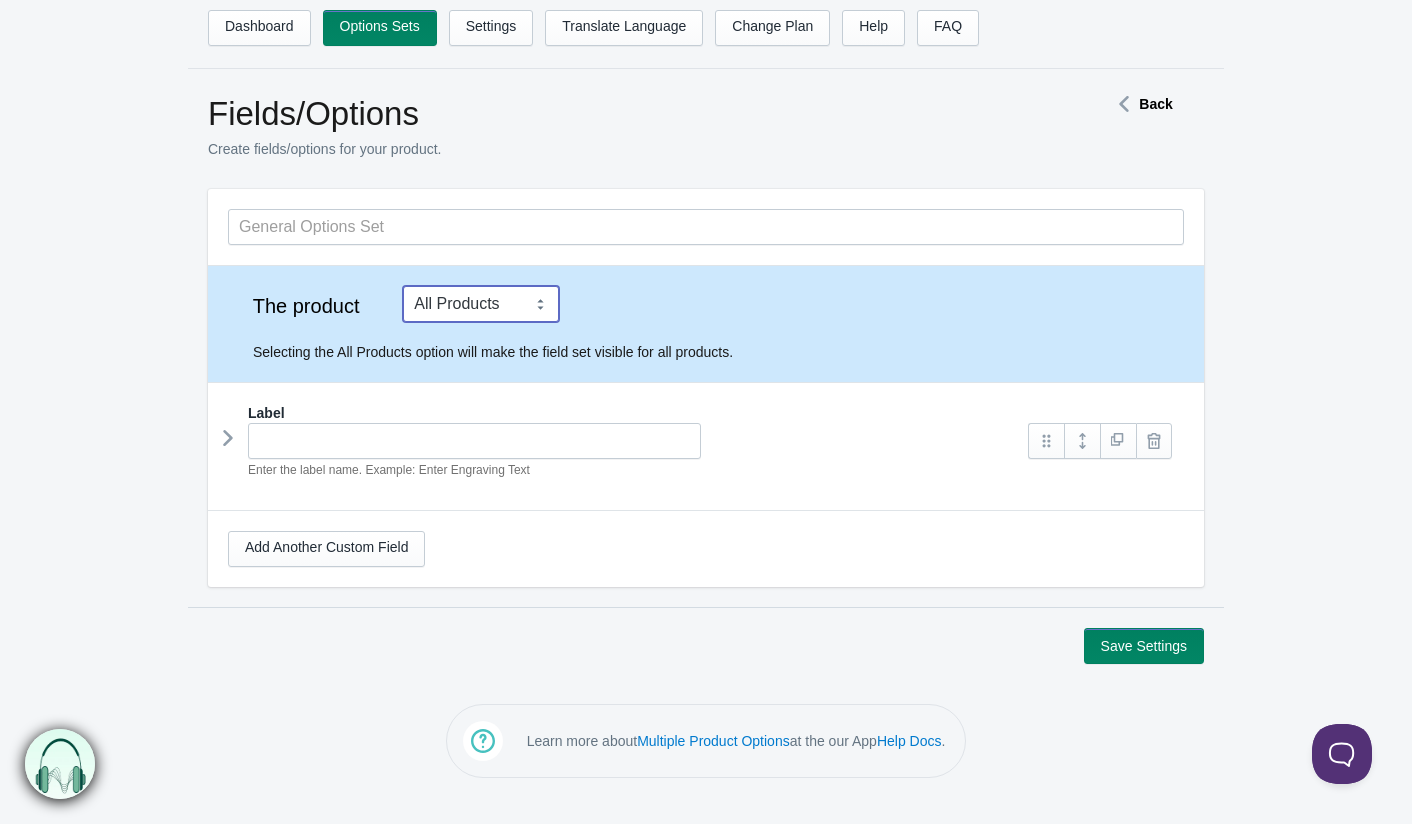 scroll, scrollTop: 0, scrollLeft: 0, axis: both 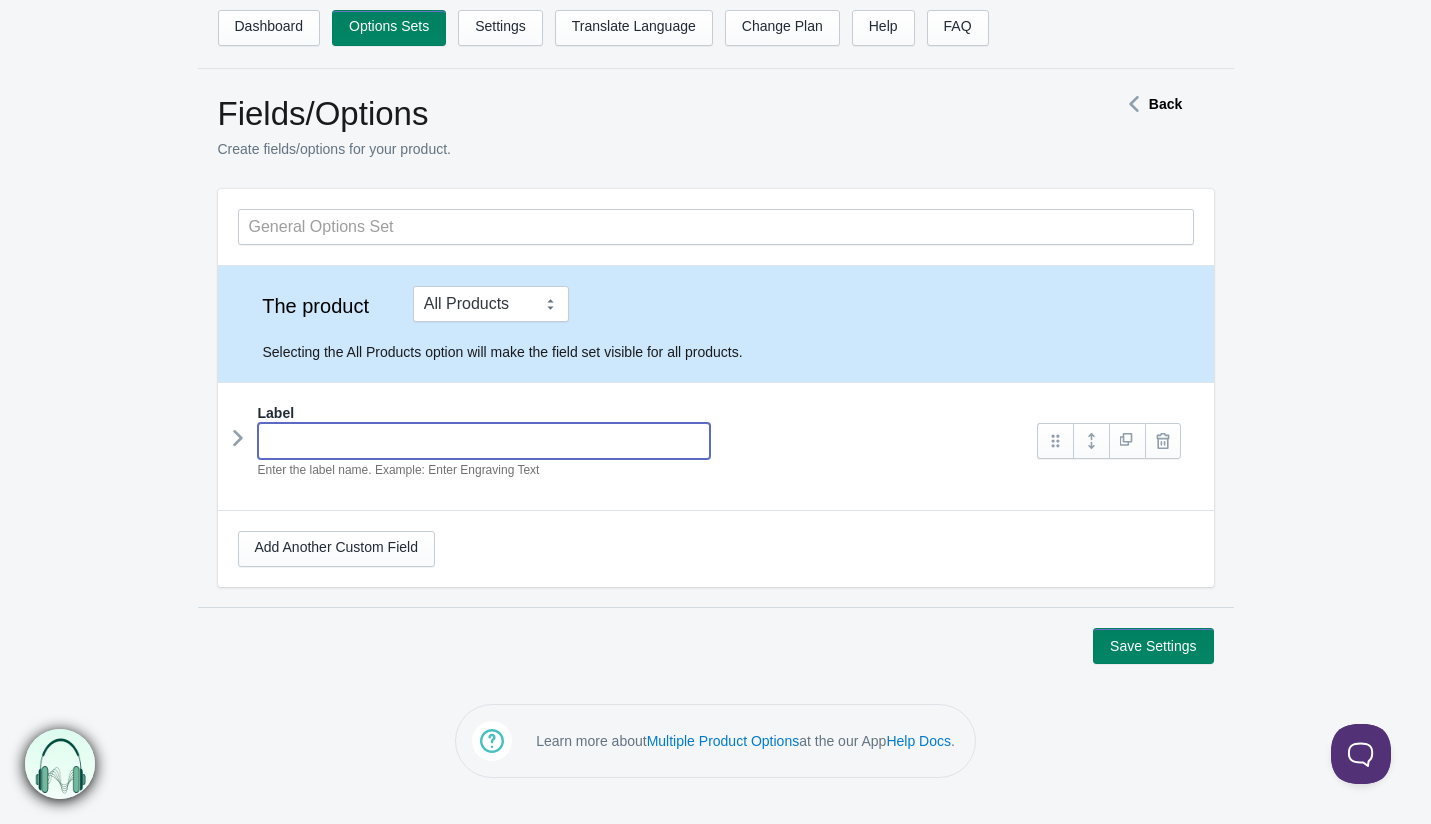 click at bounding box center (484, 441) 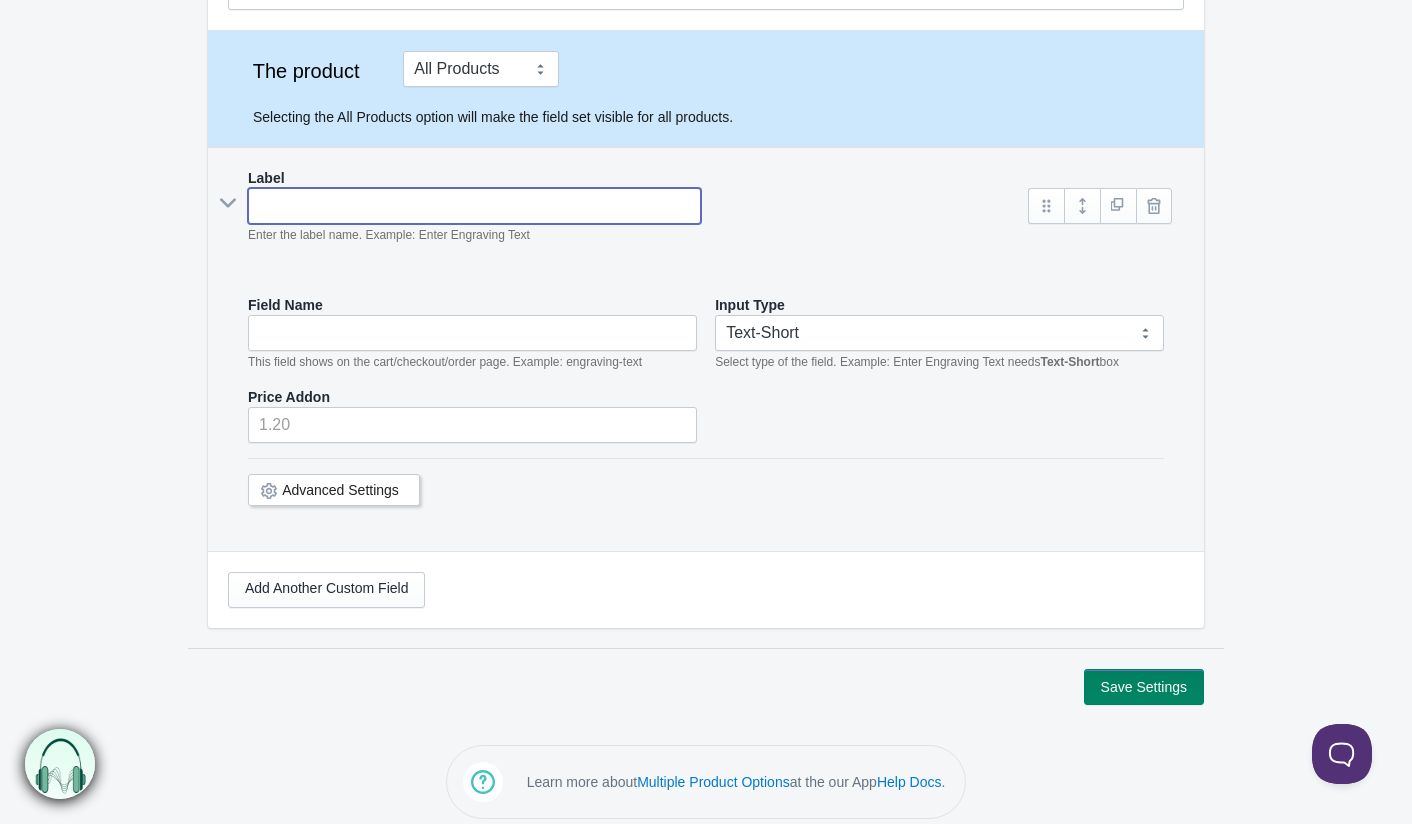 scroll, scrollTop: 243, scrollLeft: 0, axis: vertical 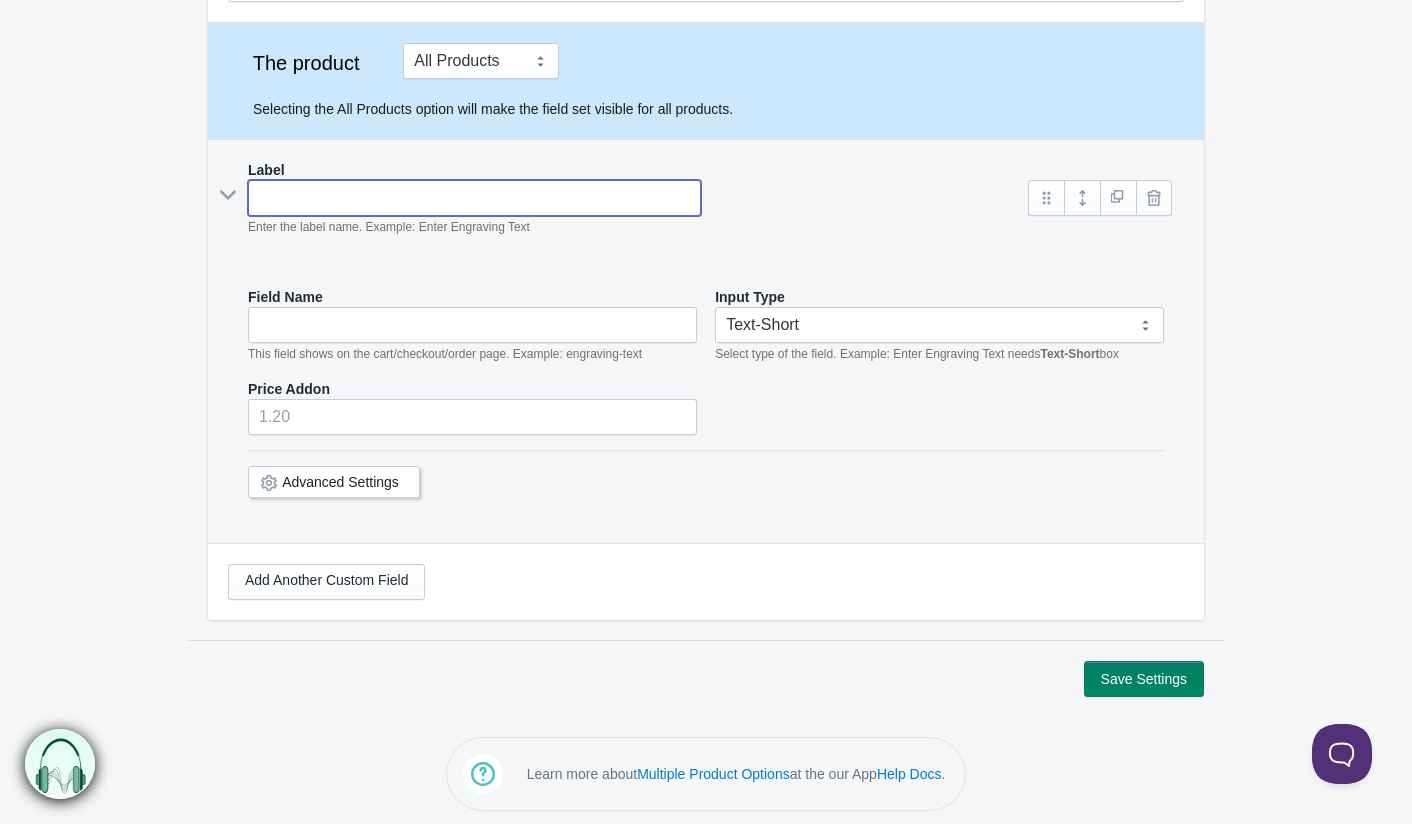 click at bounding box center (228, 195) 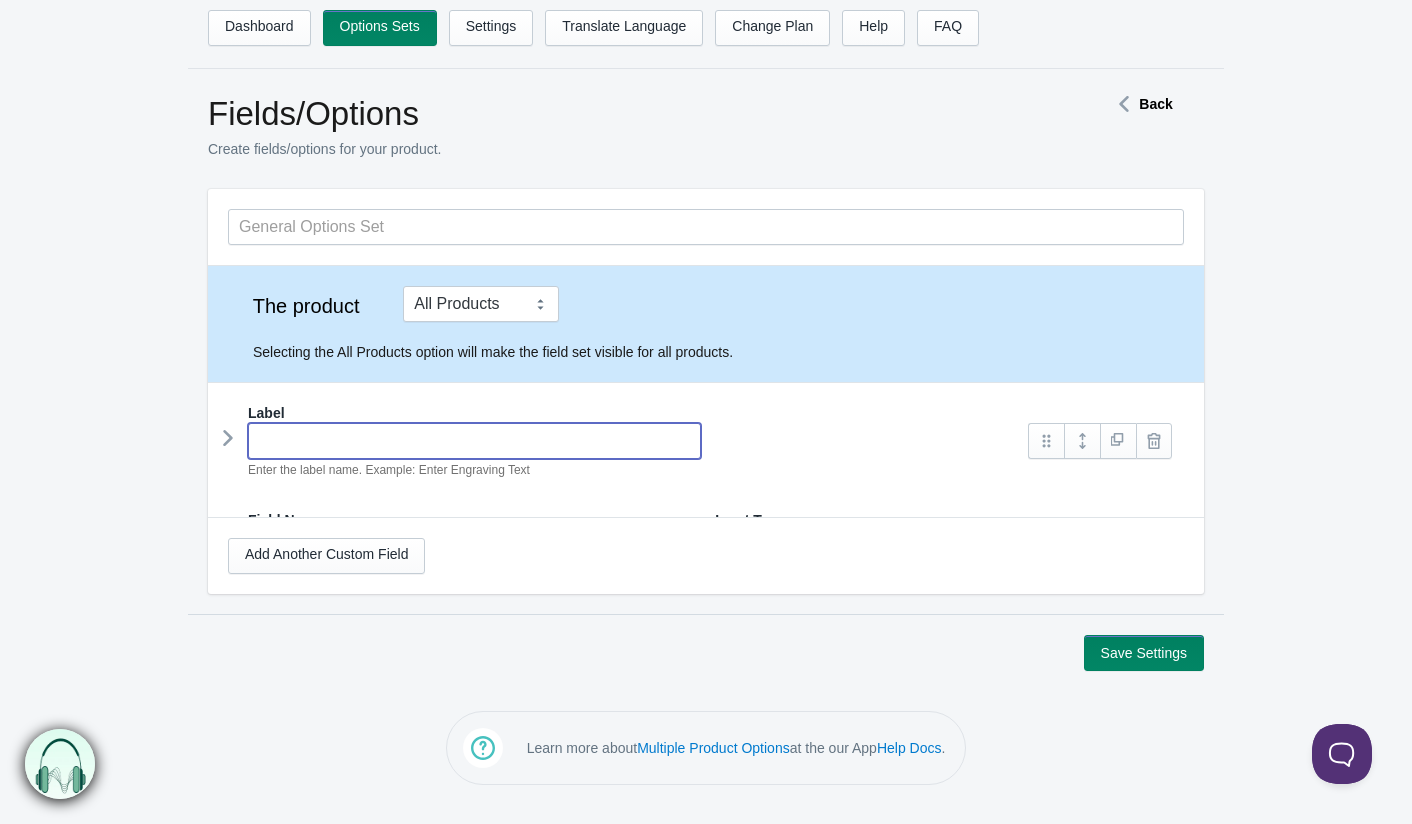 scroll, scrollTop: 0, scrollLeft: 0, axis: both 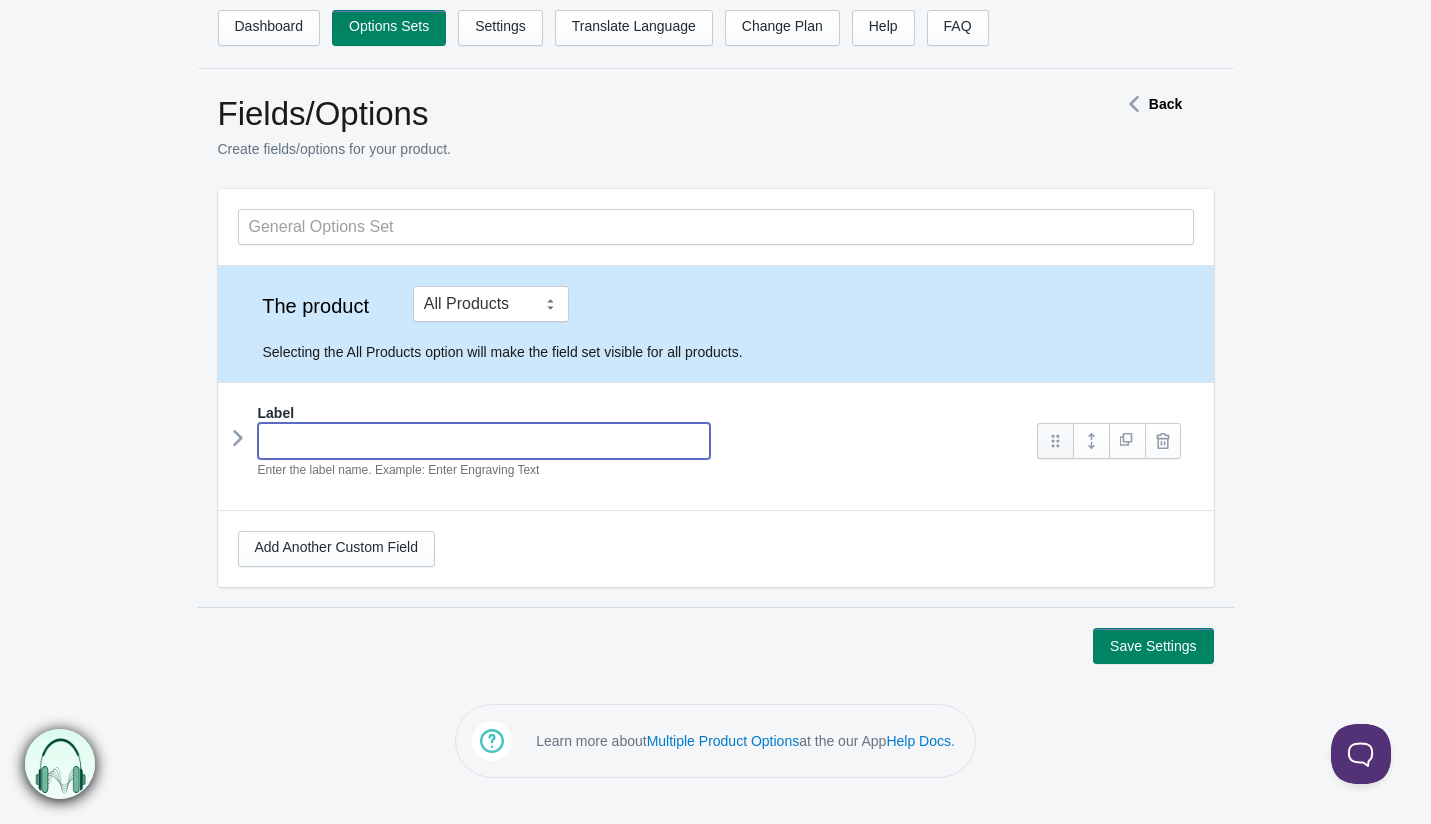 click at bounding box center (1055, 441) 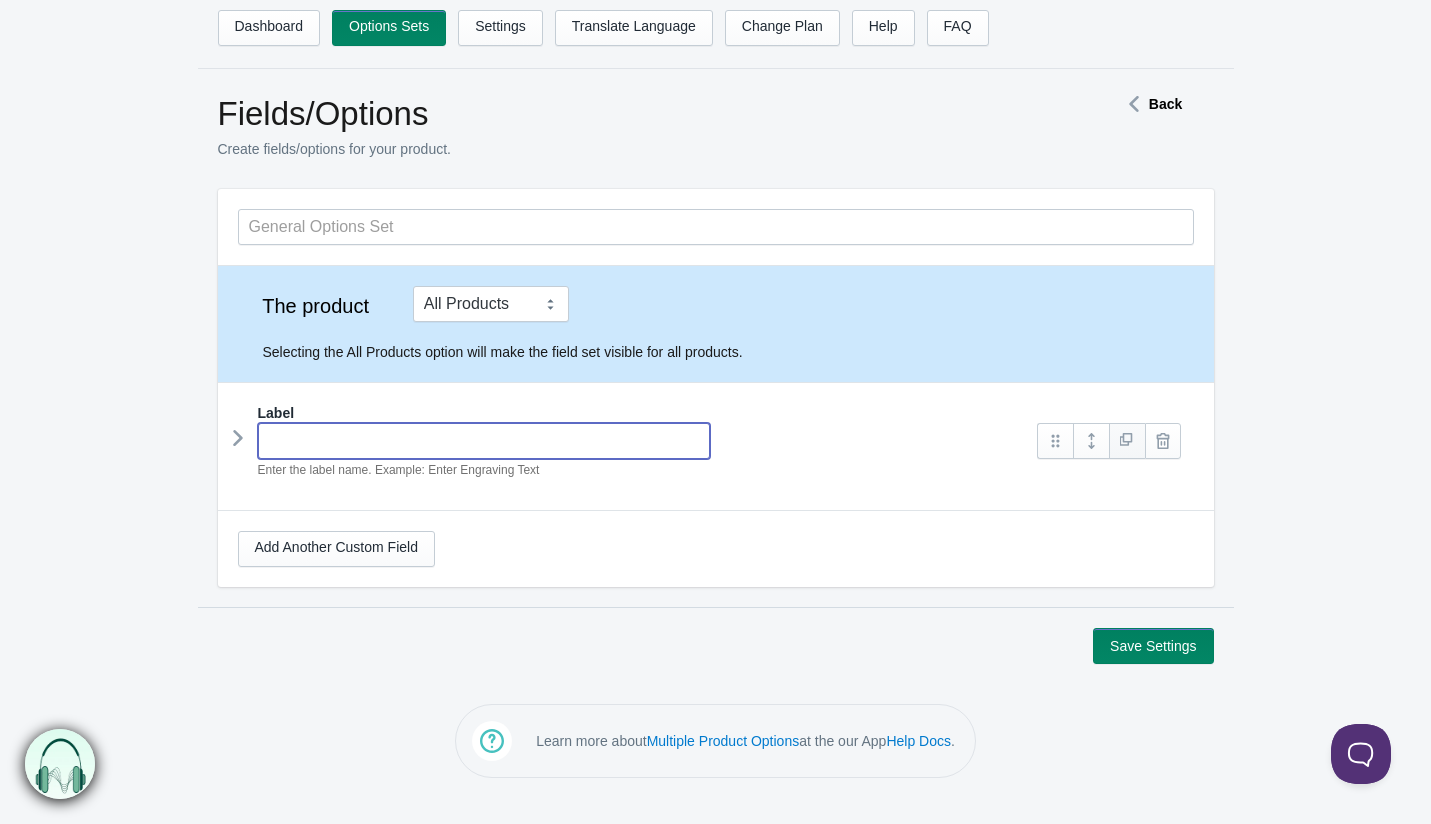 click at bounding box center [1127, 441] 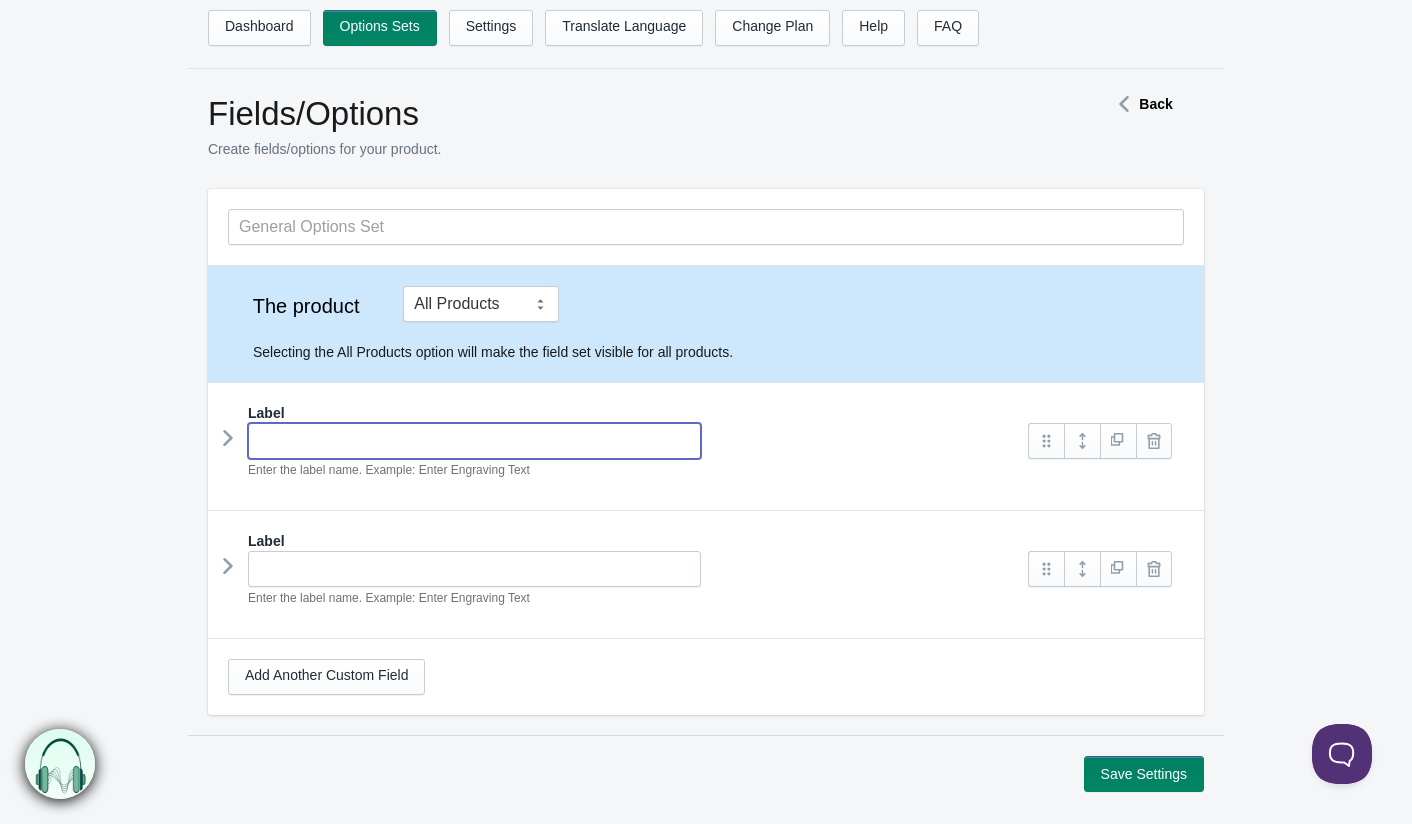 click at bounding box center [228, 566] 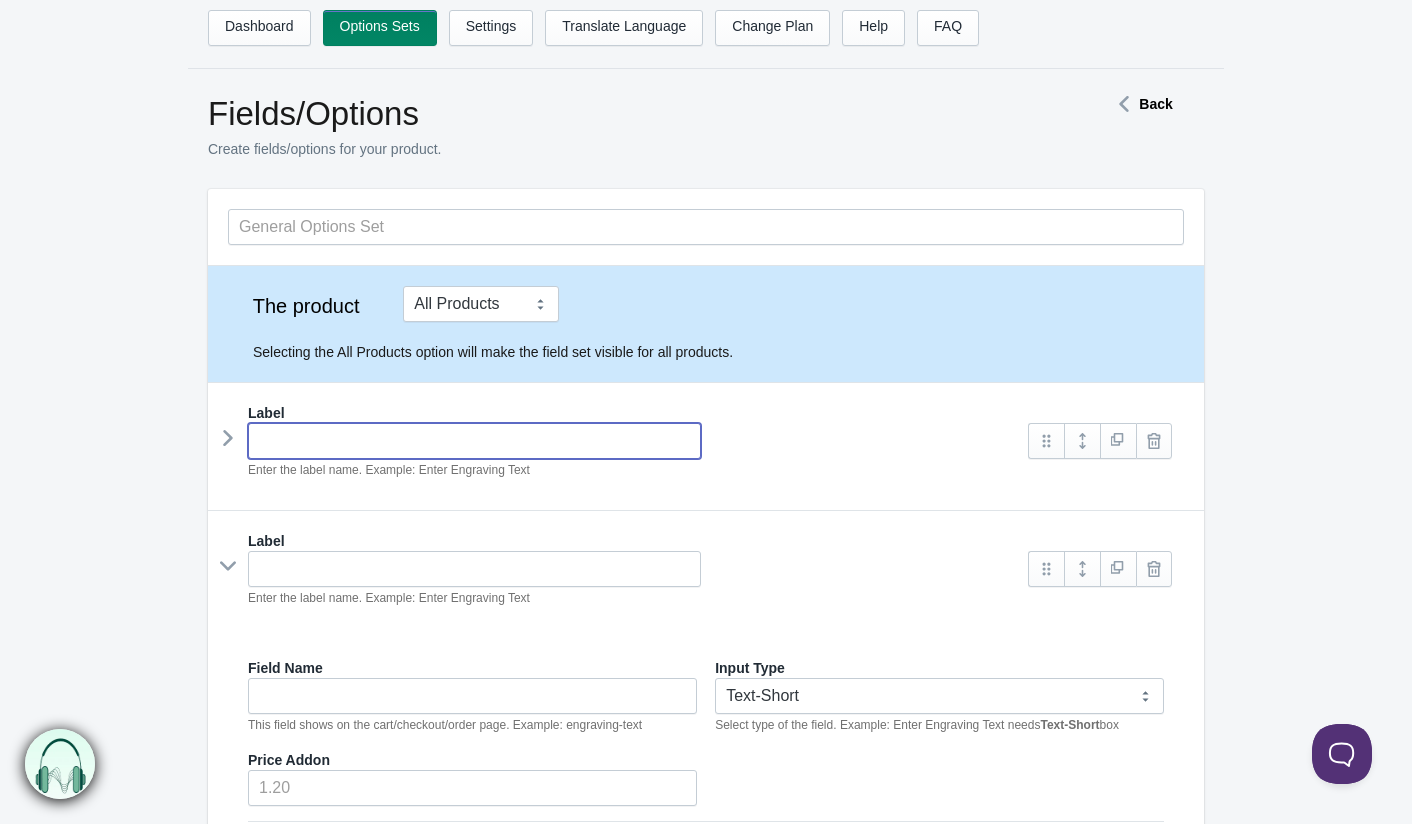 click at bounding box center [228, 566] 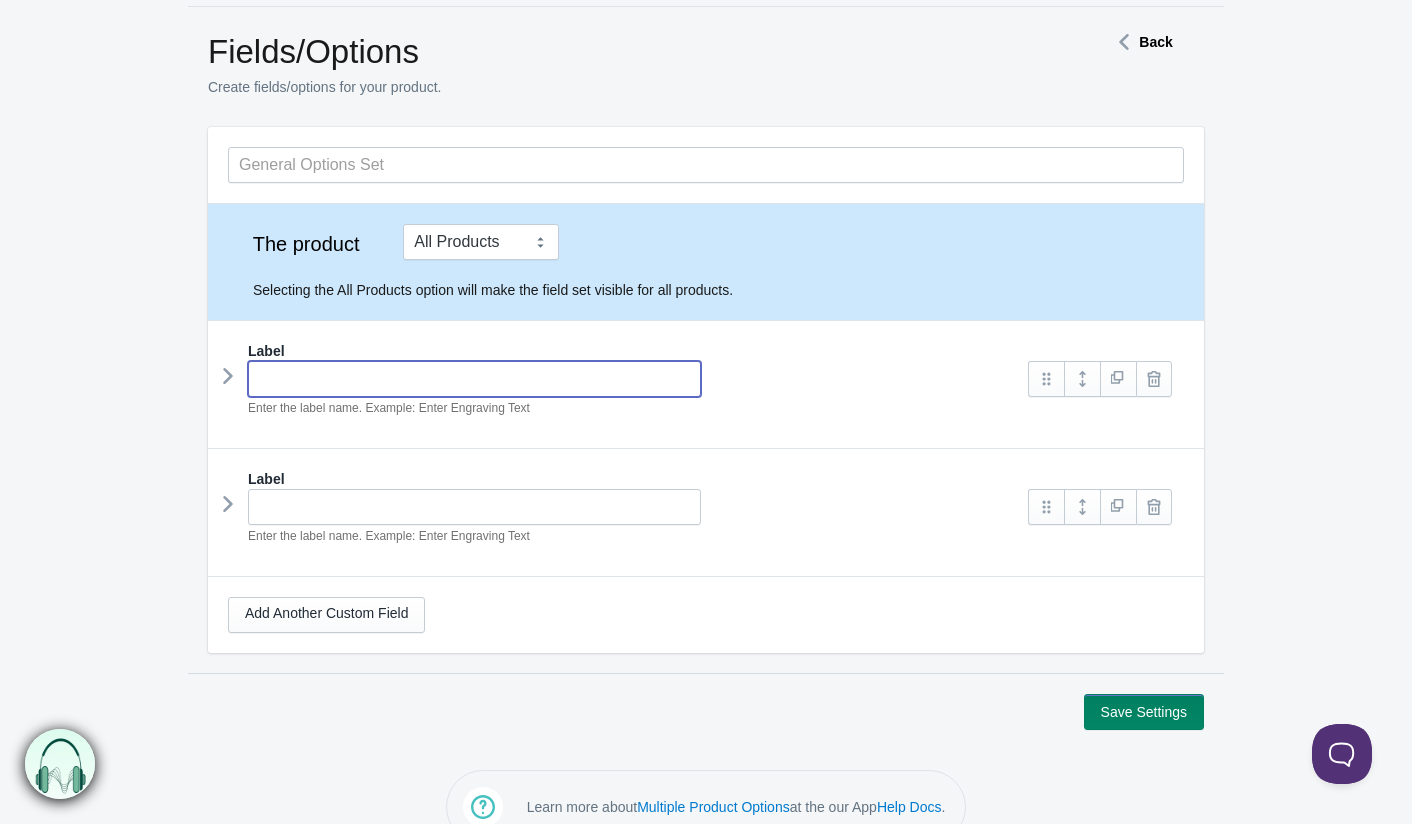 scroll, scrollTop: 0, scrollLeft: 0, axis: both 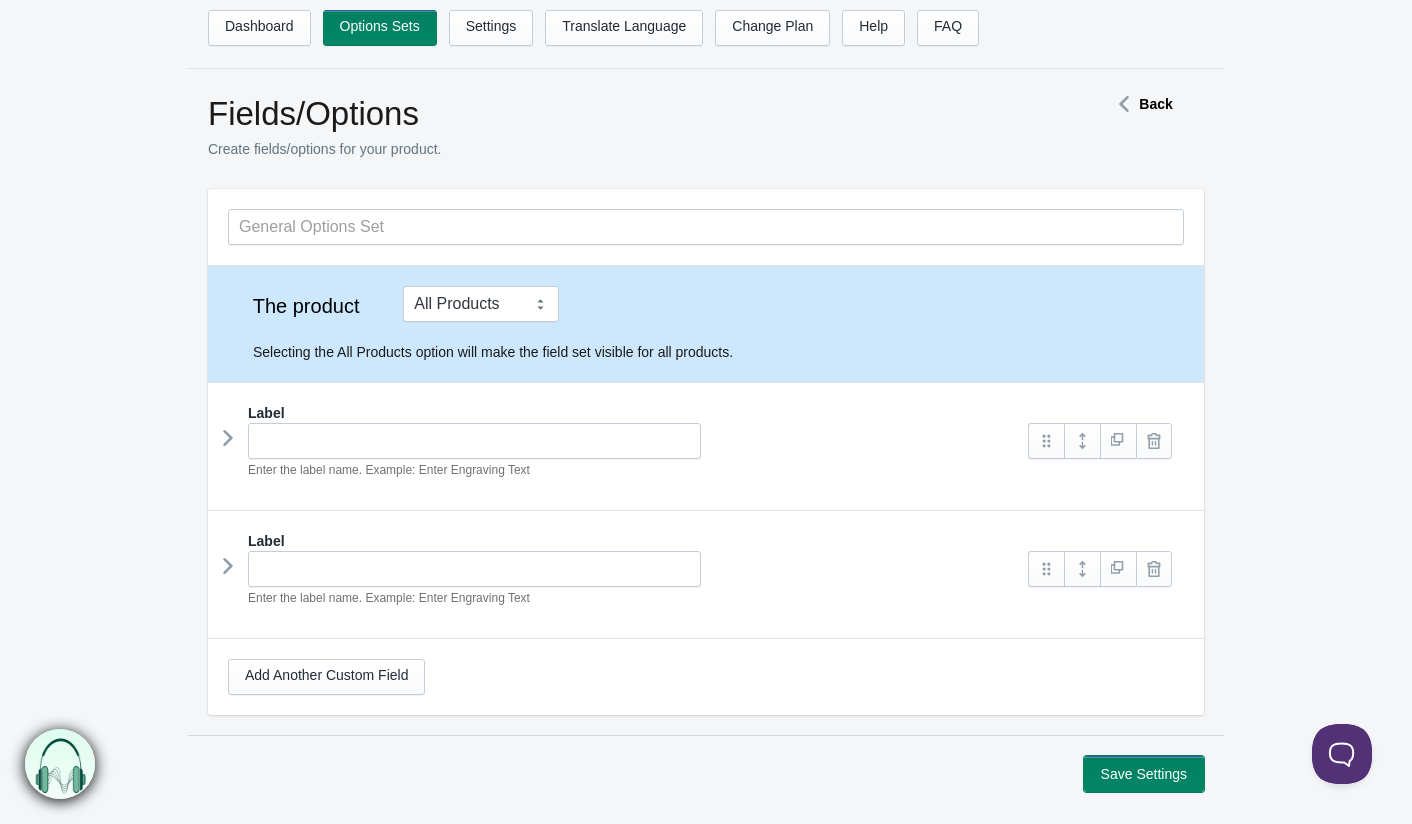 click on "Save Settings" at bounding box center (1144, 774) 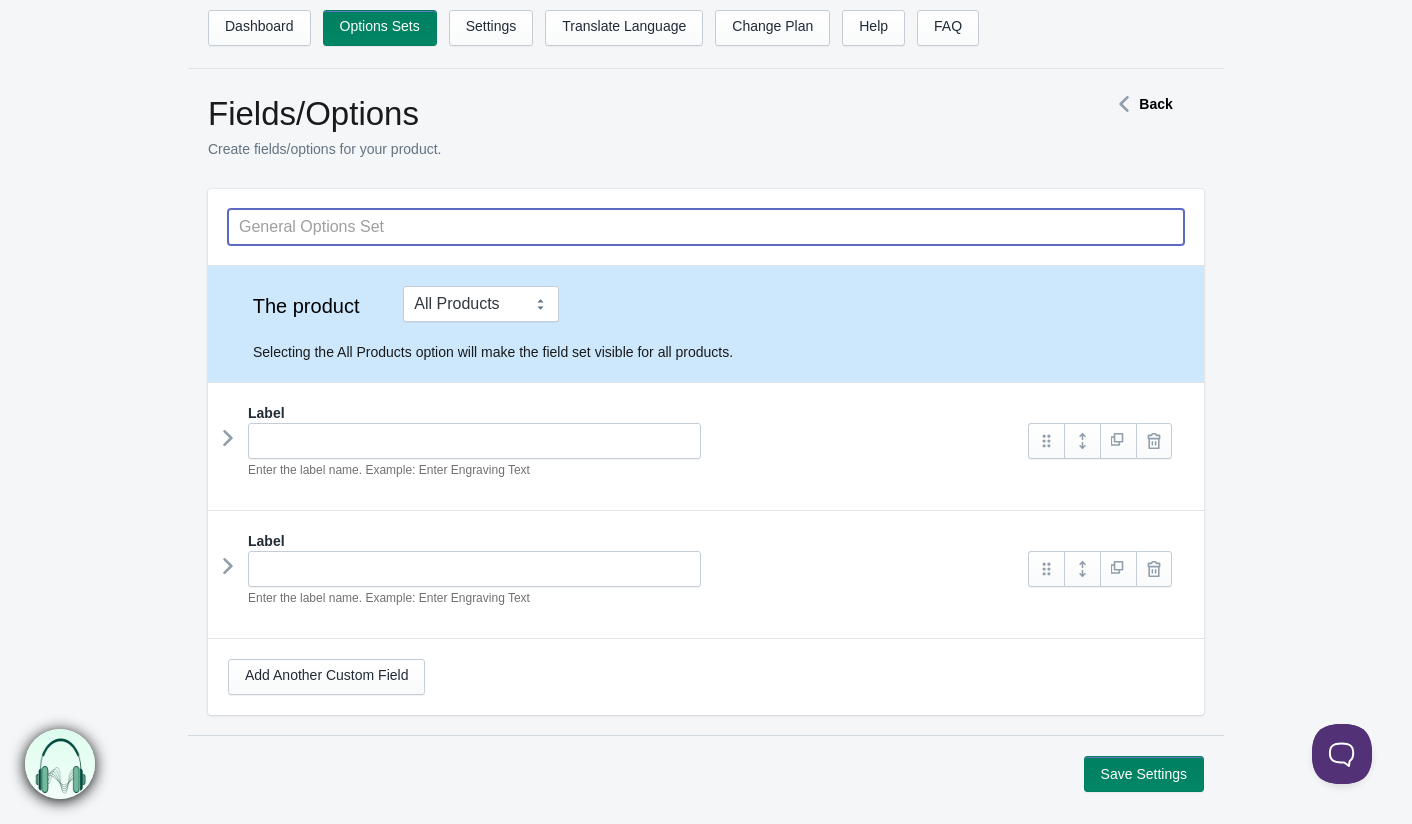 click at bounding box center [706, 227] 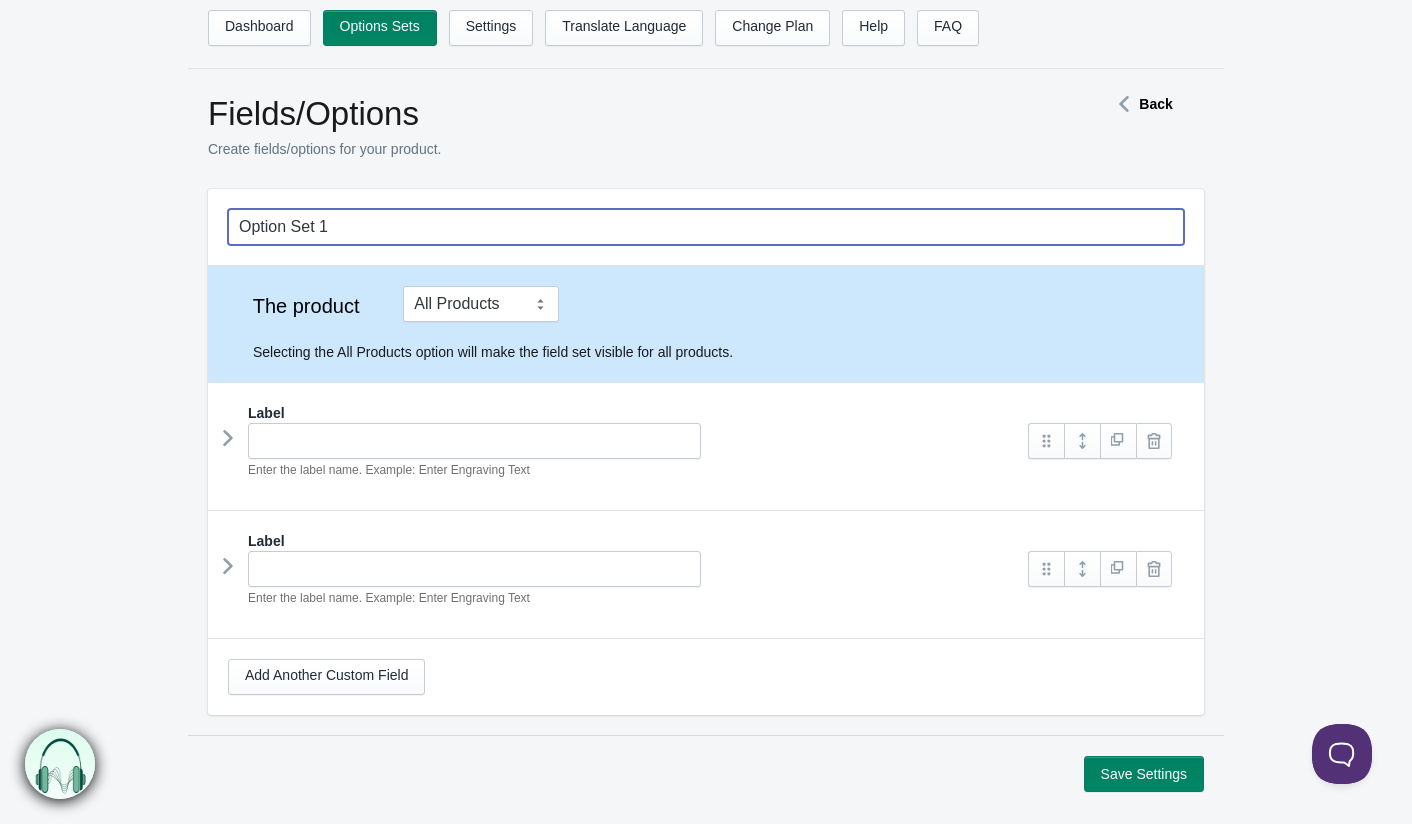 click on "Enter the label name. Example: Enter Engraving Text" at bounding box center [389, 470] 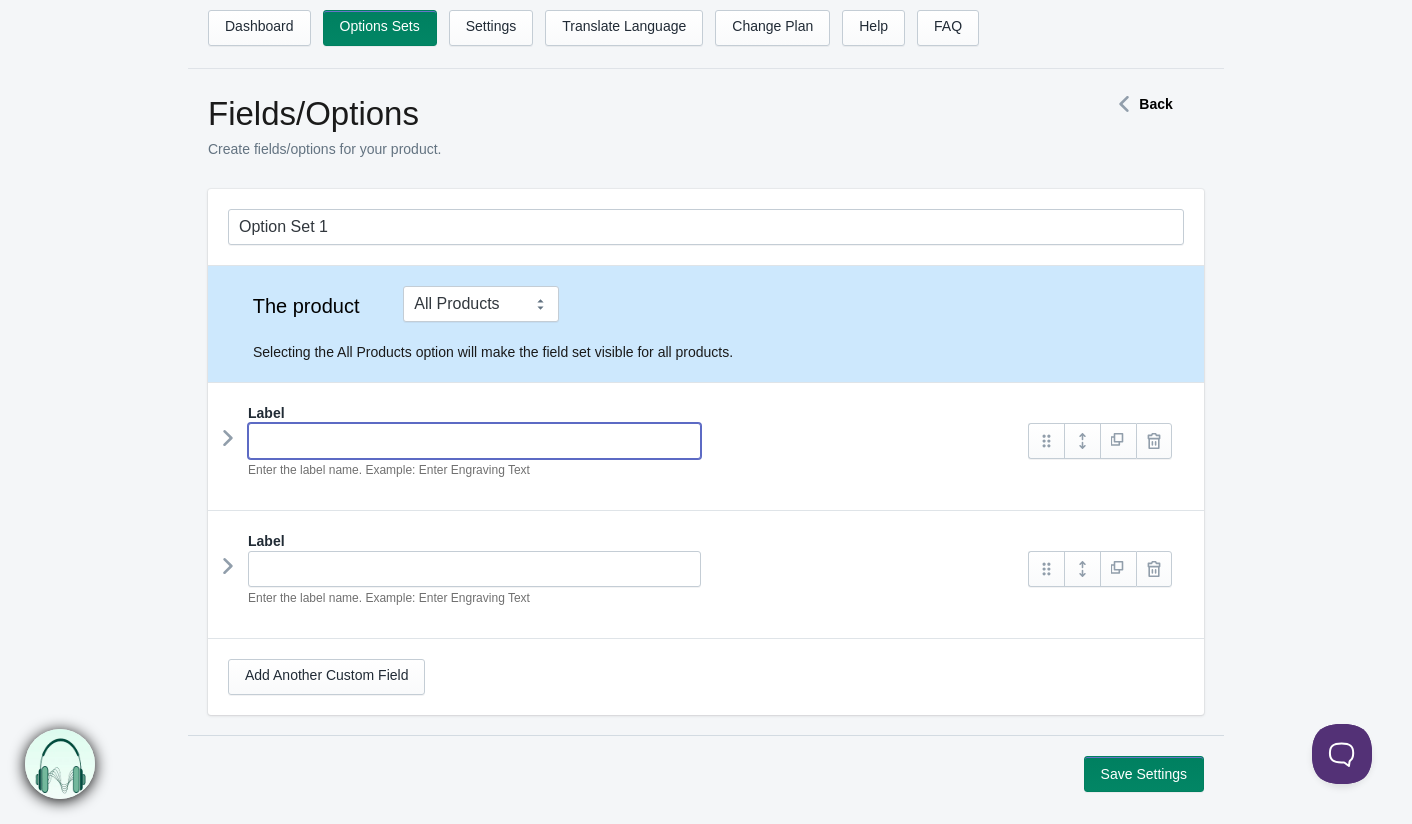 click at bounding box center (474, 441) 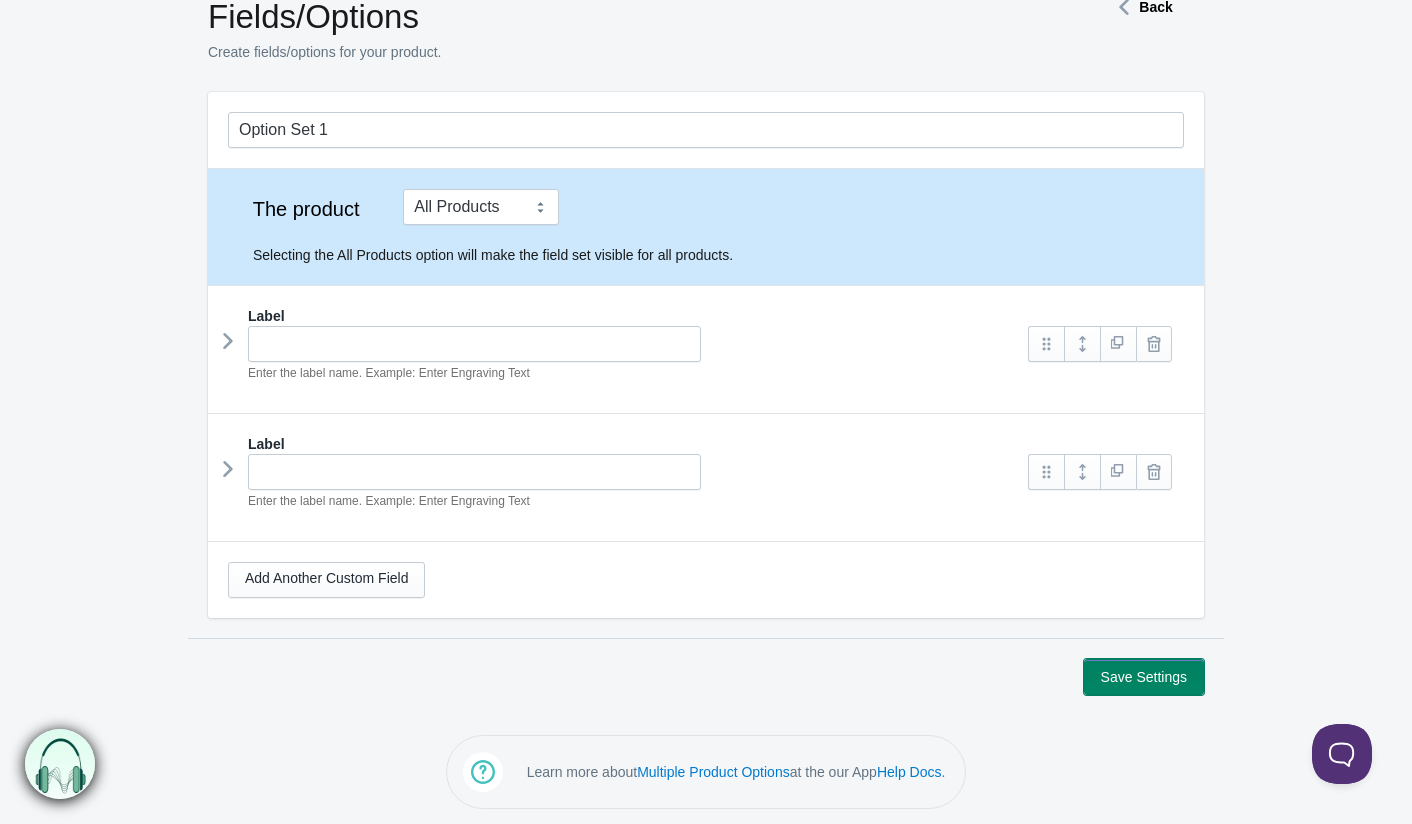 click on "Save Settings" at bounding box center [1144, 677] 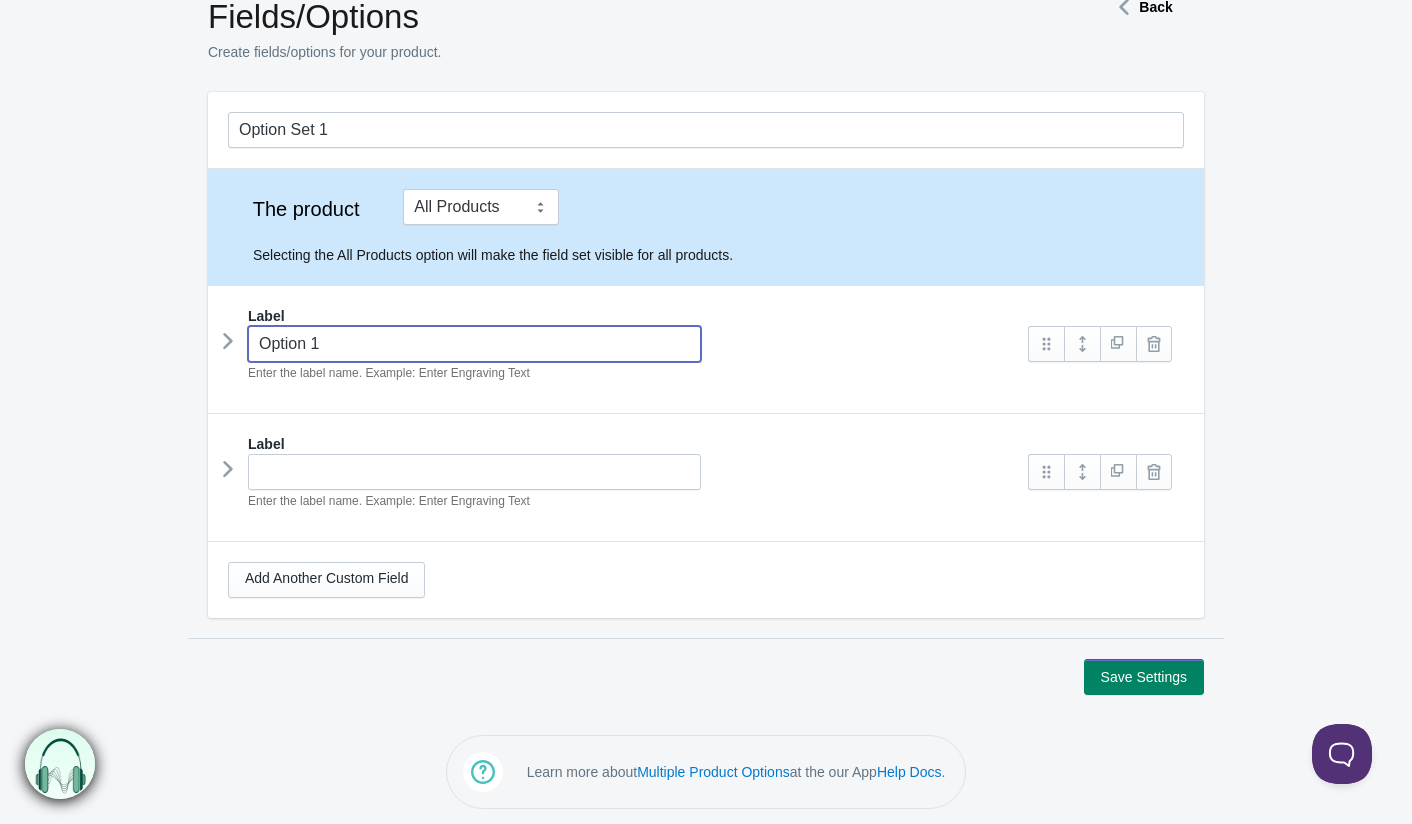 type on "Option 1" 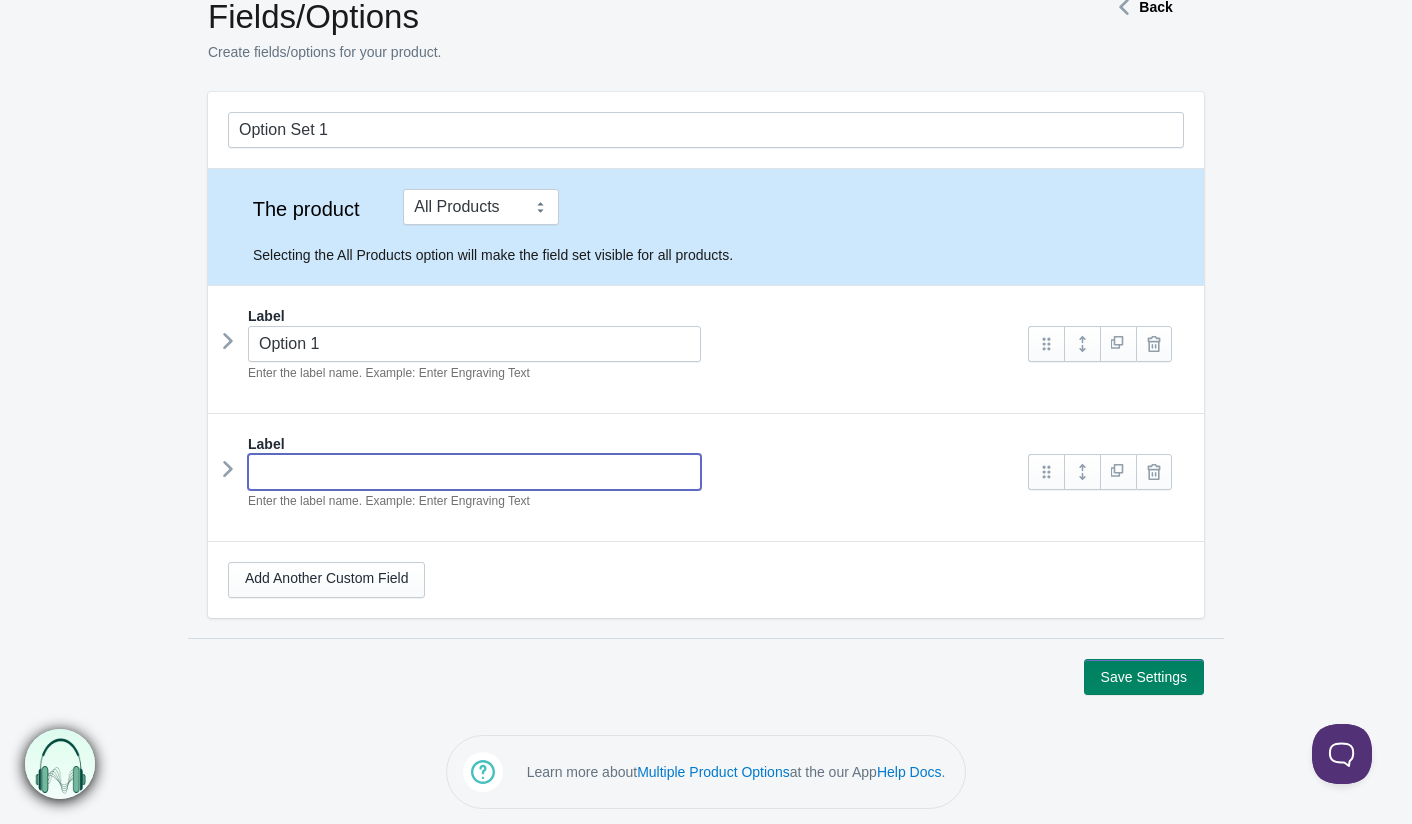click at bounding box center (474, 472) 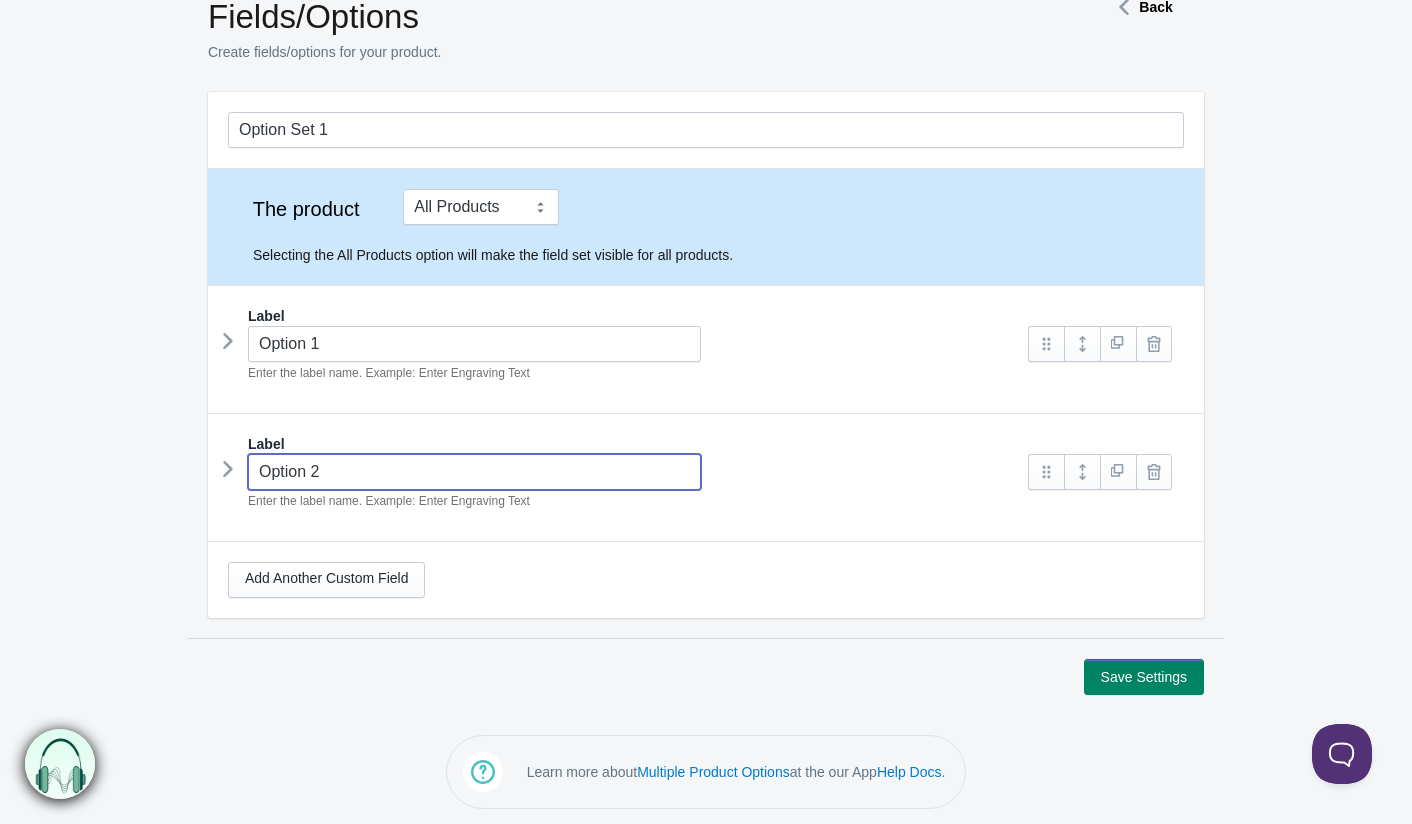 type on "Option 2" 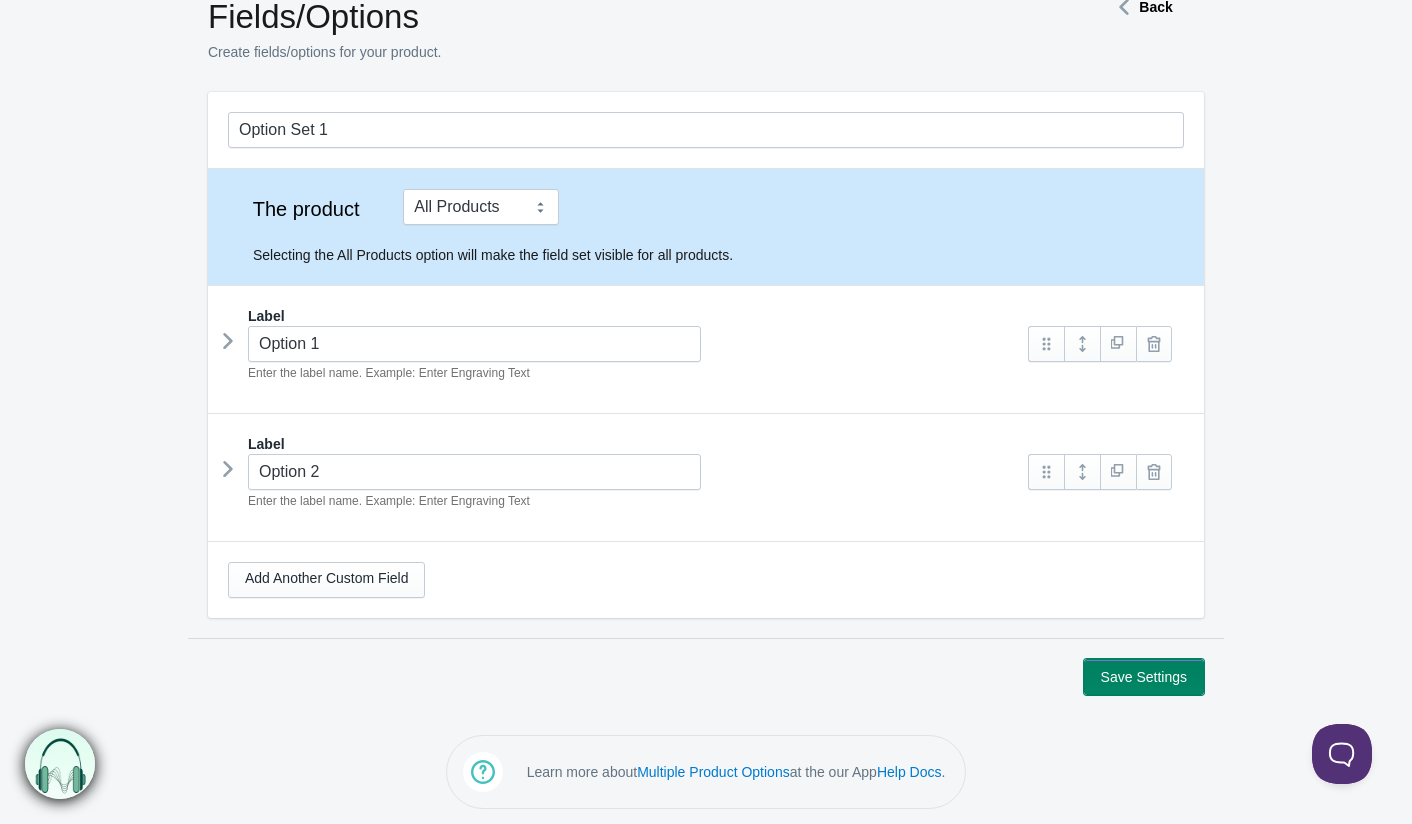 click on "Save Settings" at bounding box center (1144, 677) 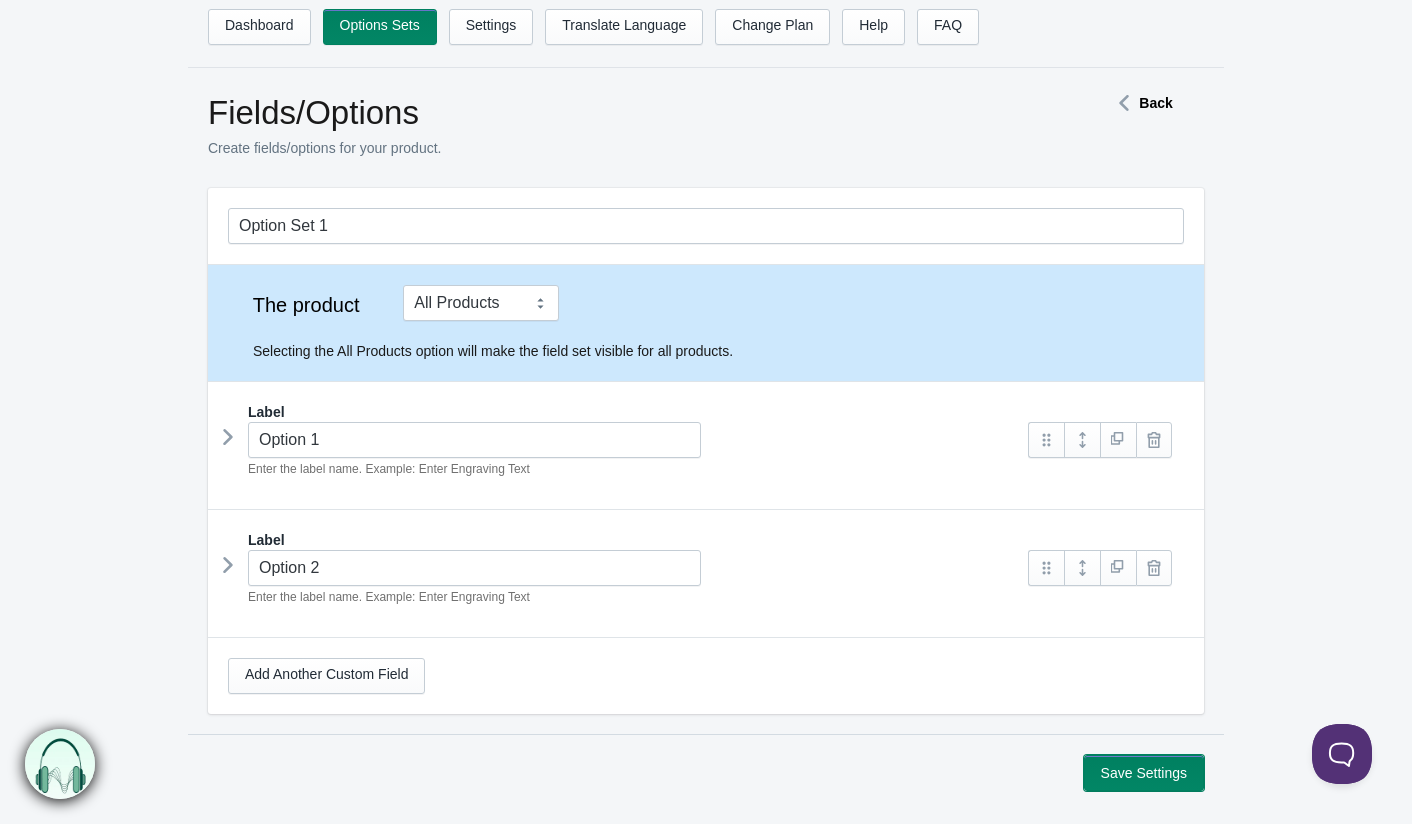 scroll, scrollTop: 0, scrollLeft: 0, axis: both 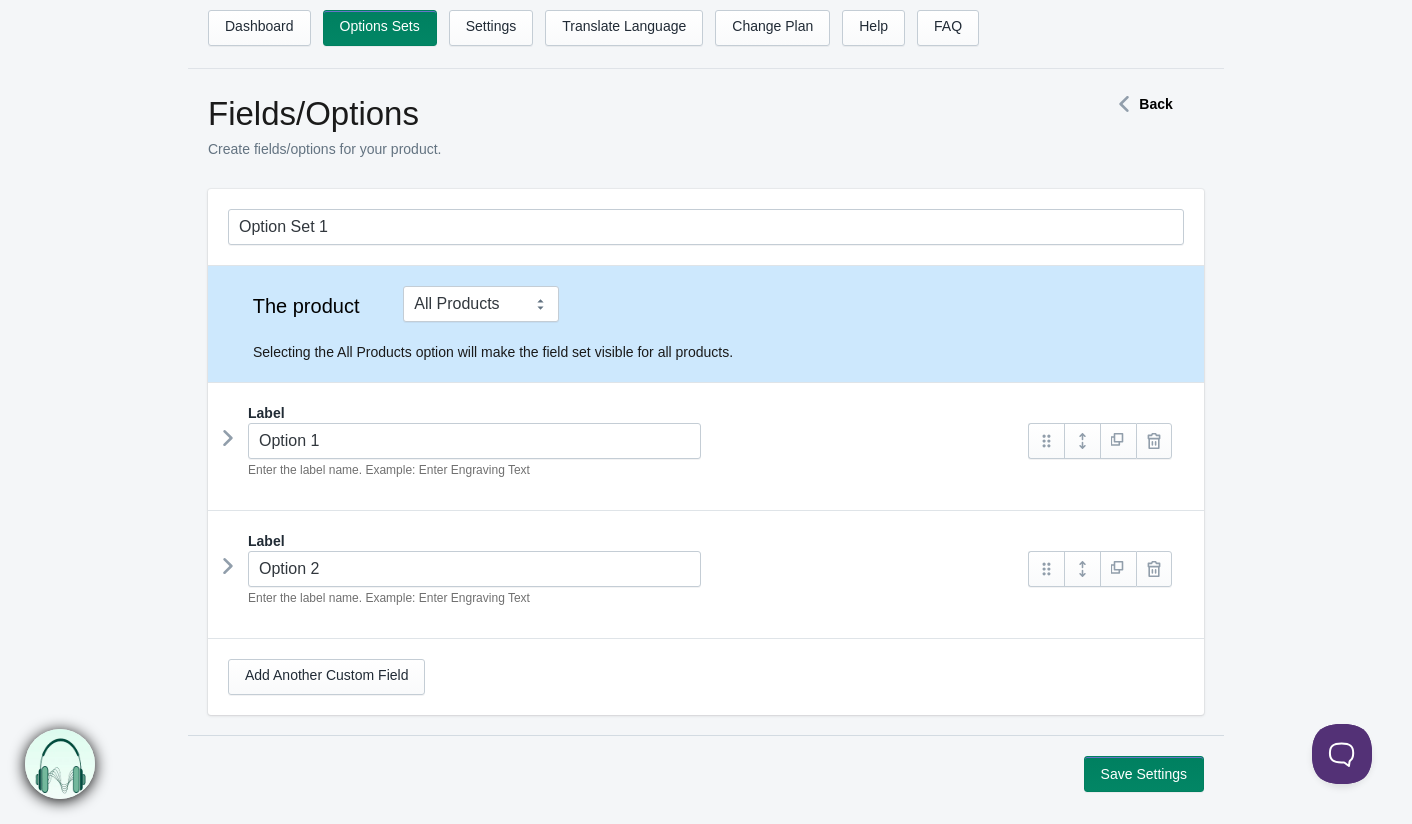 click on "Fields/Options
Create fields/options for your product.
Back
Option Set 1
The product
Tag
Vendor
Type" at bounding box center [706, 440] 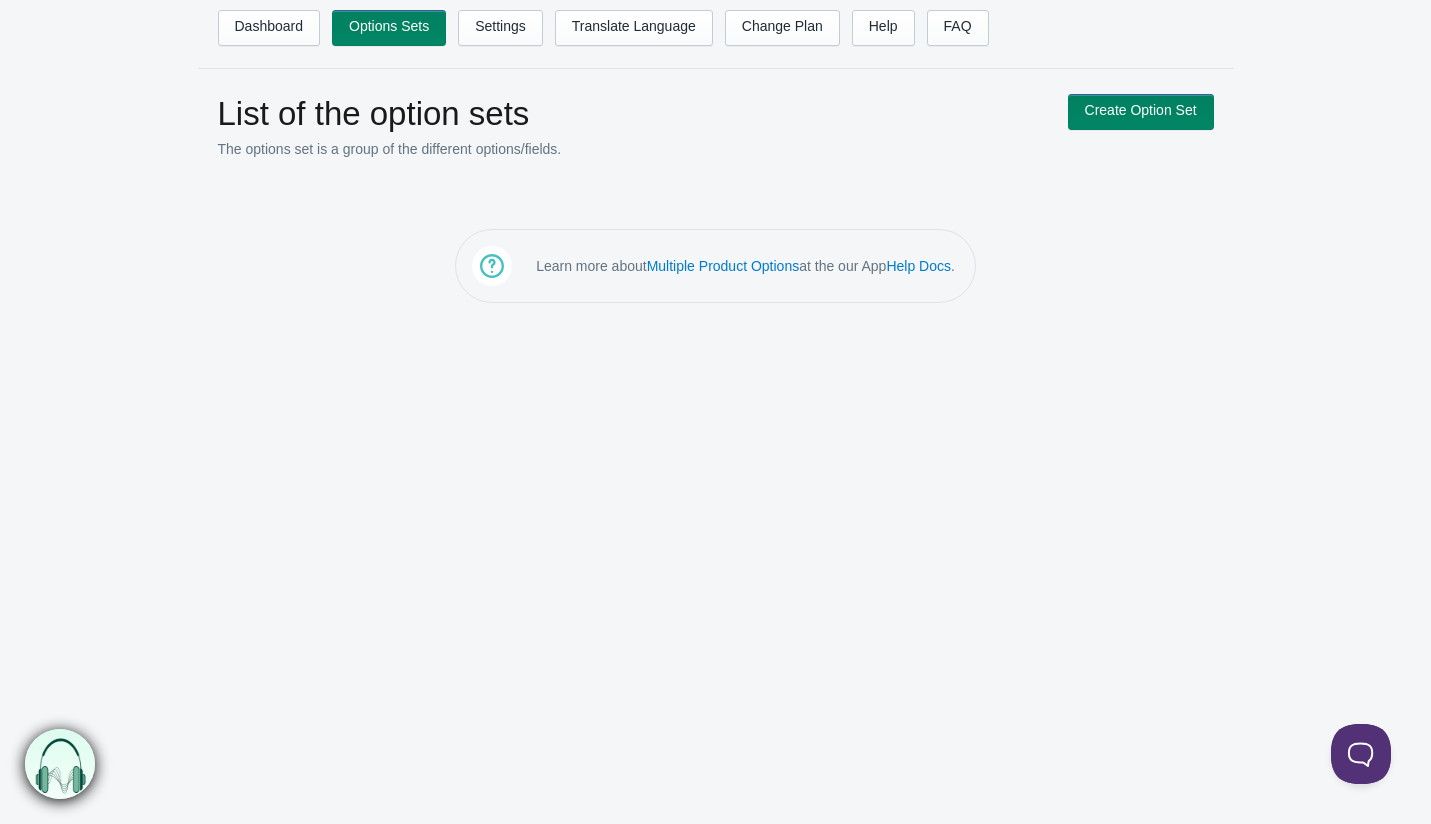 scroll, scrollTop: 0, scrollLeft: 0, axis: both 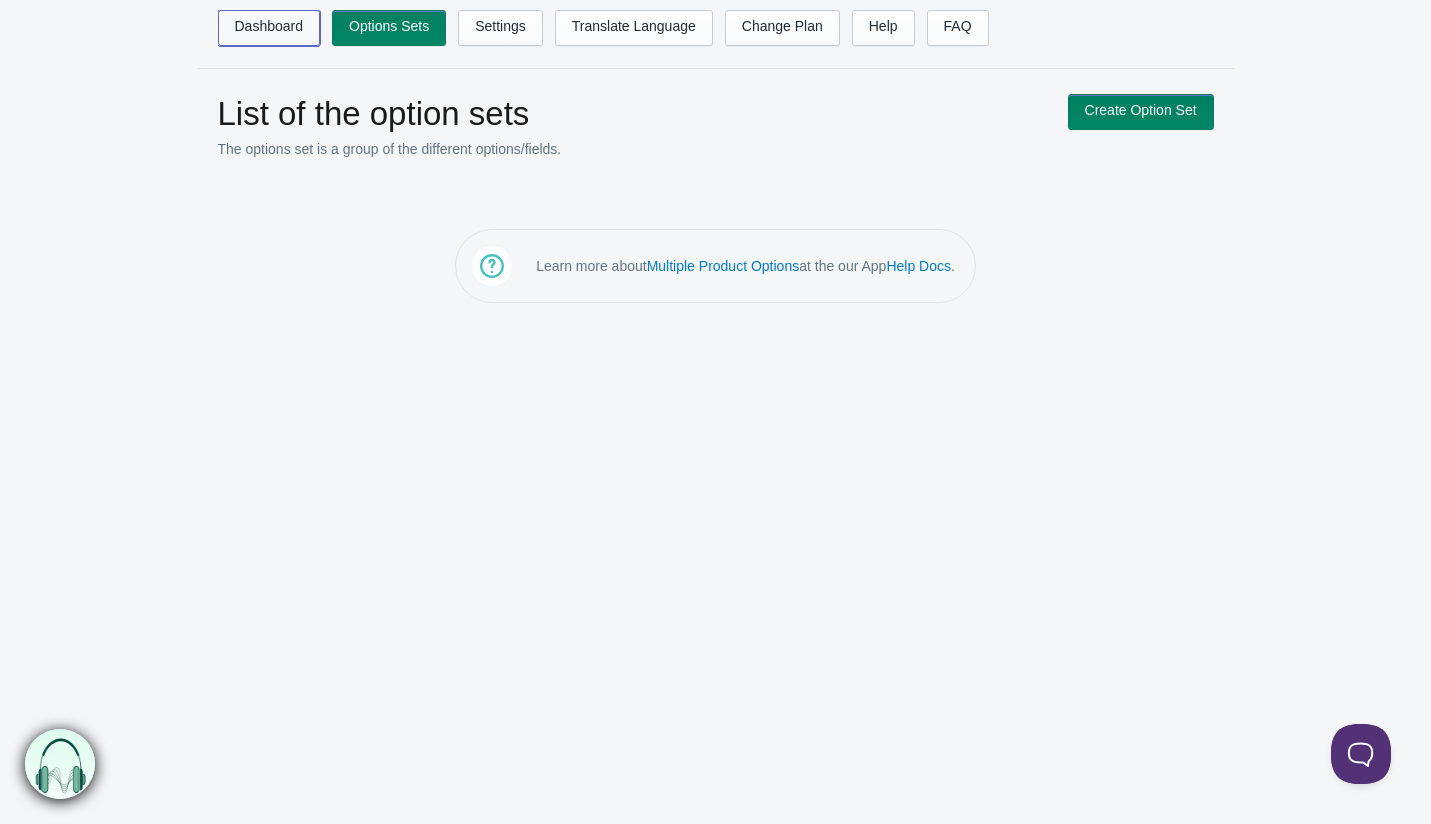 click on "Dashboard" at bounding box center (269, 28) 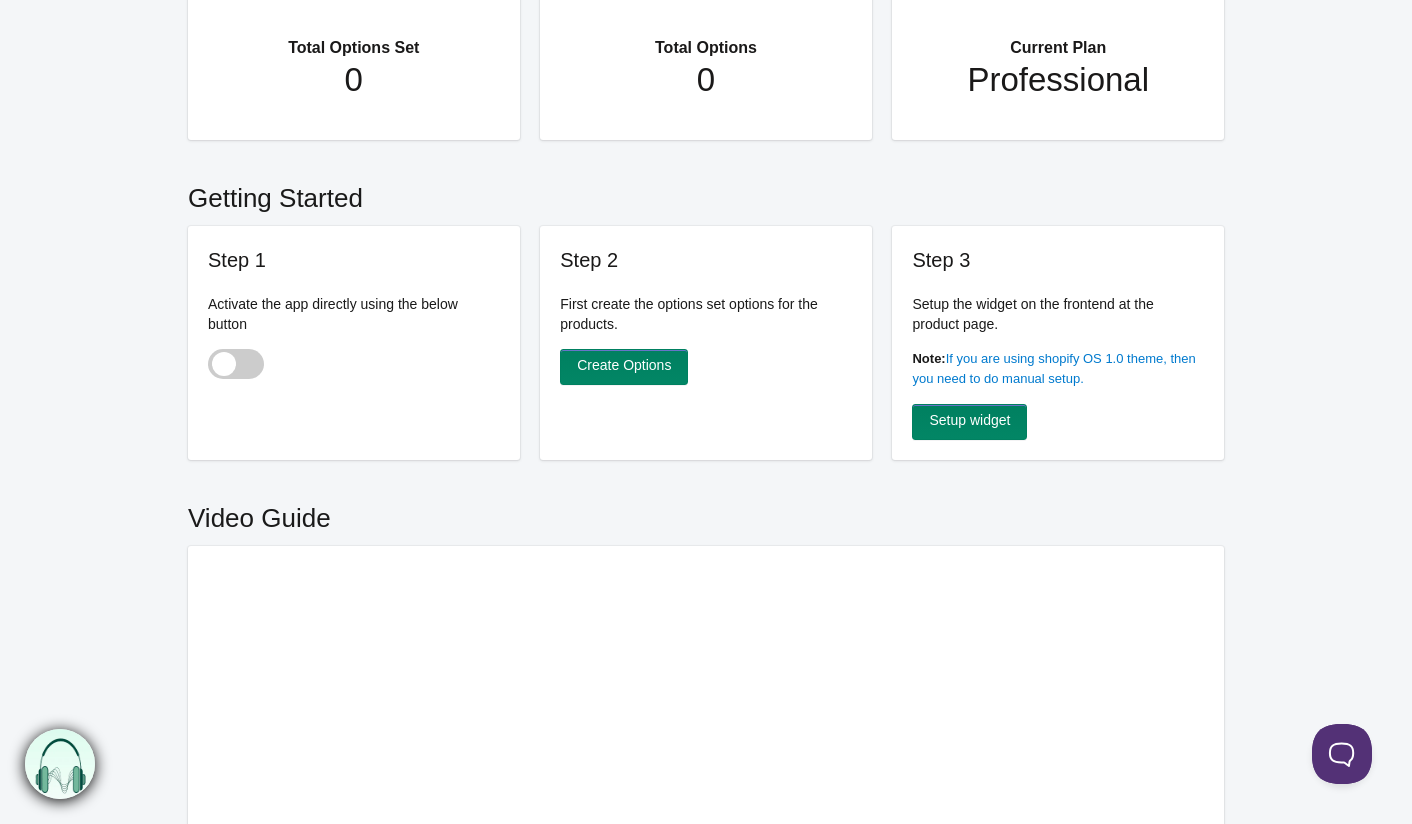 scroll, scrollTop: 528, scrollLeft: 0, axis: vertical 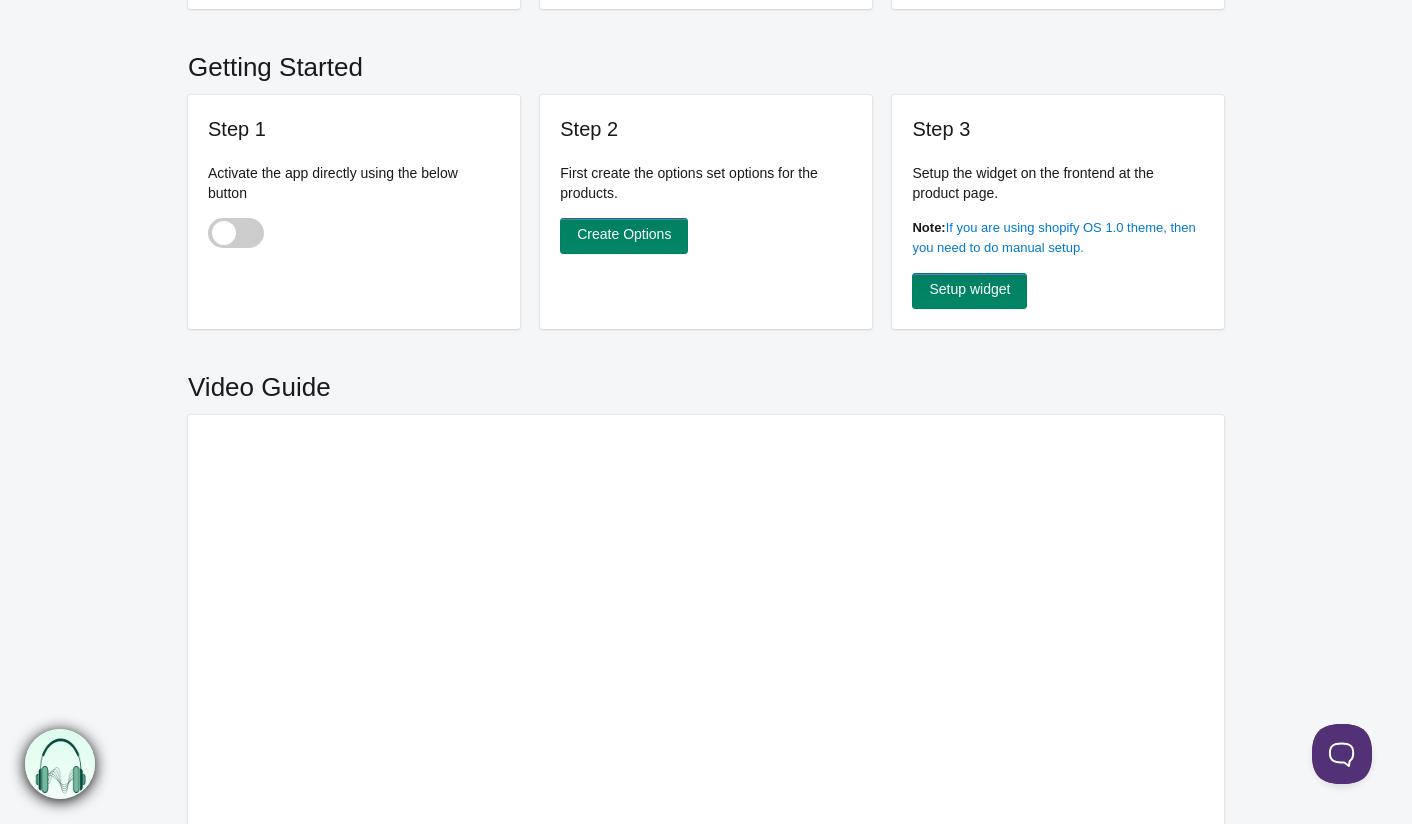 click at bounding box center (236, 233) 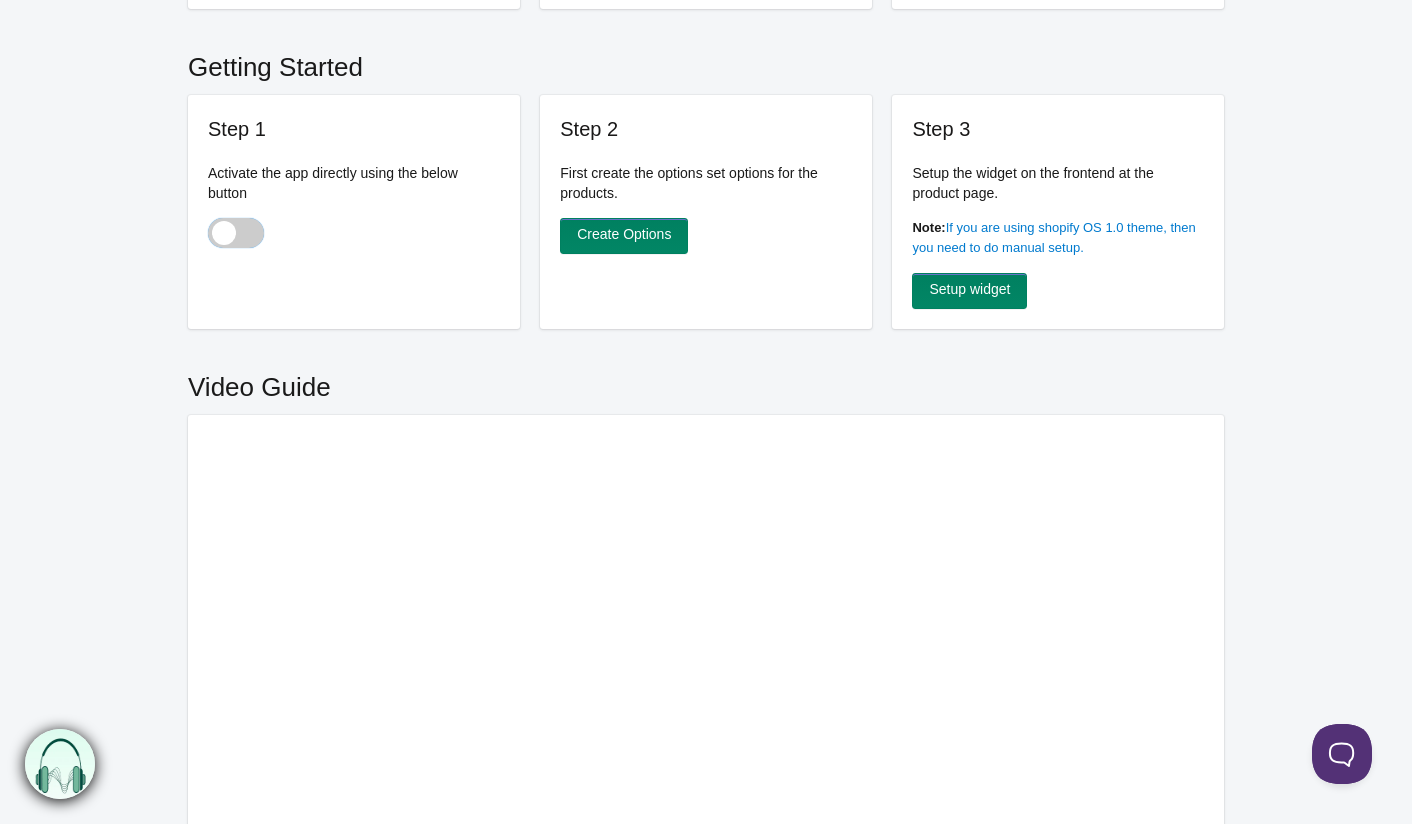 click at bounding box center (209, 235) 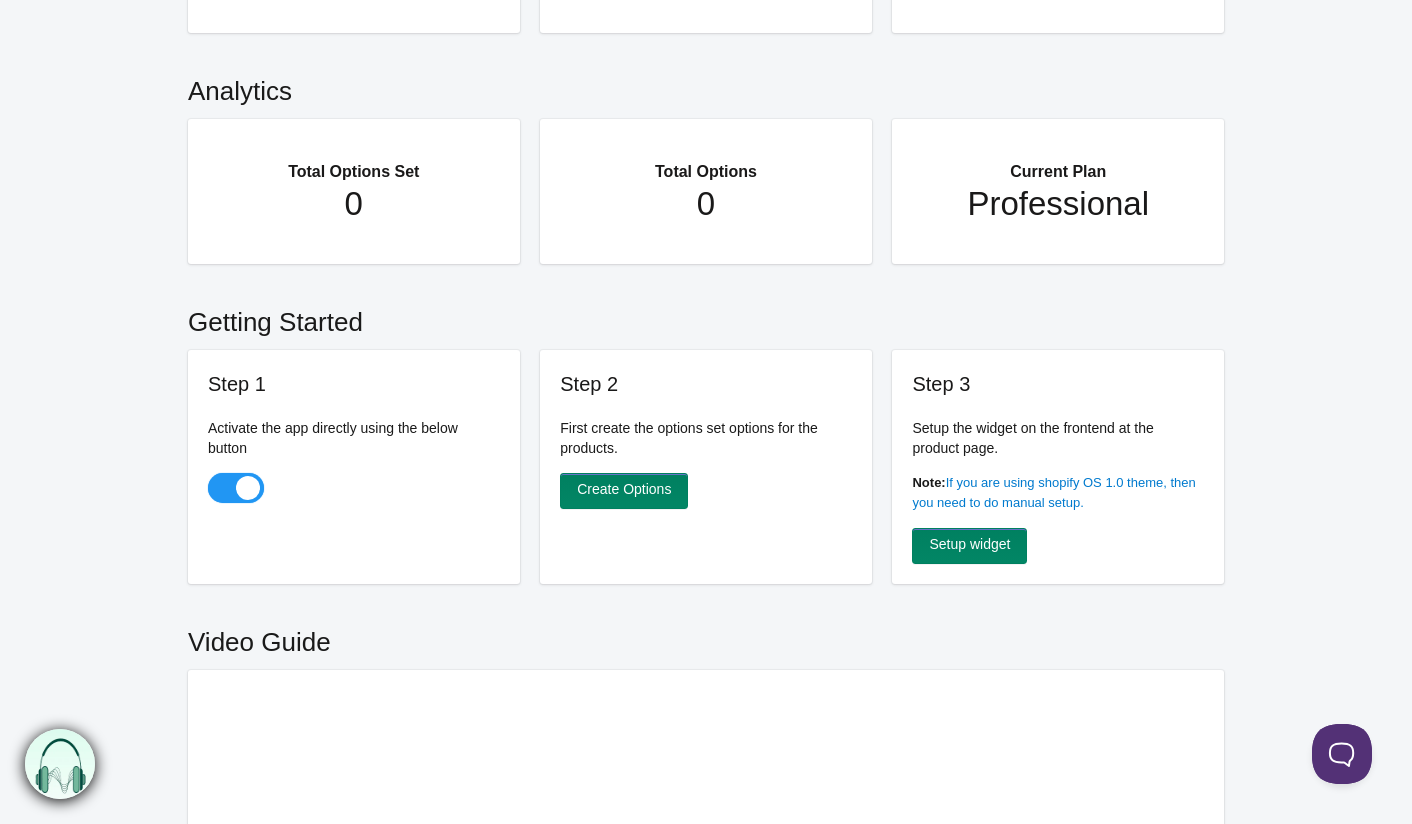 scroll, scrollTop: 297, scrollLeft: 0, axis: vertical 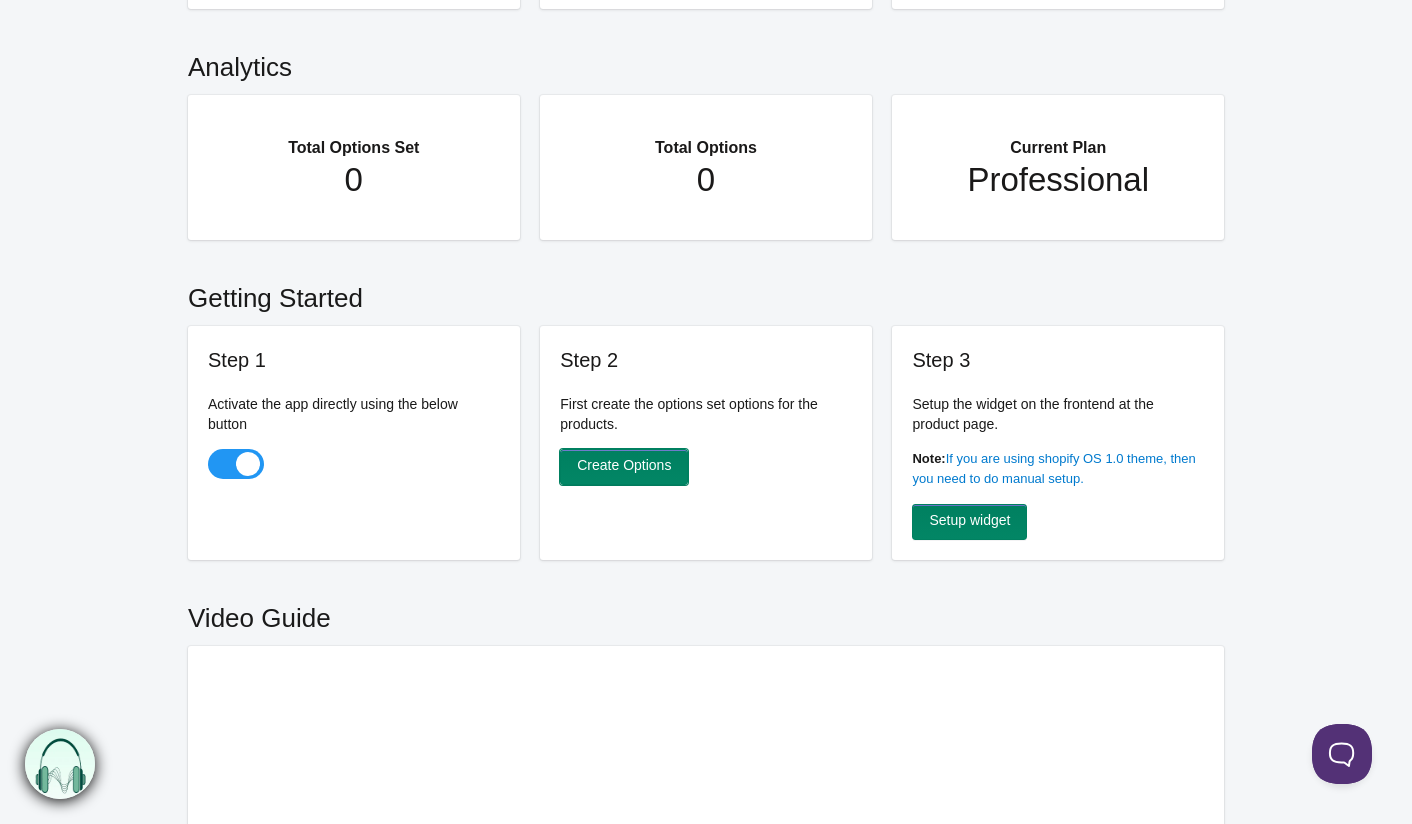 click on "Create Options" at bounding box center (624, 467) 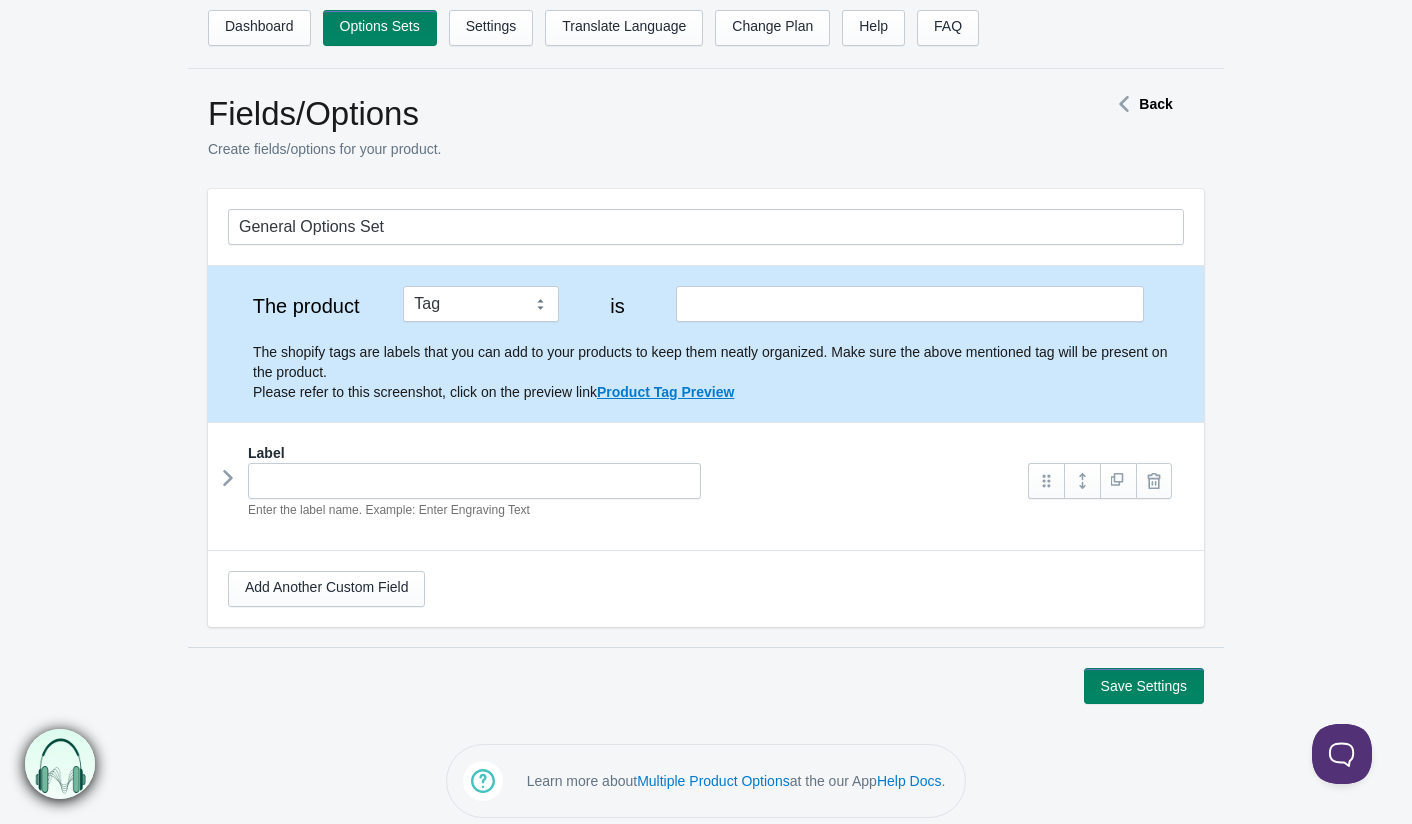 scroll, scrollTop: 0, scrollLeft: 0, axis: both 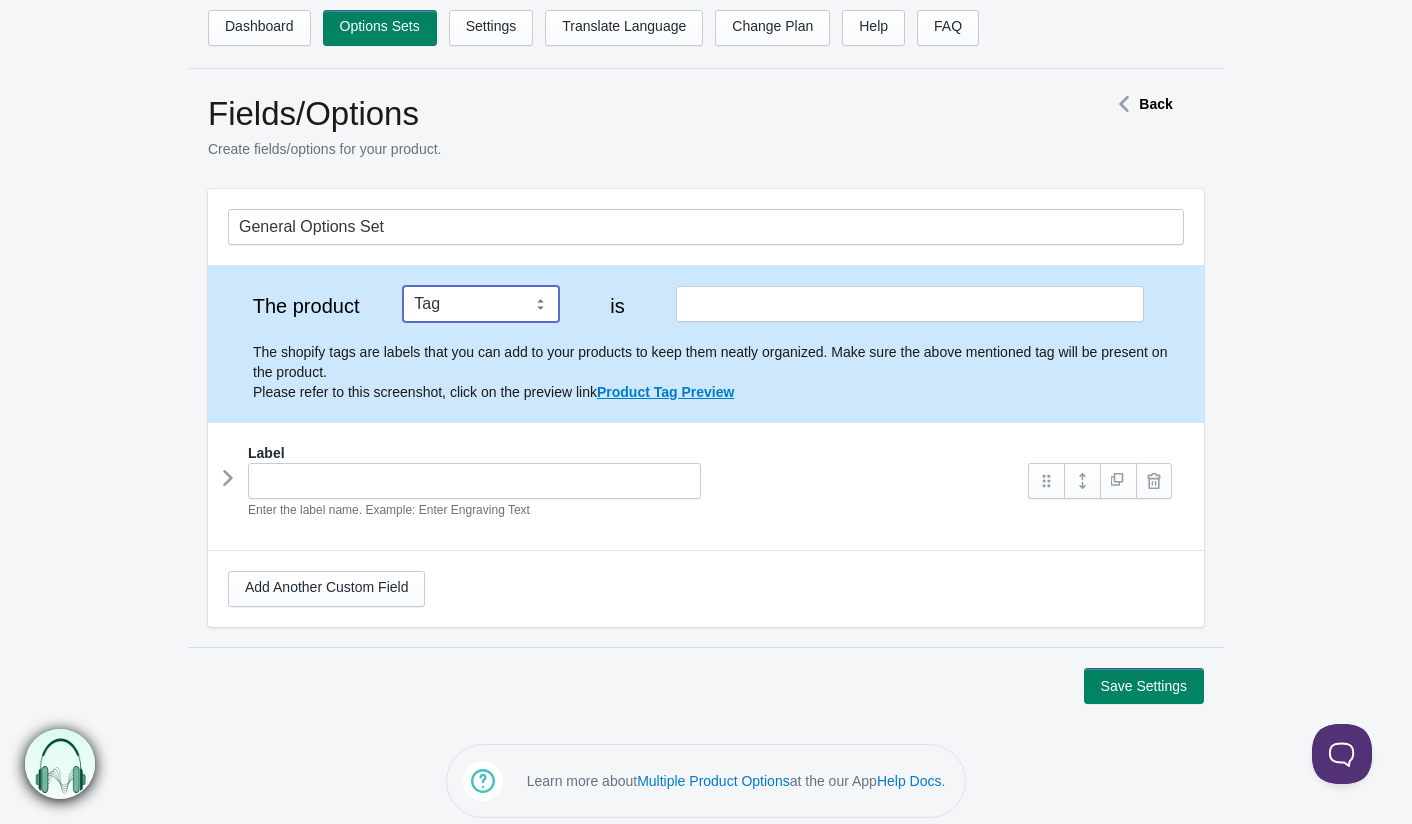 click on "Tag
Vendor
Type
URL
Handle
All Products" at bounding box center [481, 304] 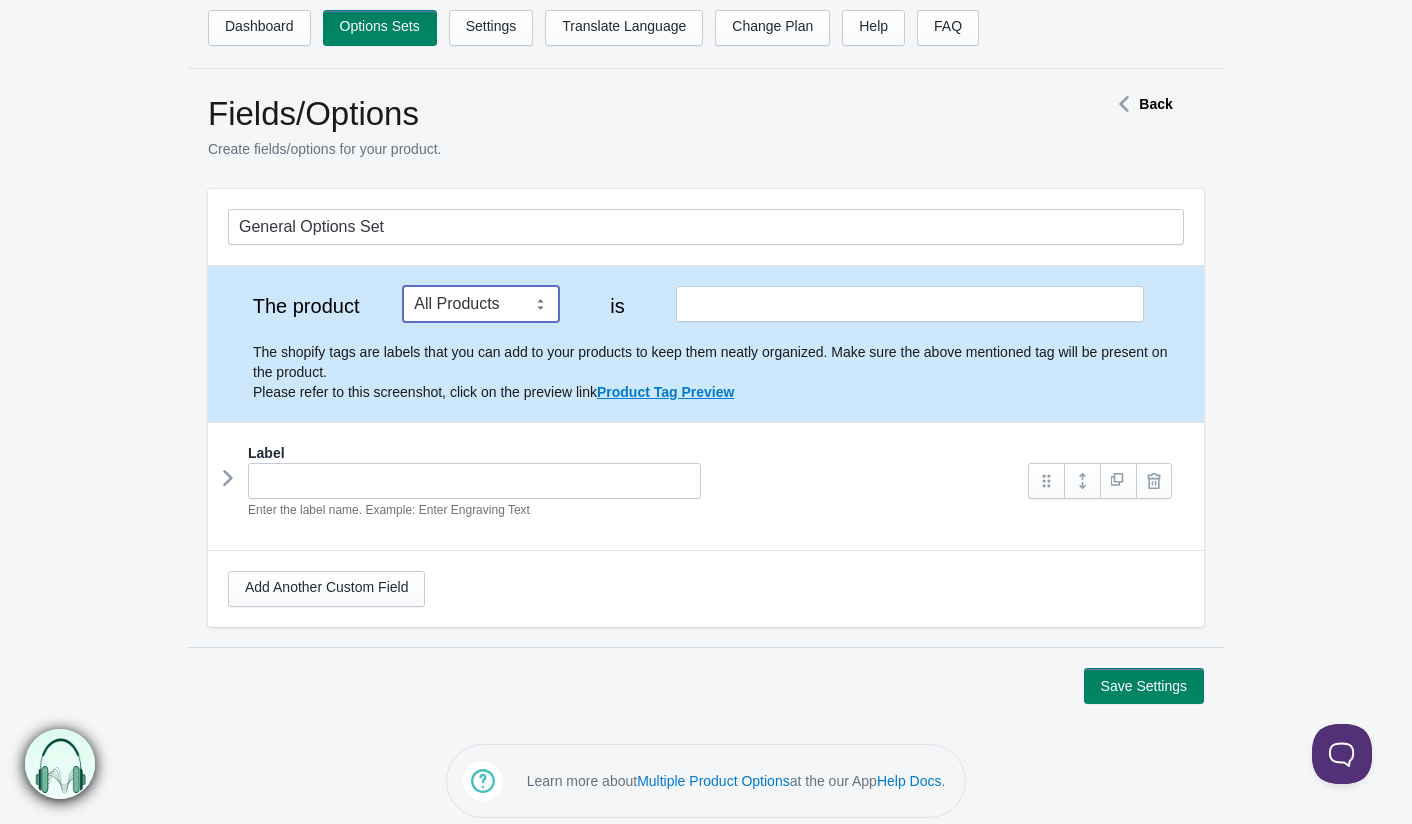 click on "Tag
Vendor
Type
URL
Handle
All Products" at bounding box center [481, 304] 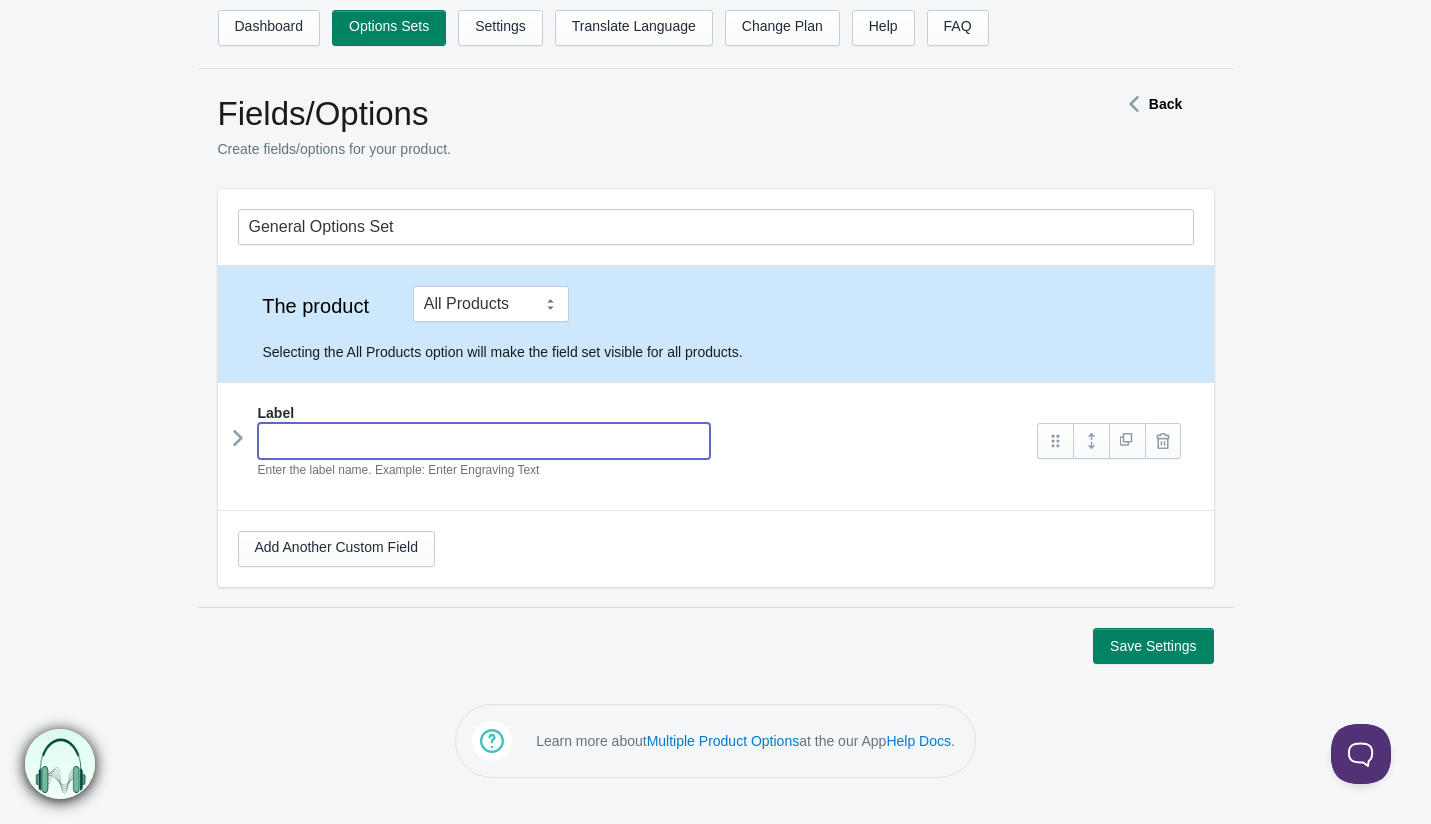 click at bounding box center (484, 441) 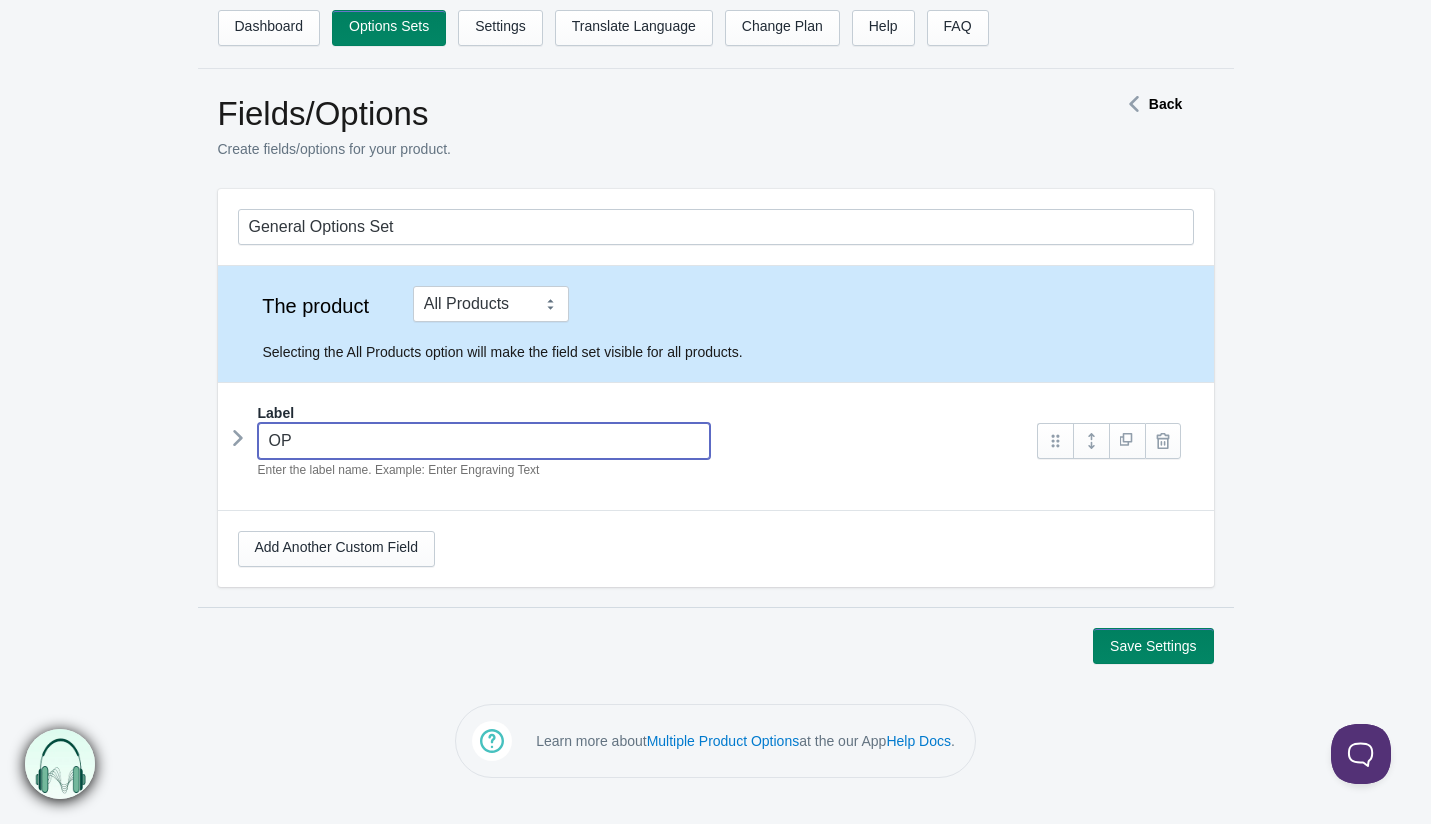 type on "O" 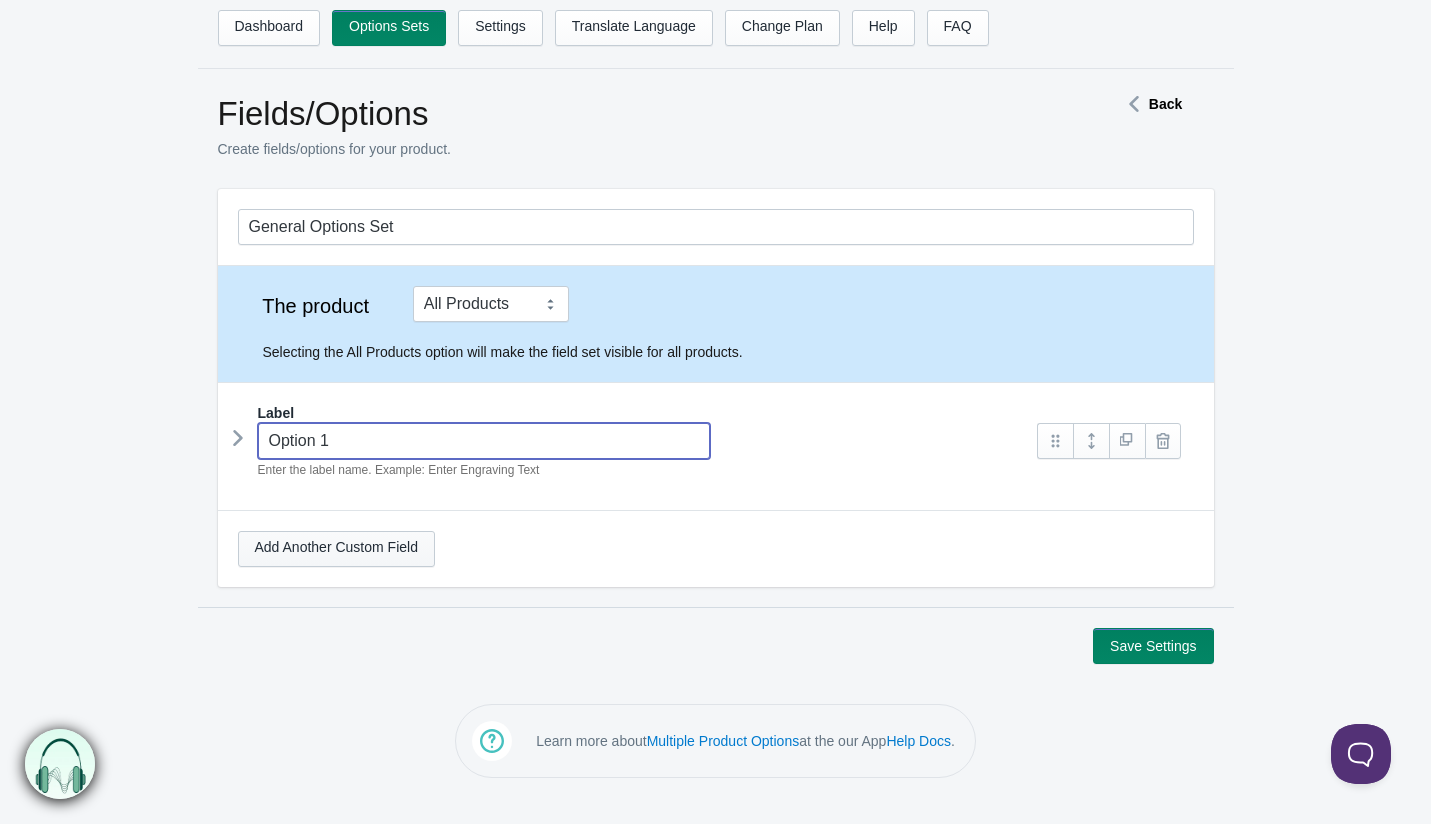 type on "Option 1" 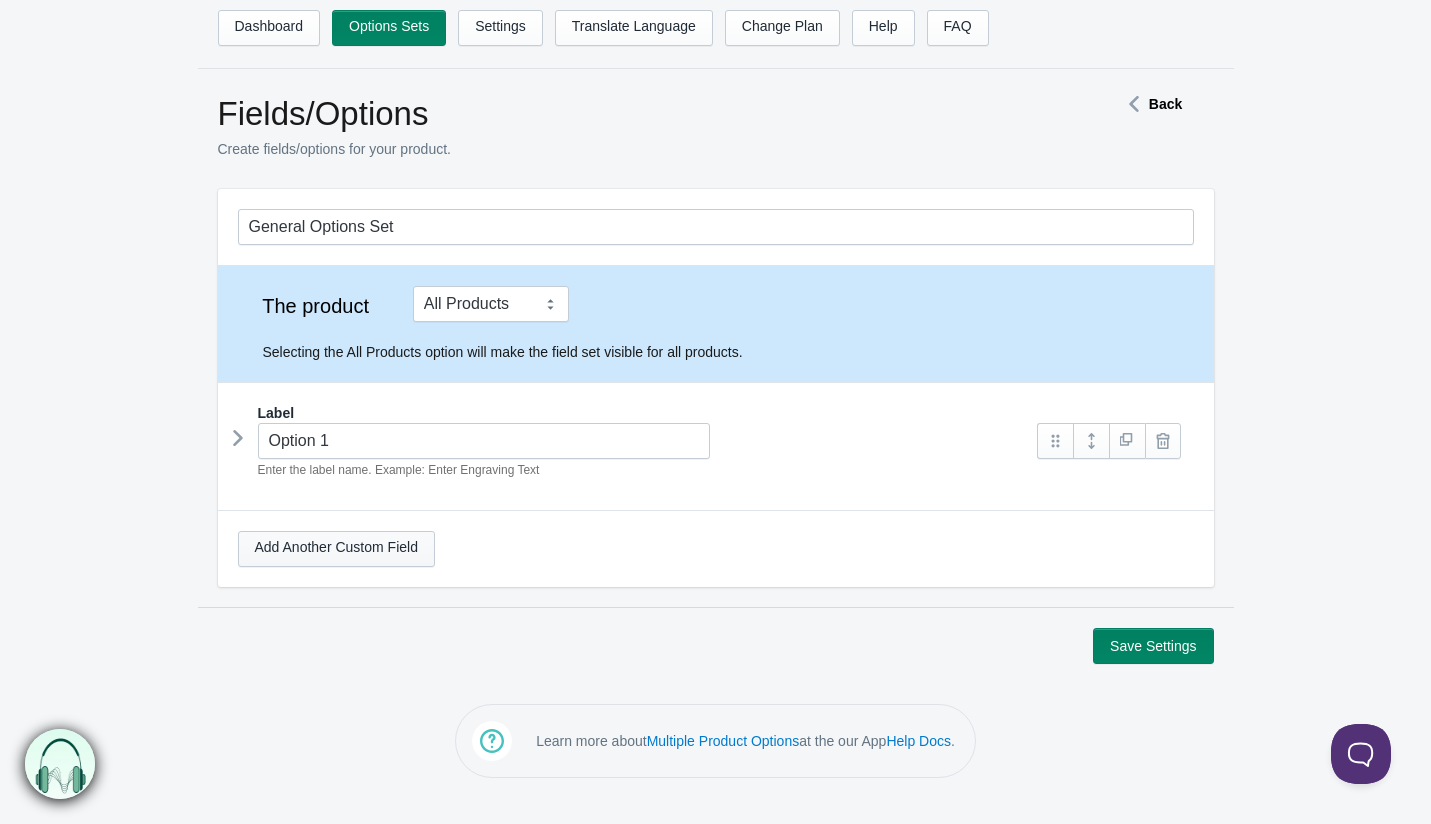 click on "Add Another Custom Field" at bounding box center (336, 549) 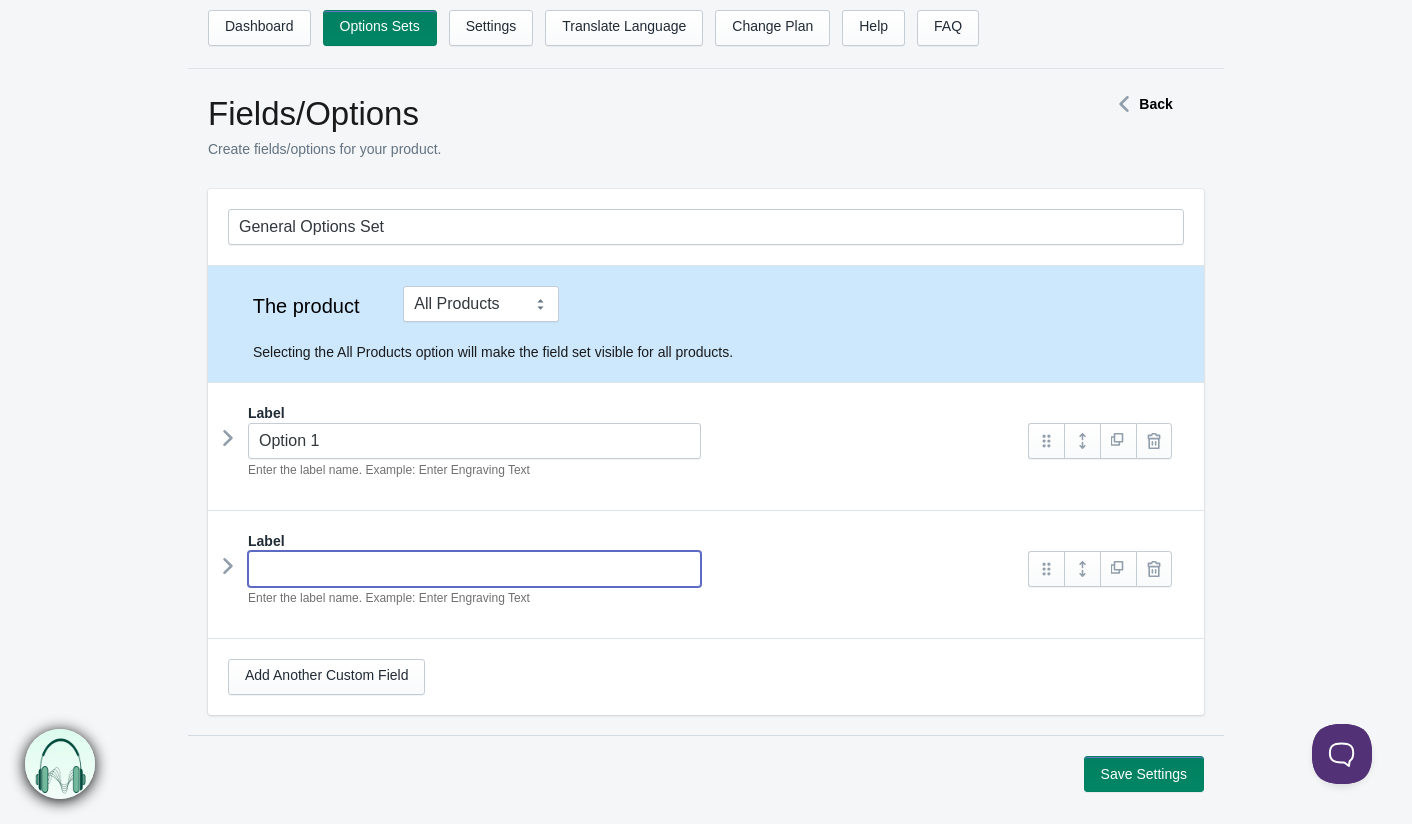 click at bounding box center [474, 569] 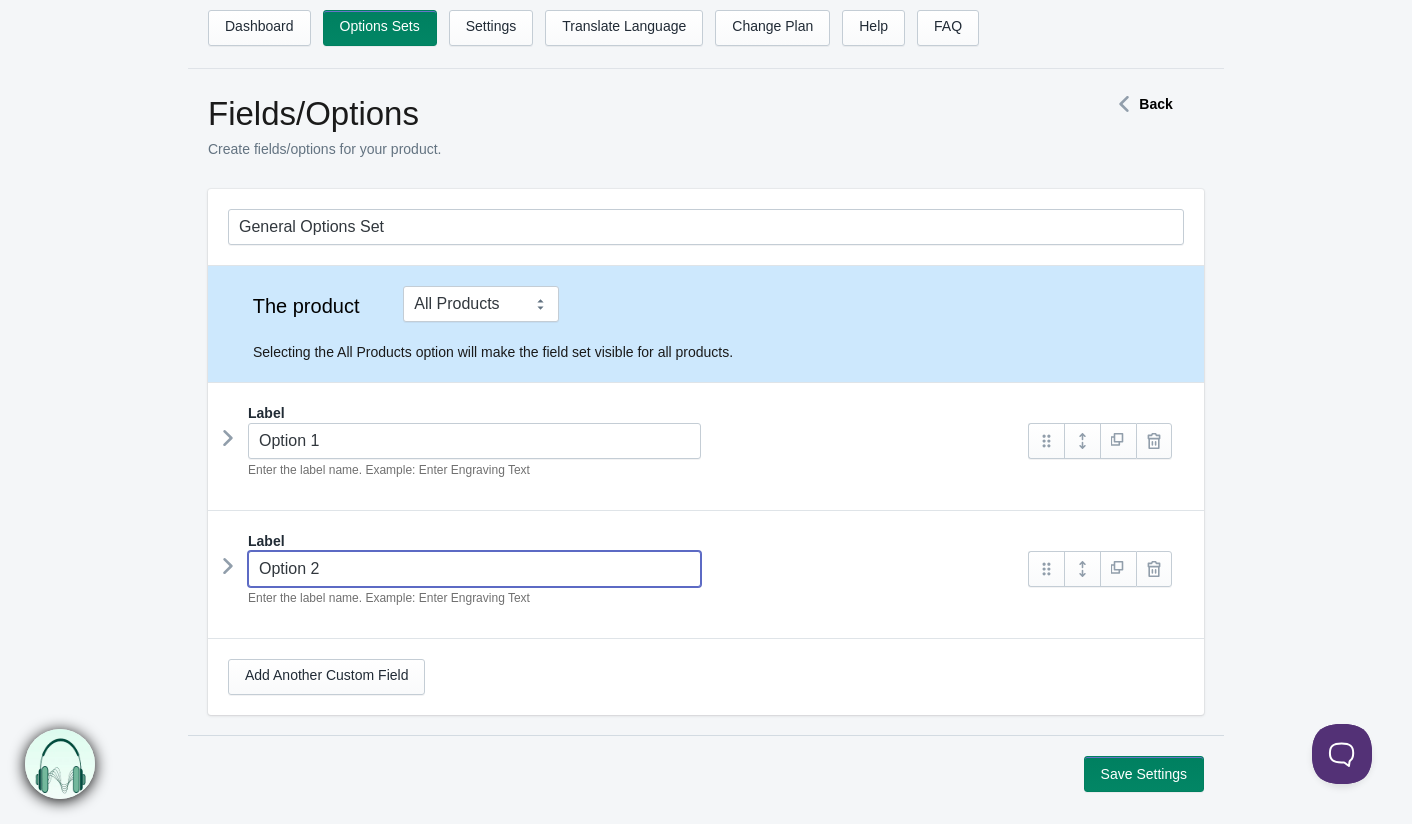 type on "Option 2" 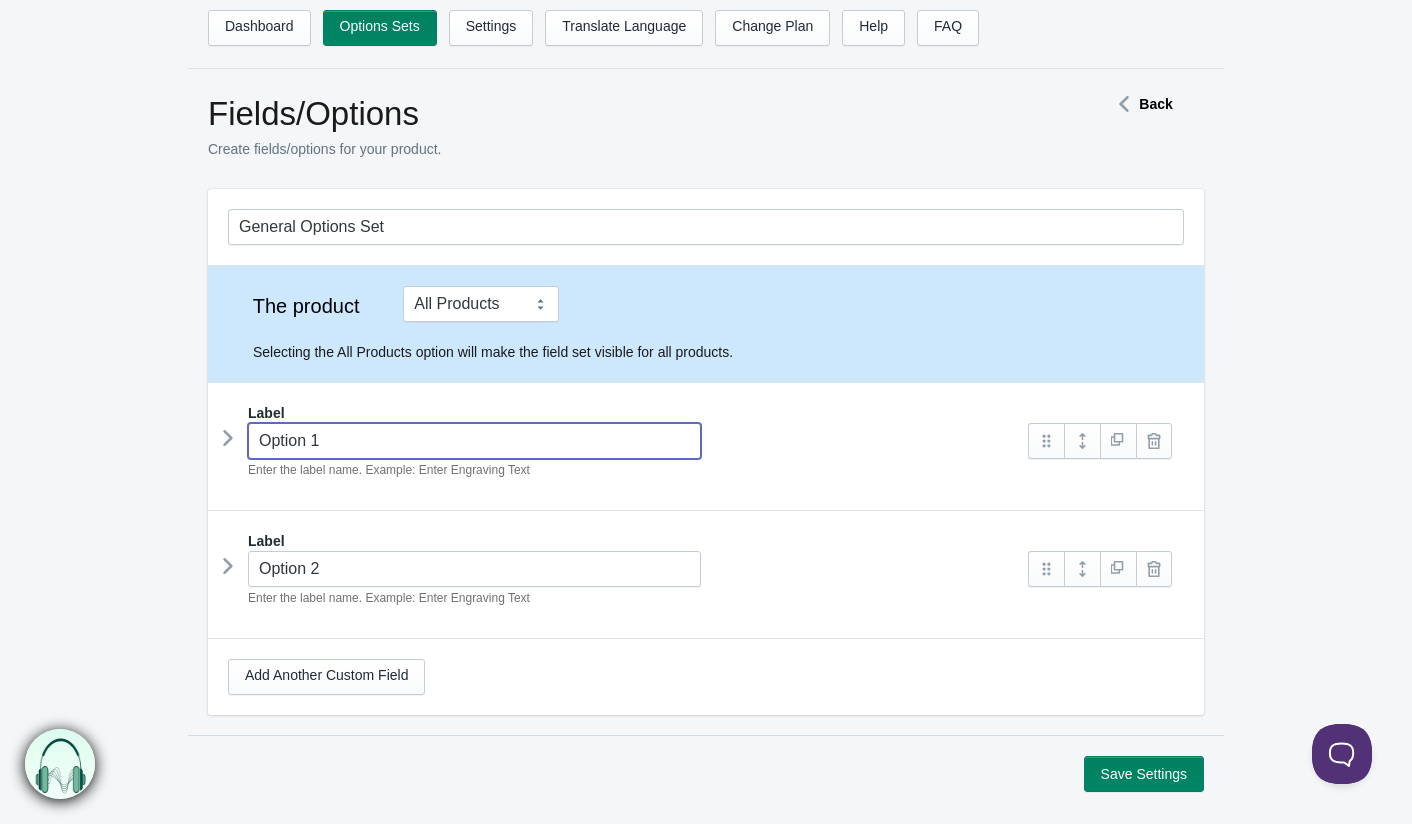 drag, startPoint x: 305, startPoint y: 437, endPoint x: 128, endPoint y: 414, distance: 178.4881 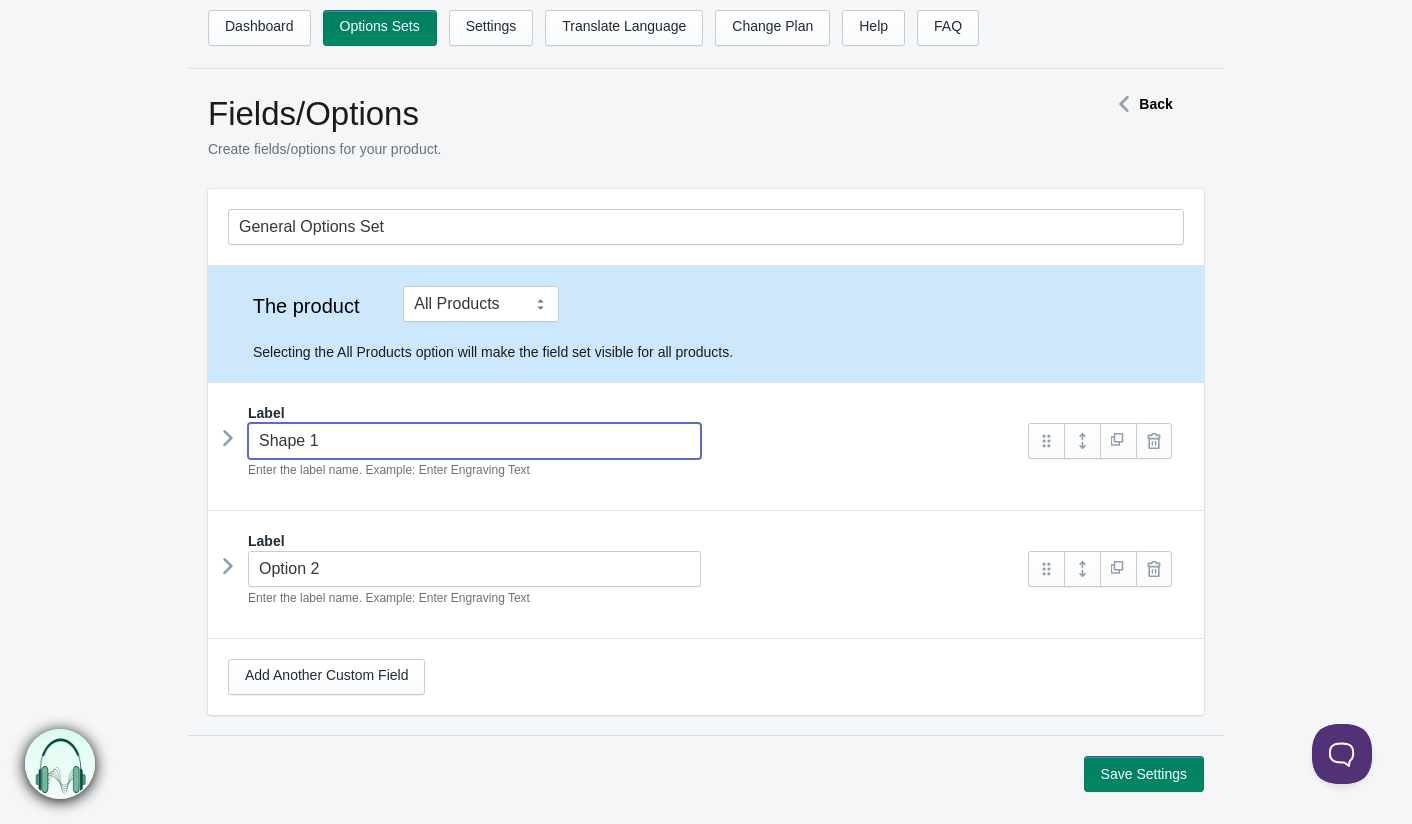 type on "Shape 1" 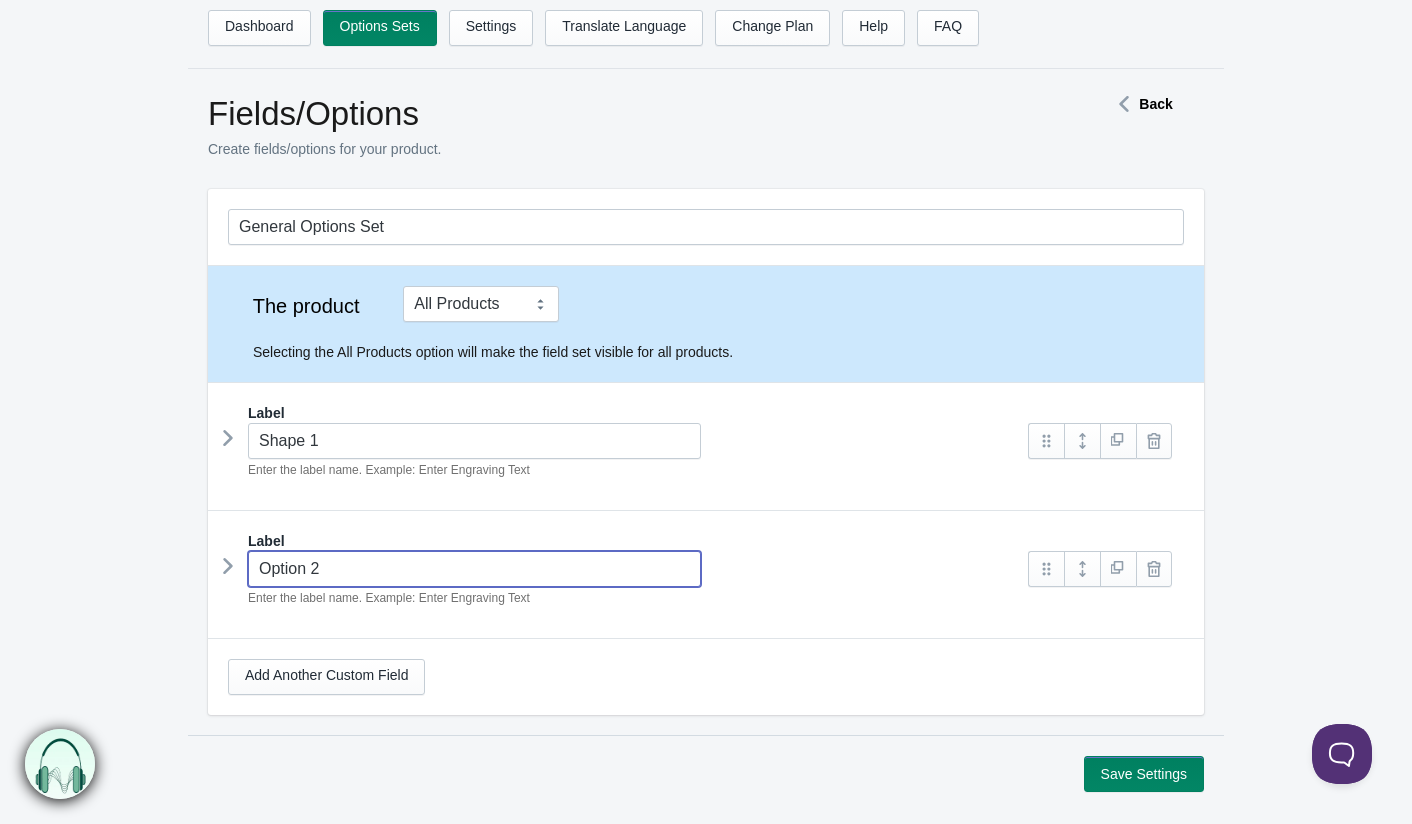 drag, startPoint x: 307, startPoint y: 570, endPoint x: 8, endPoint y: 552, distance: 299.54132 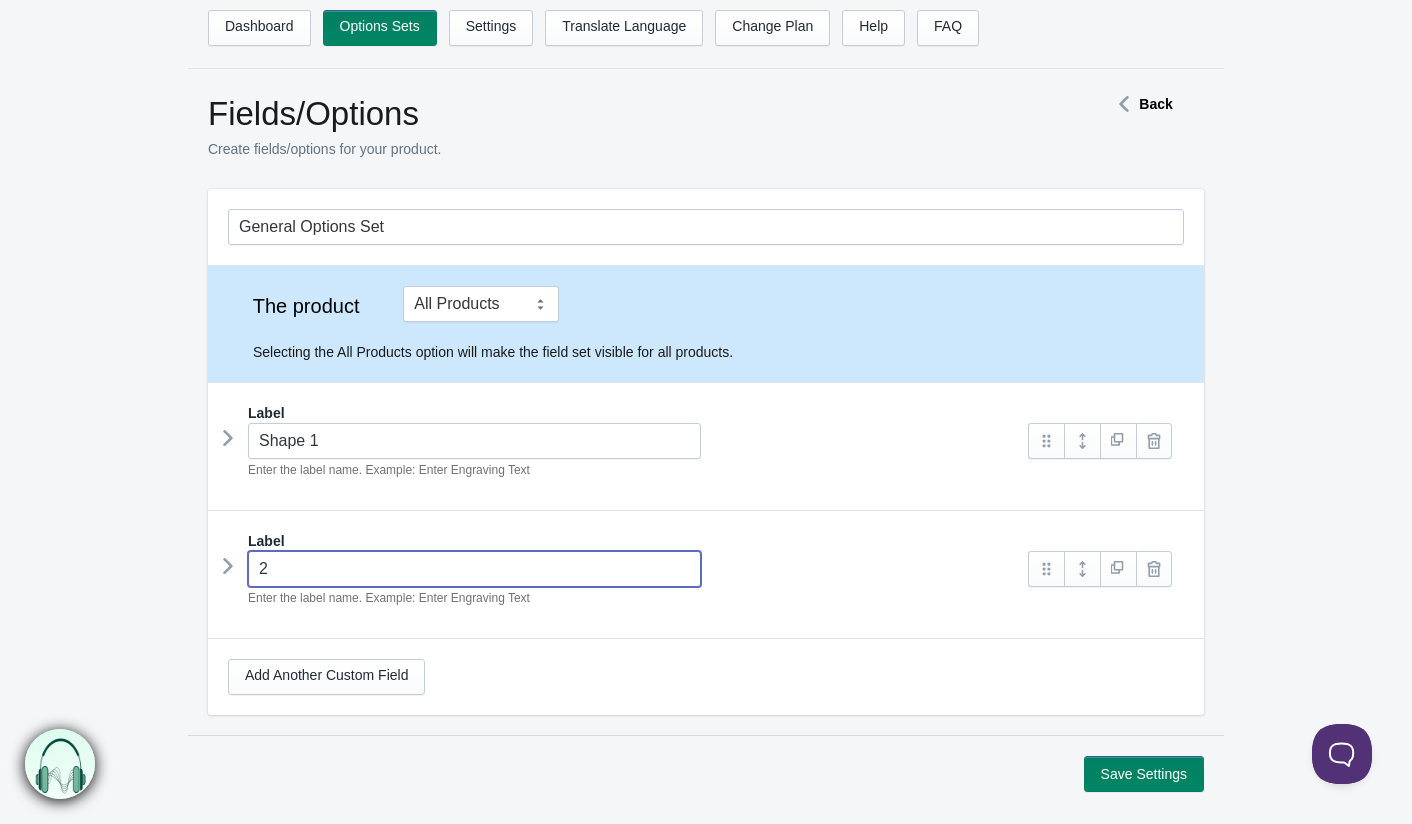 type on "--" 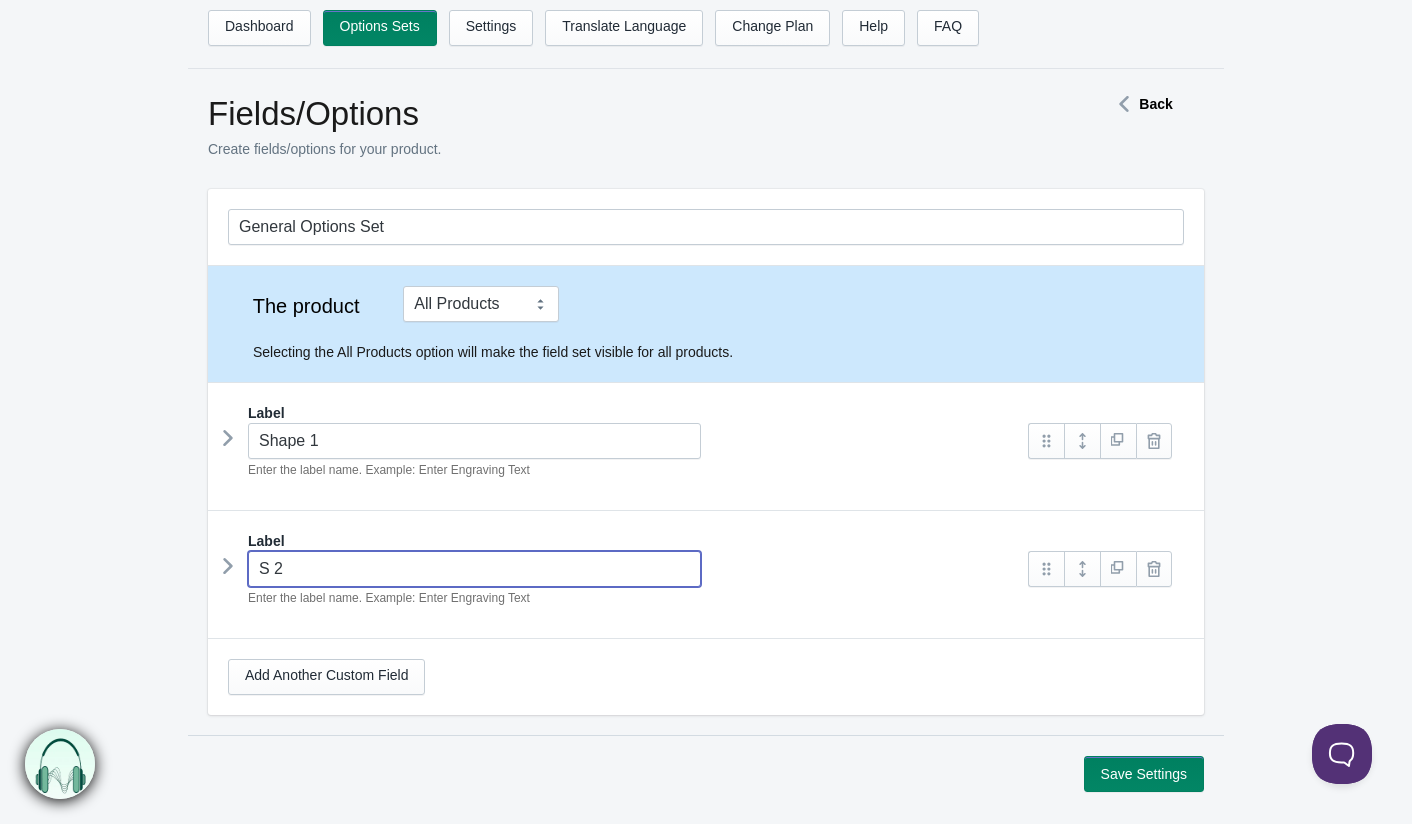 type on "s--" 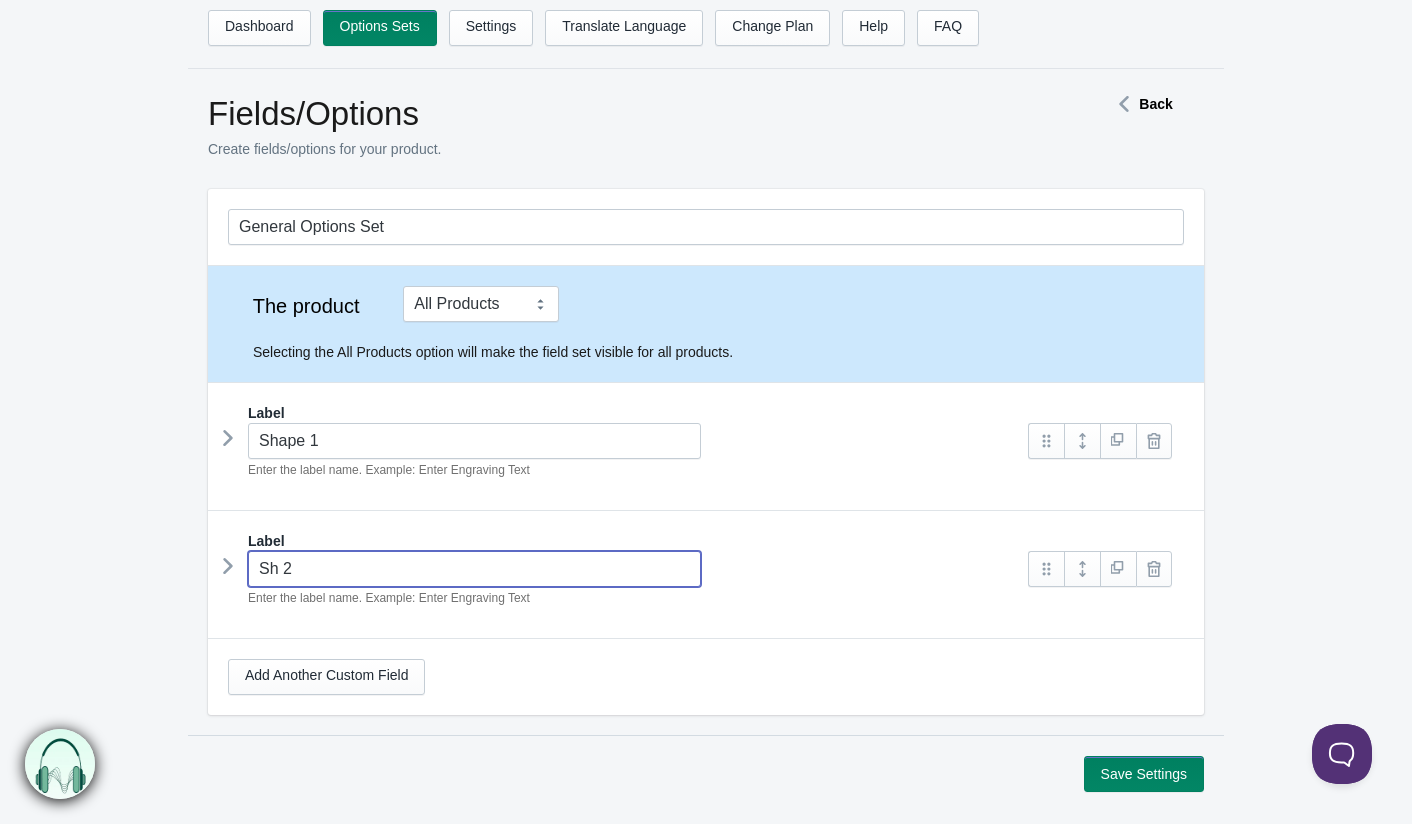 type on "sh--" 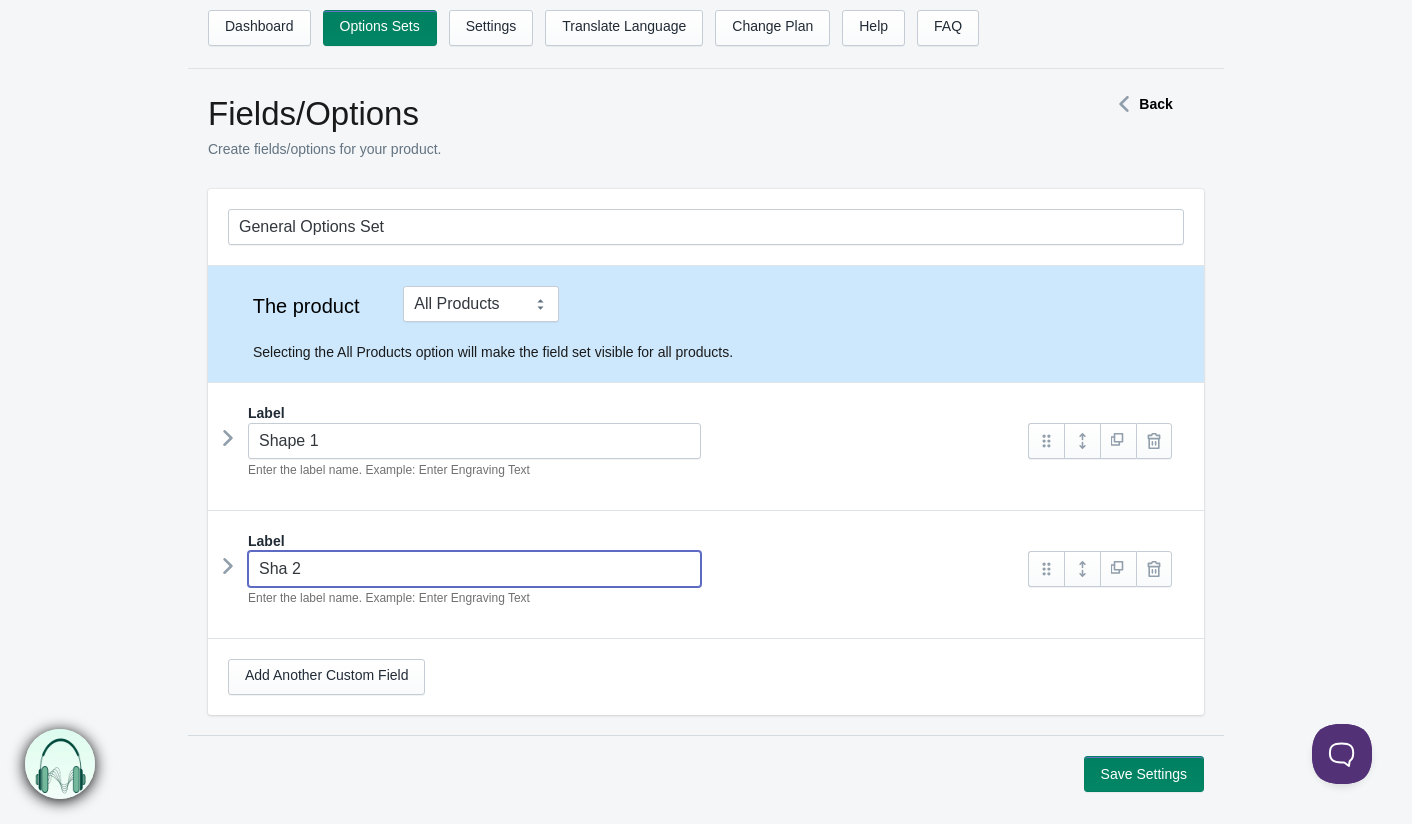 type on "sha--" 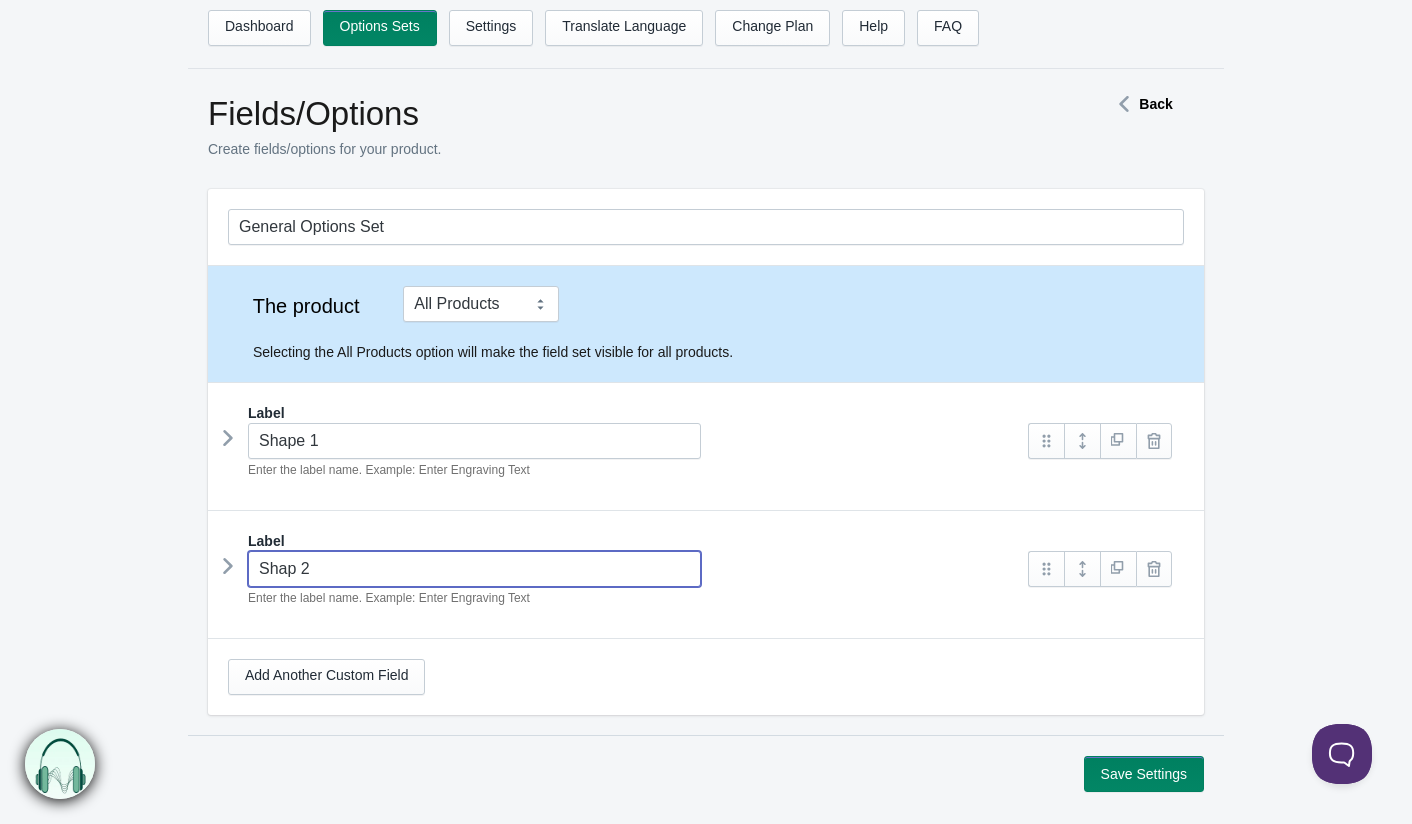type on "shap--" 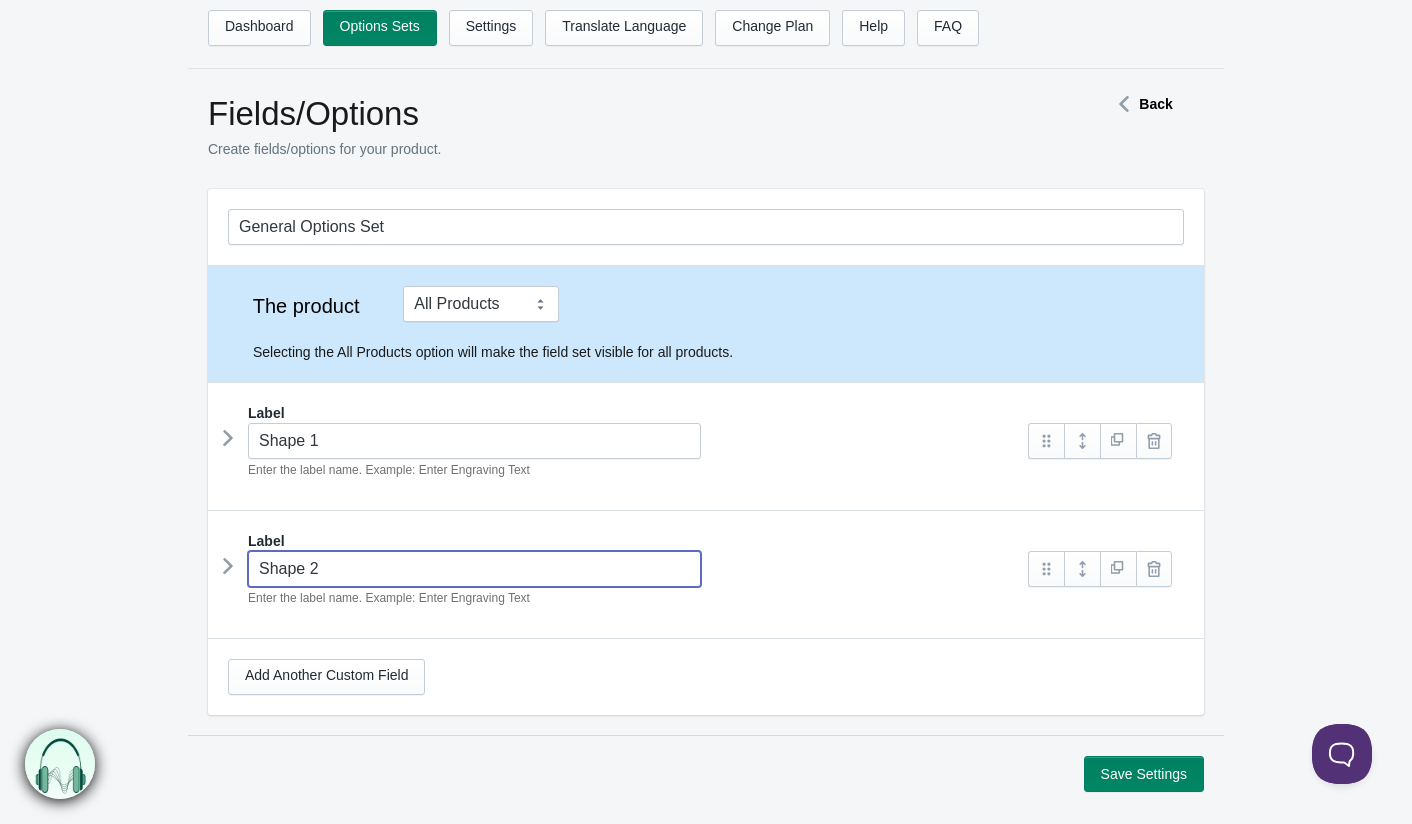 type on "shape--" 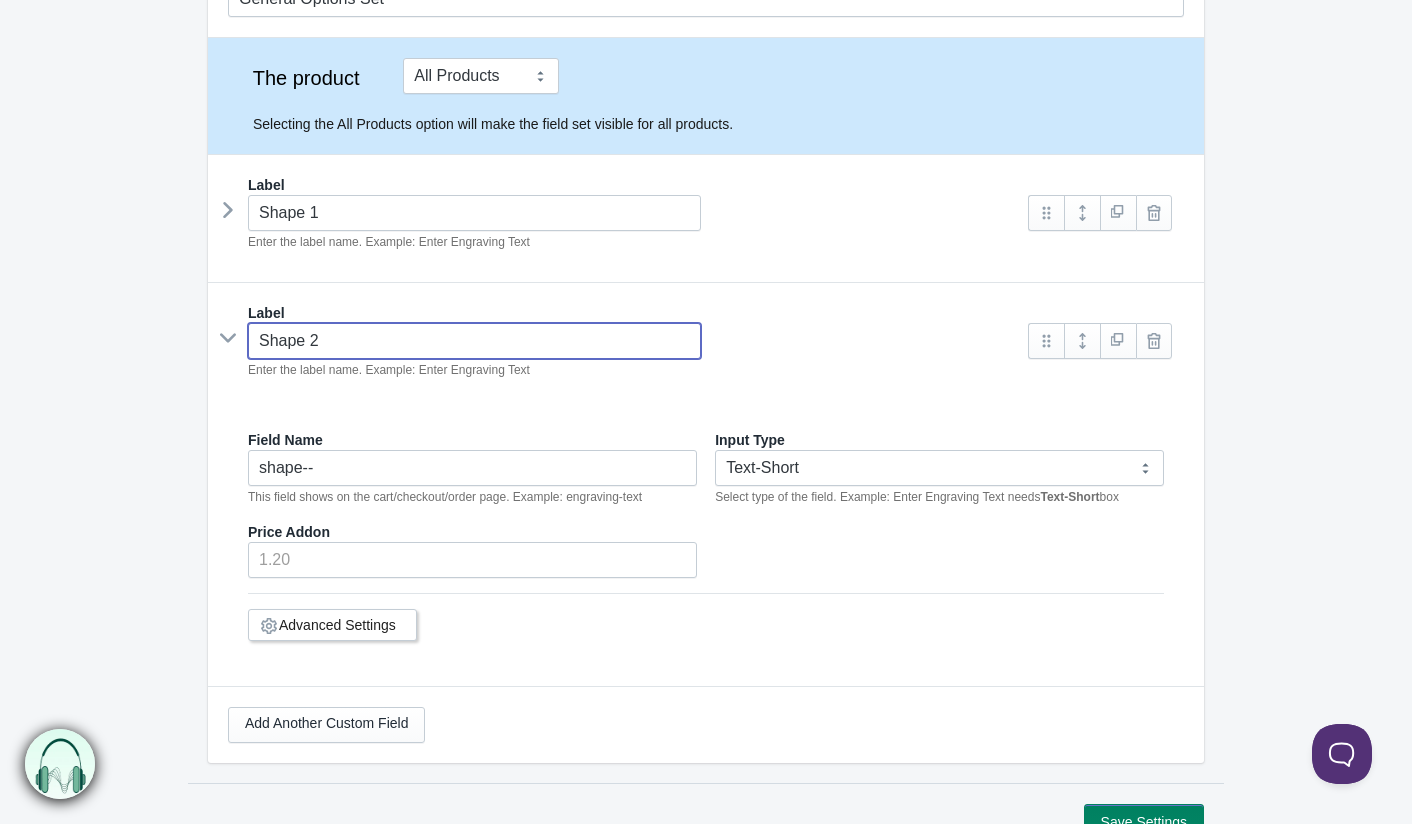 scroll, scrollTop: 228, scrollLeft: 0, axis: vertical 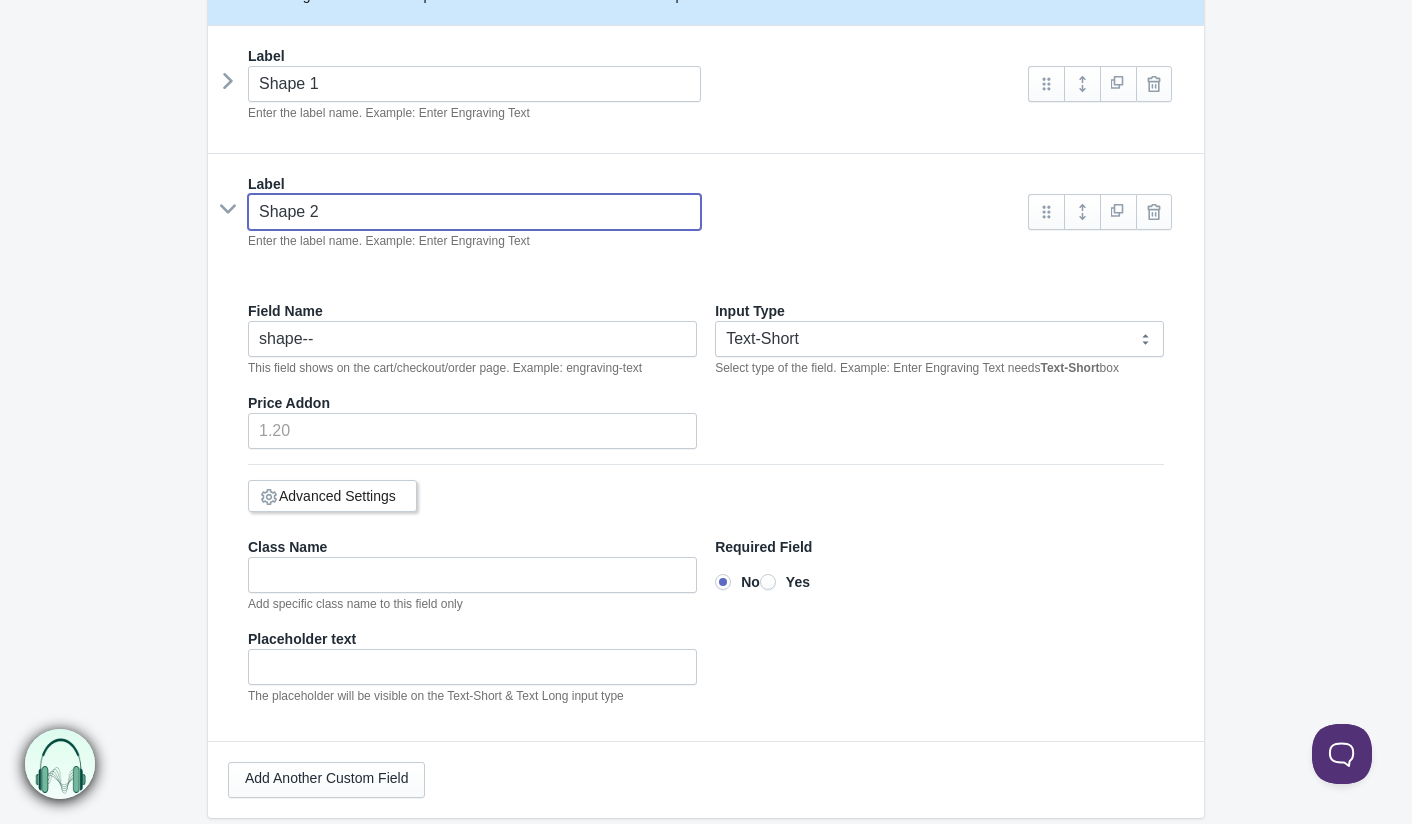click on "Advanced Settings" at bounding box center (337, 496) 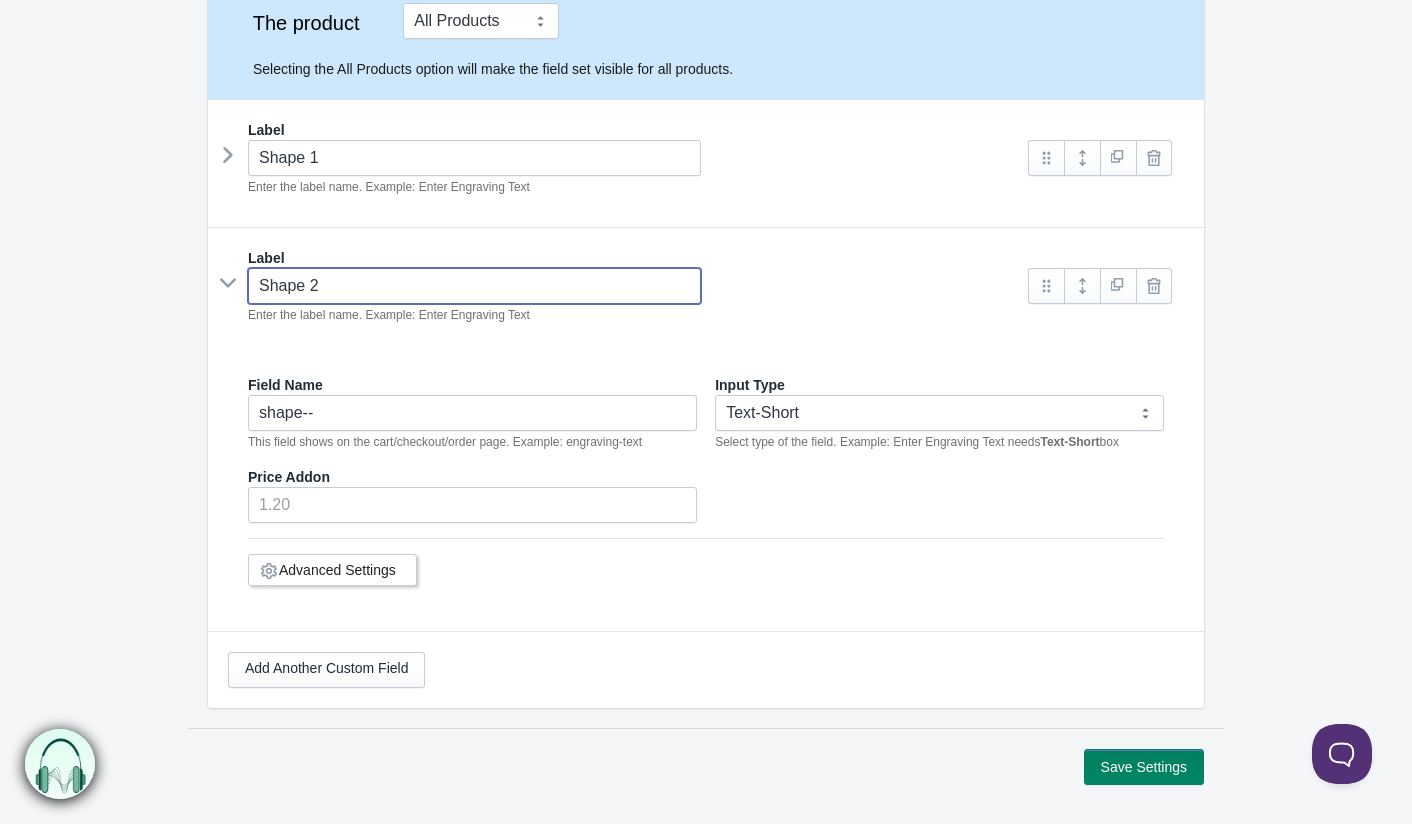 scroll, scrollTop: 279, scrollLeft: 0, axis: vertical 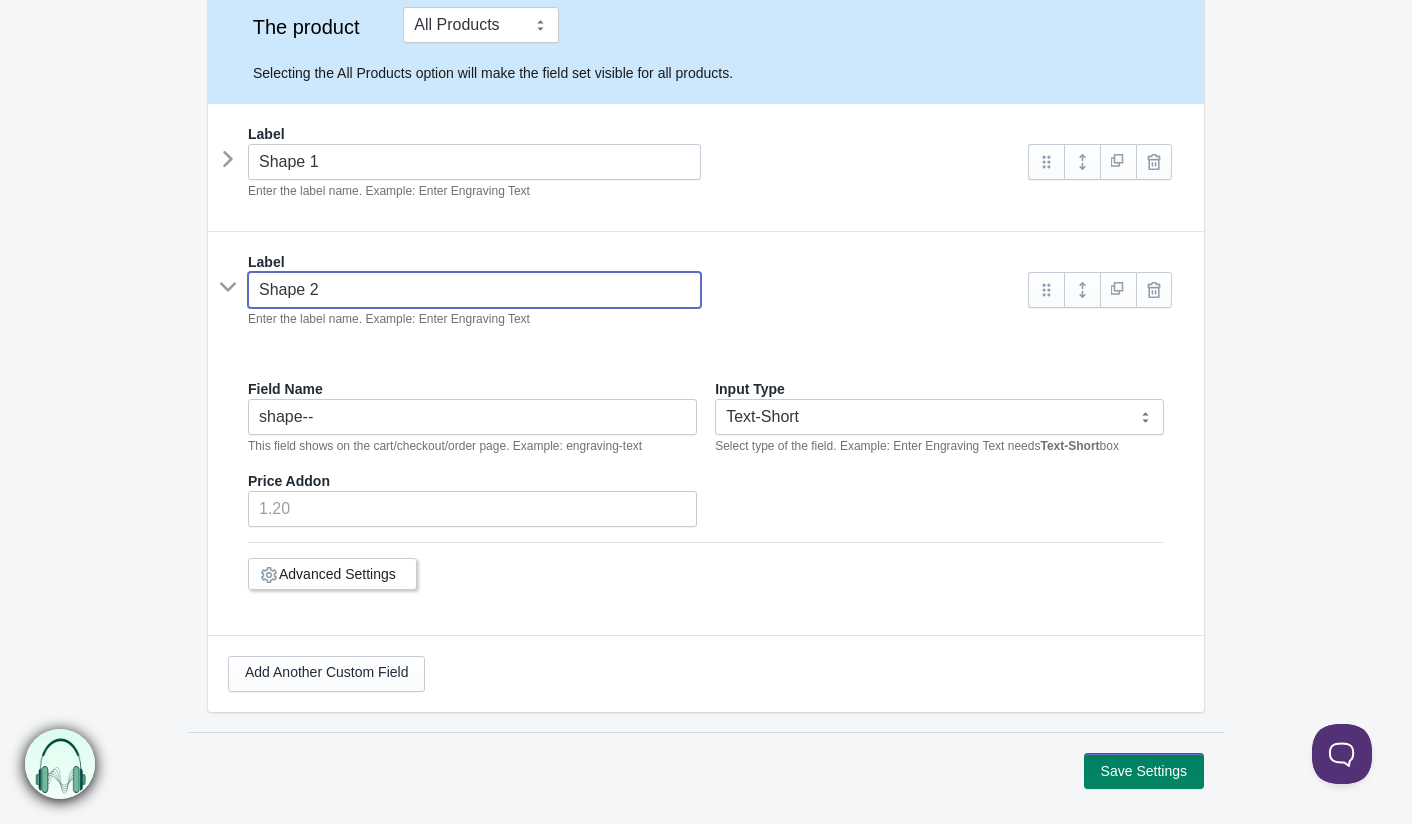 type on "Shape 2" 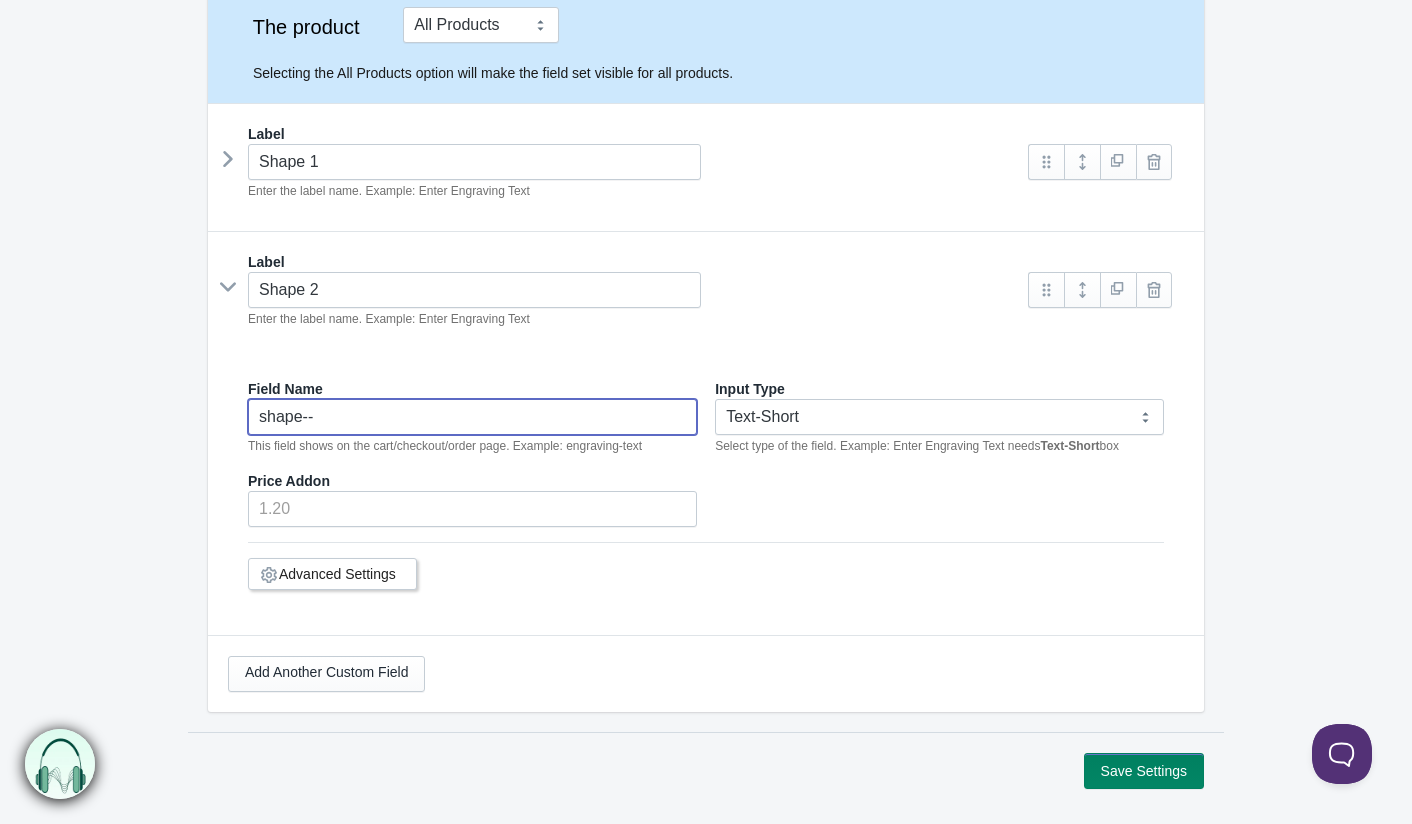 click on "shape--" at bounding box center (472, 417) 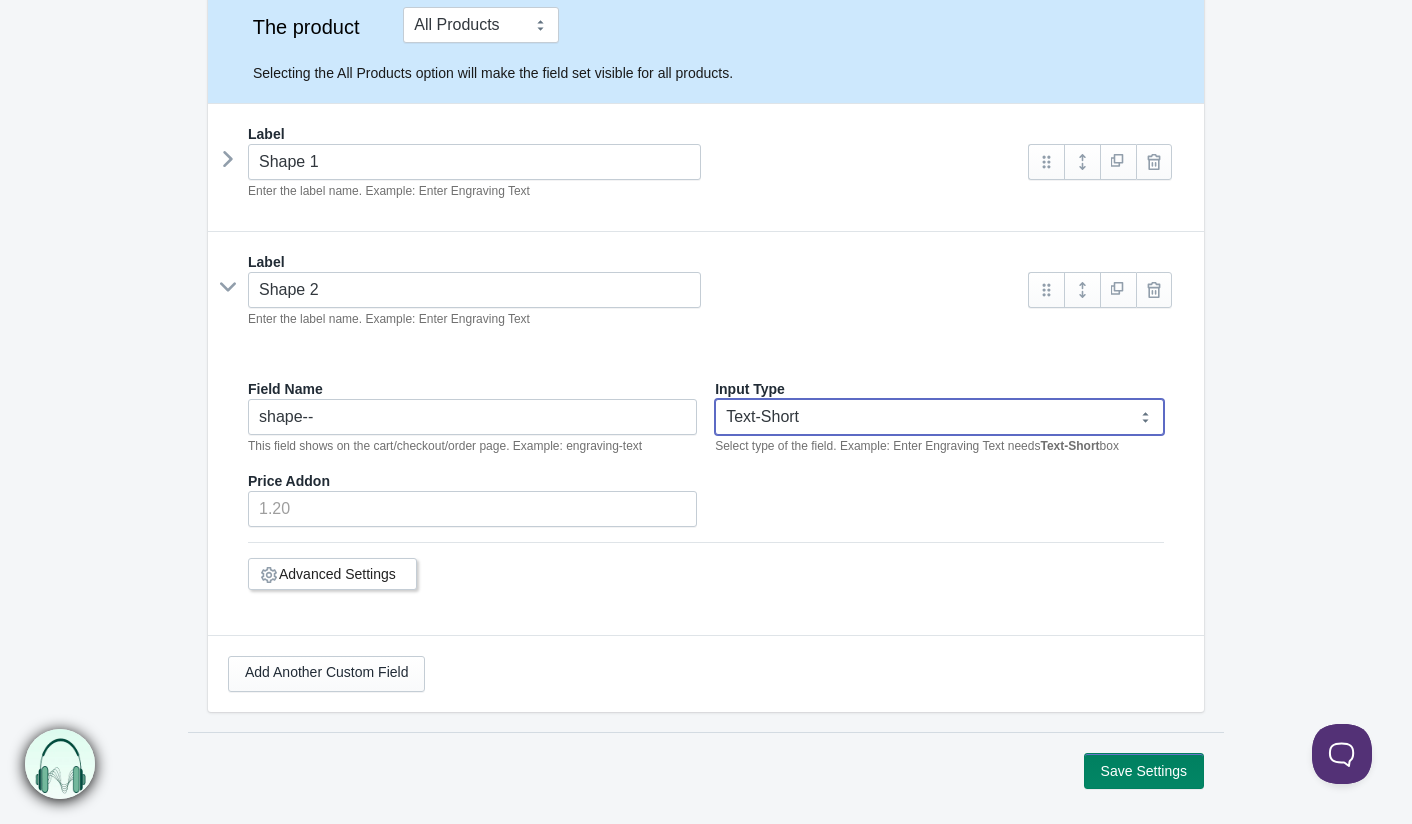 click on "Text-Short Text-Long Radio button  Drop-down select Image Checkbox Datepicker" at bounding box center (939, 417) 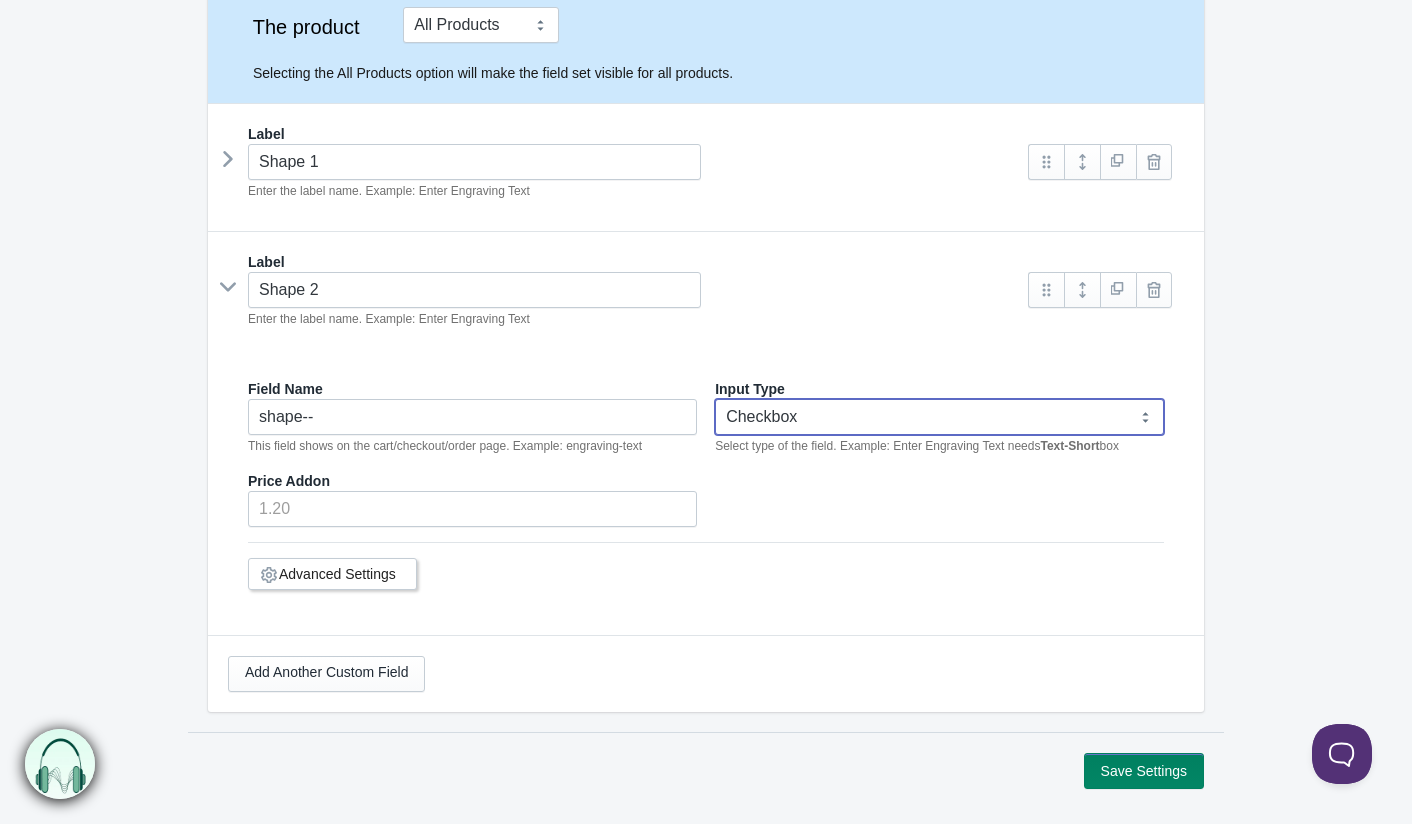 click on "Text-Short Text-Long Radio button  Drop-down select Image Checkbox Datepicker" at bounding box center (939, 417) 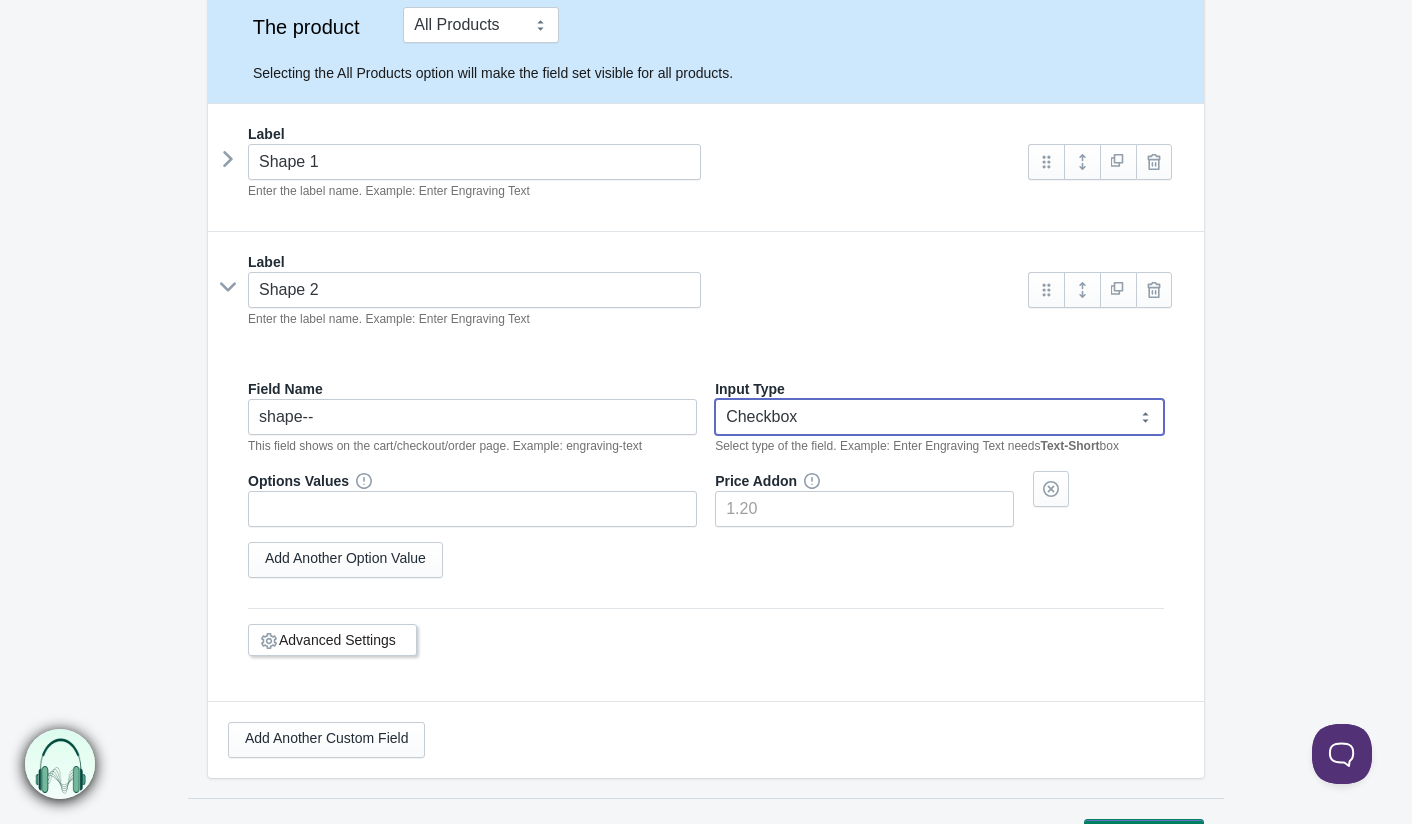 click on "Add Another Option Value" at bounding box center (706, 560) 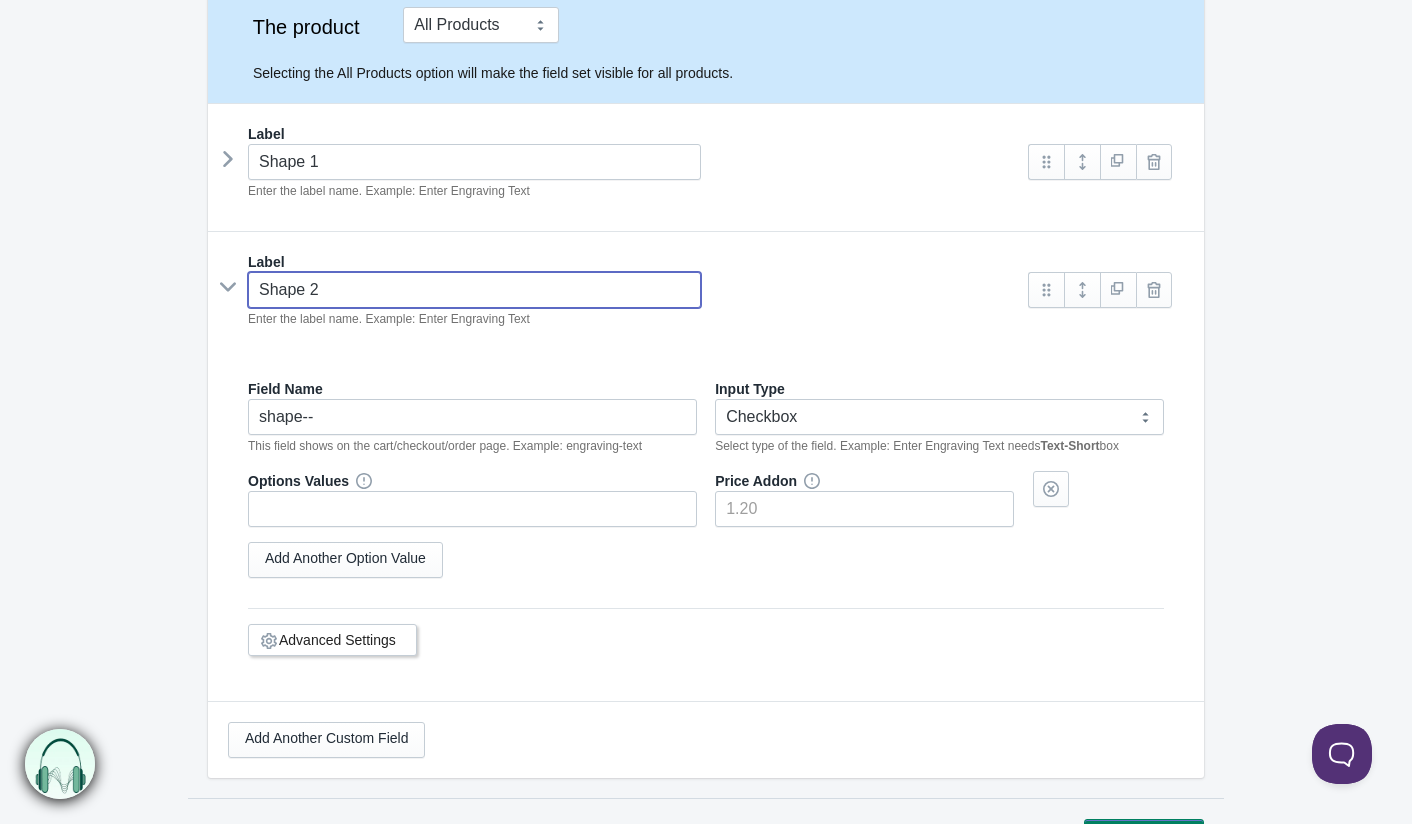 drag, startPoint x: 325, startPoint y: 287, endPoint x: 234, endPoint y: 279, distance: 91.350975 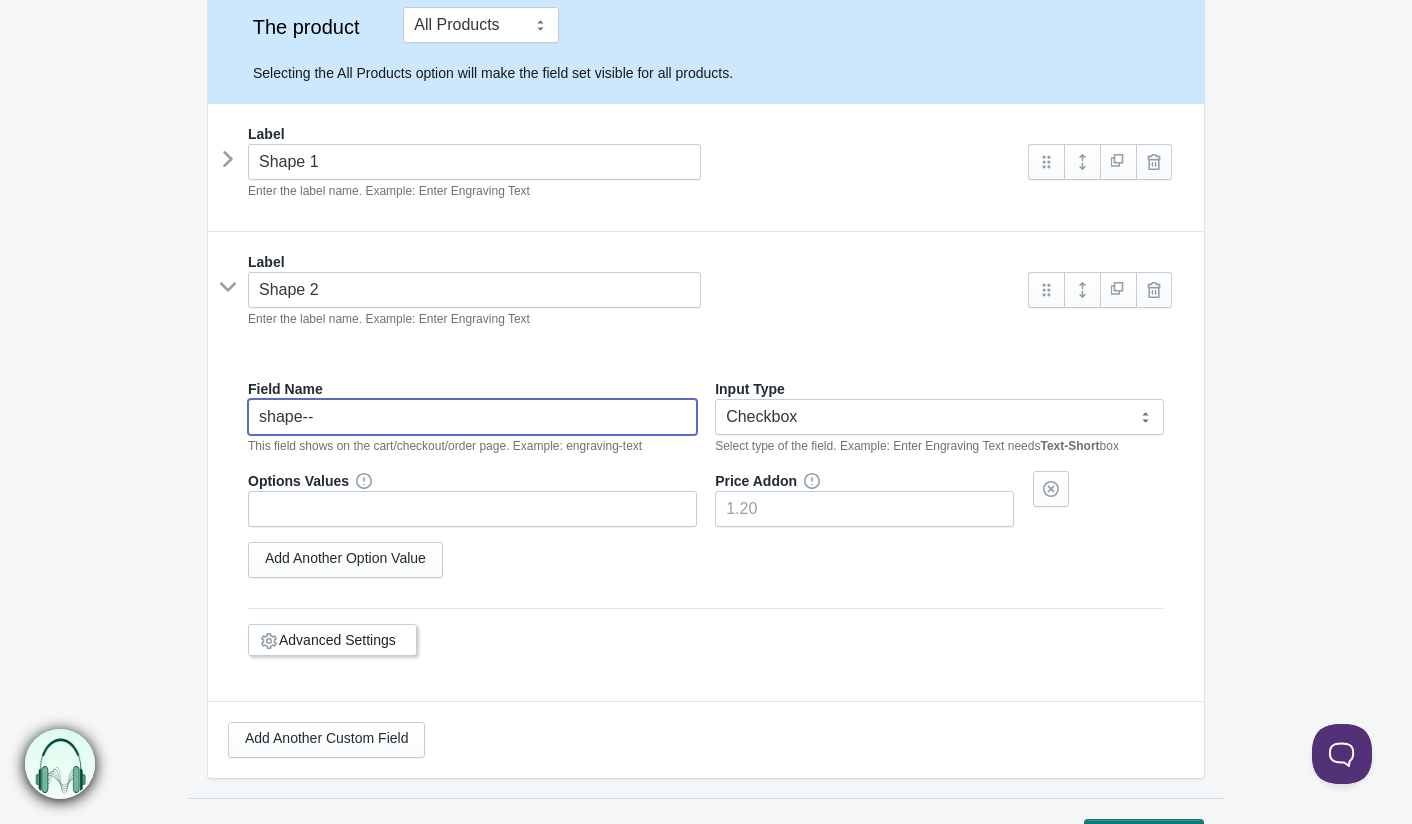 click on "shape--" at bounding box center (472, 417) 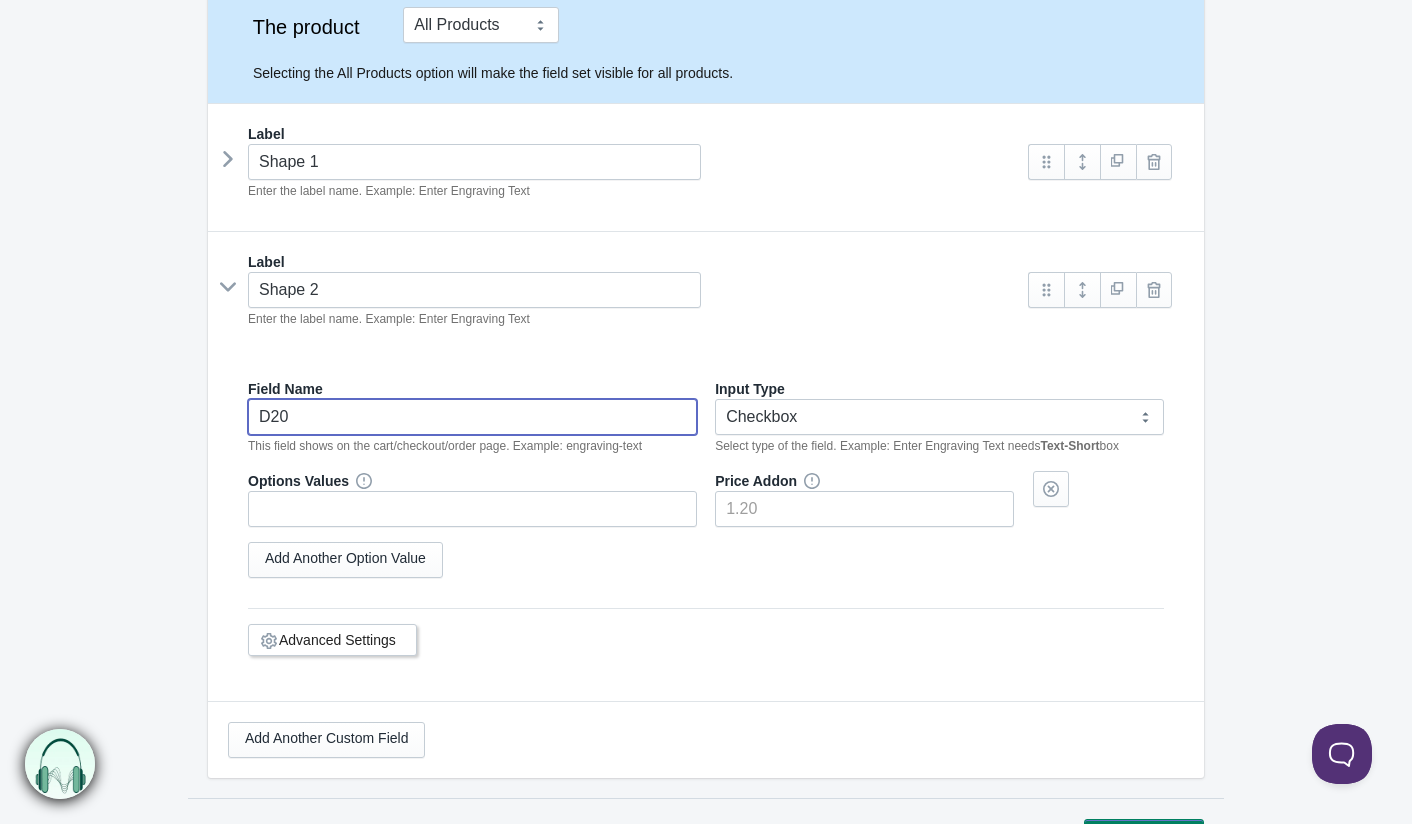 type on "D20" 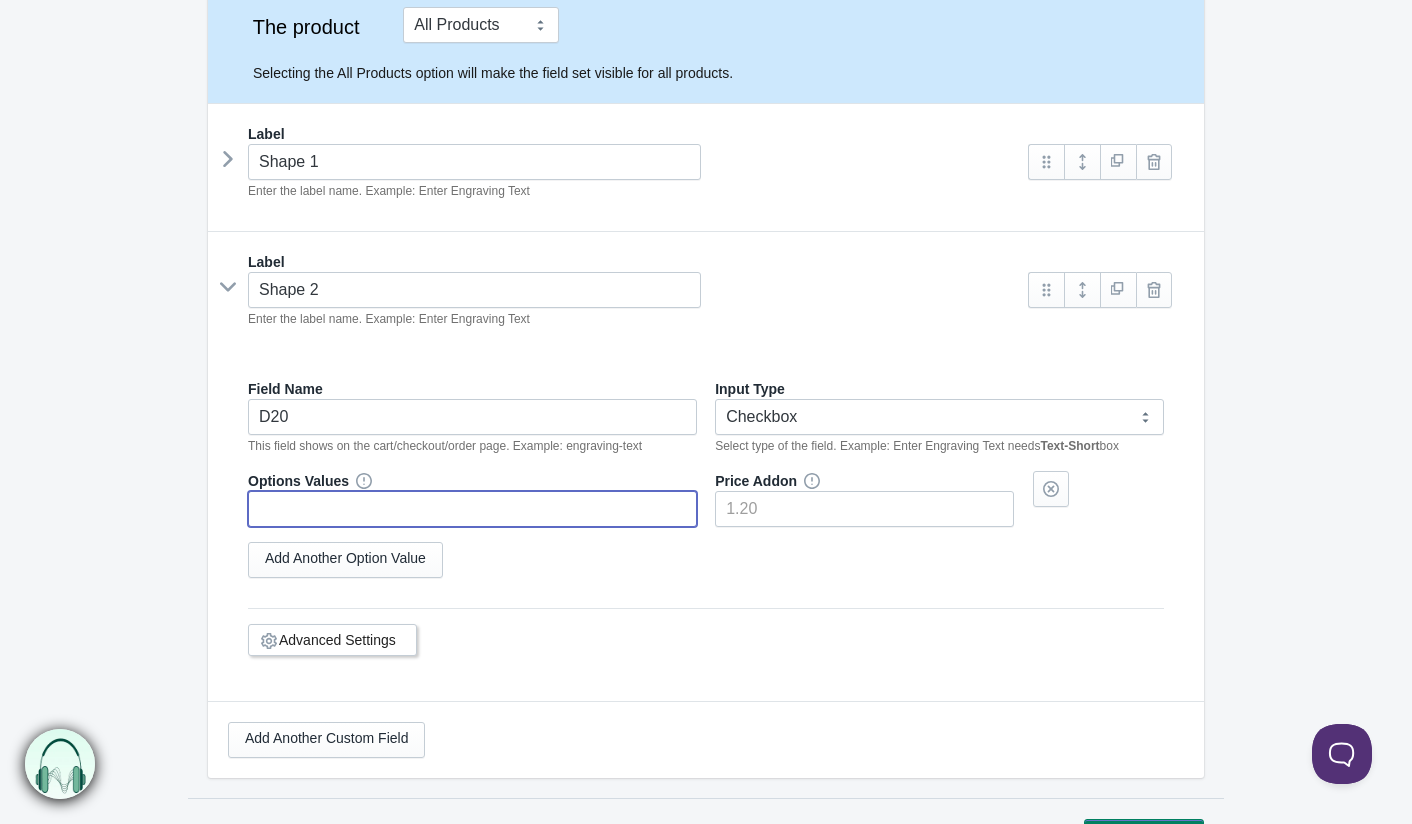 click at bounding box center (472, 509) 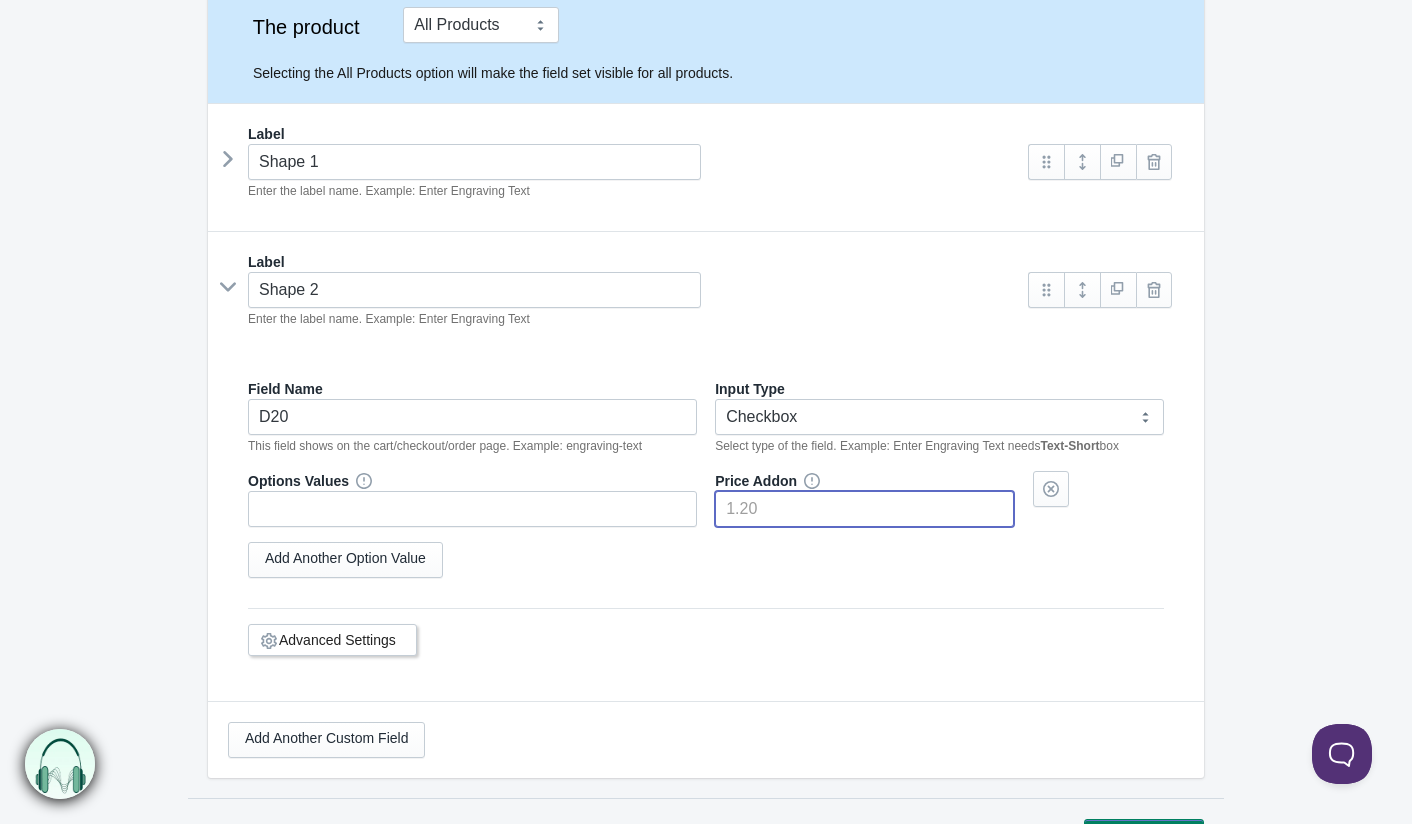 click at bounding box center [864, 509] 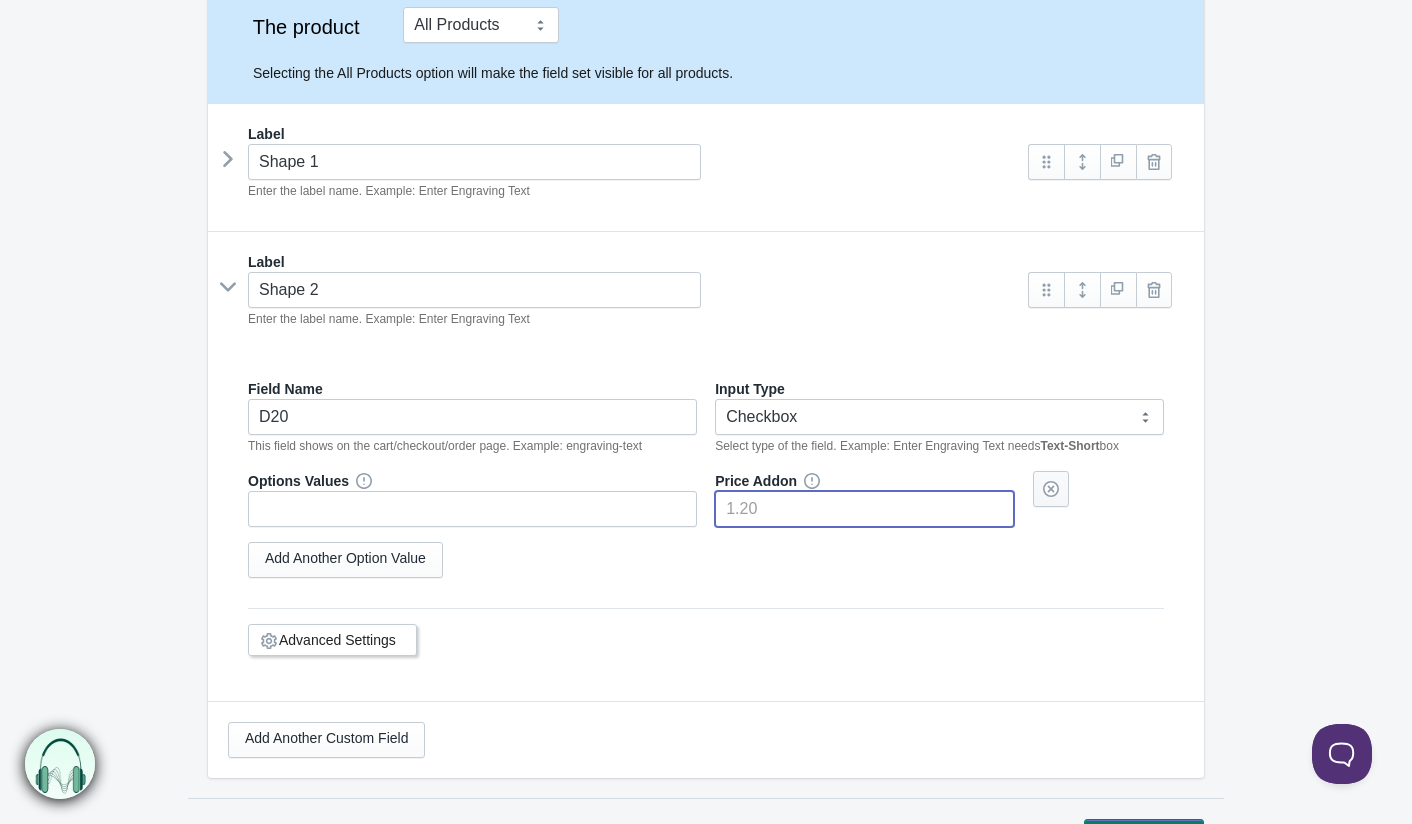 click at bounding box center [1051, 489] 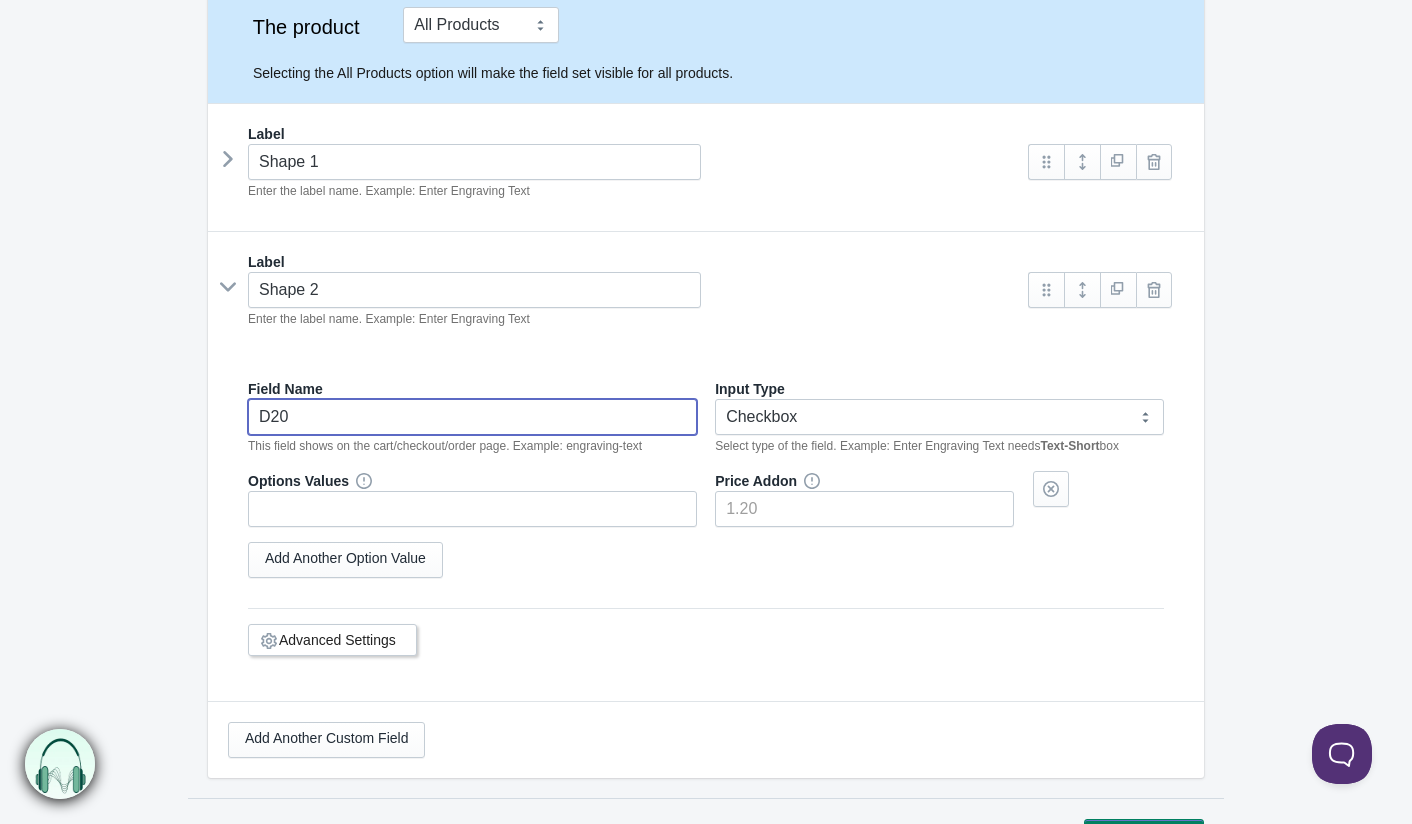 drag, startPoint x: 300, startPoint y: 409, endPoint x: 220, endPoint y: 395, distance: 81.21576 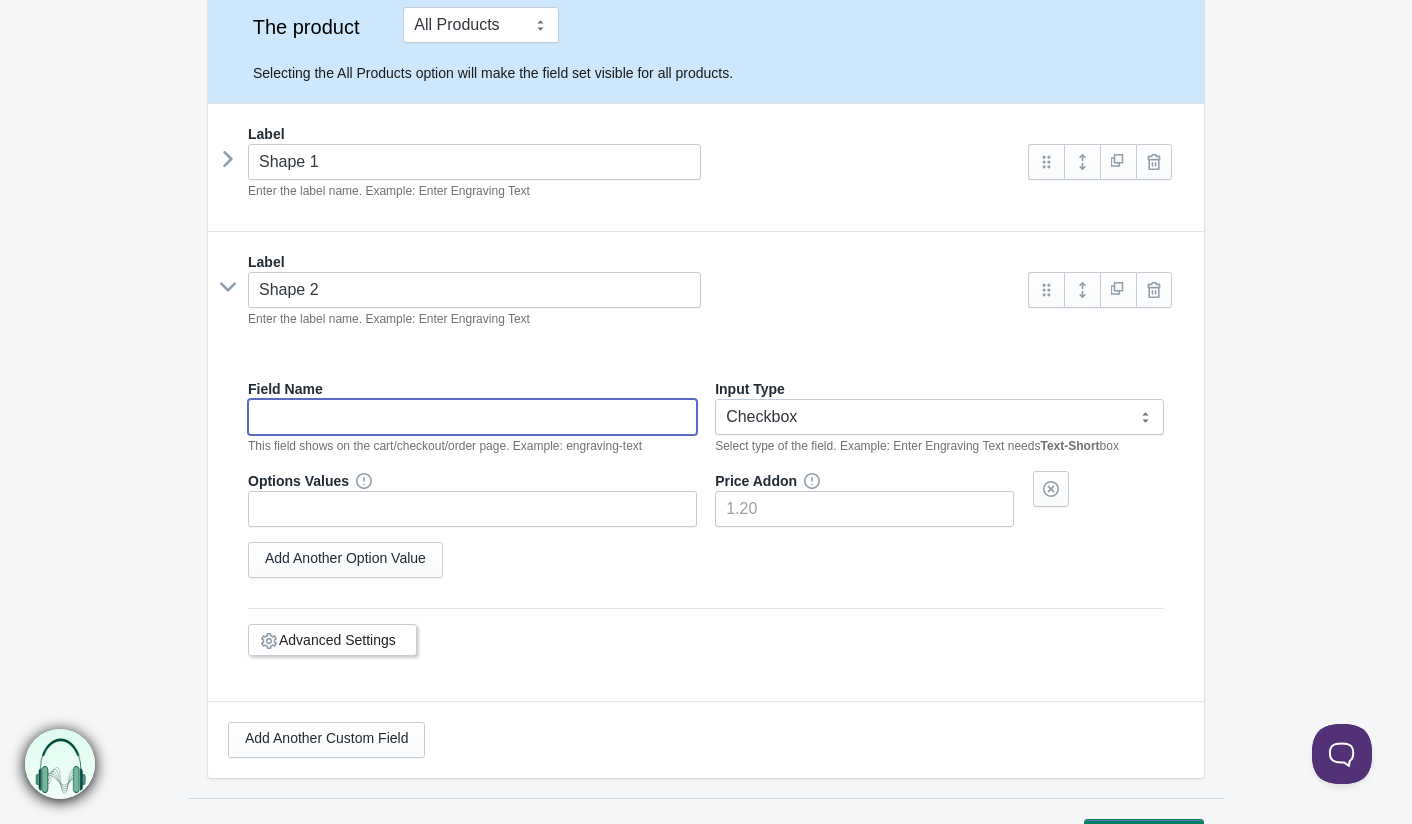 click at bounding box center [228, 287] 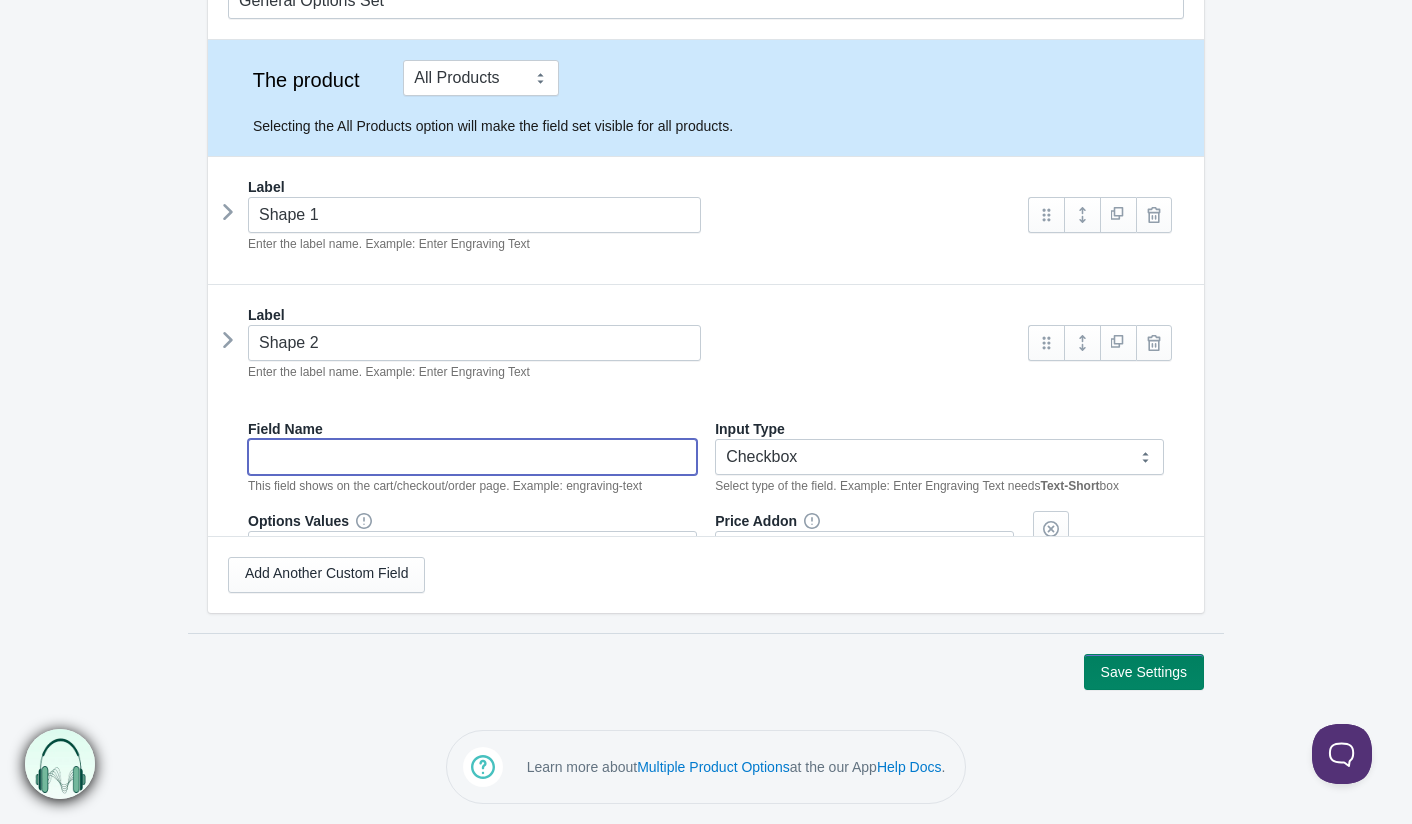 scroll, scrollTop: 97, scrollLeft: 0, axis: vertical 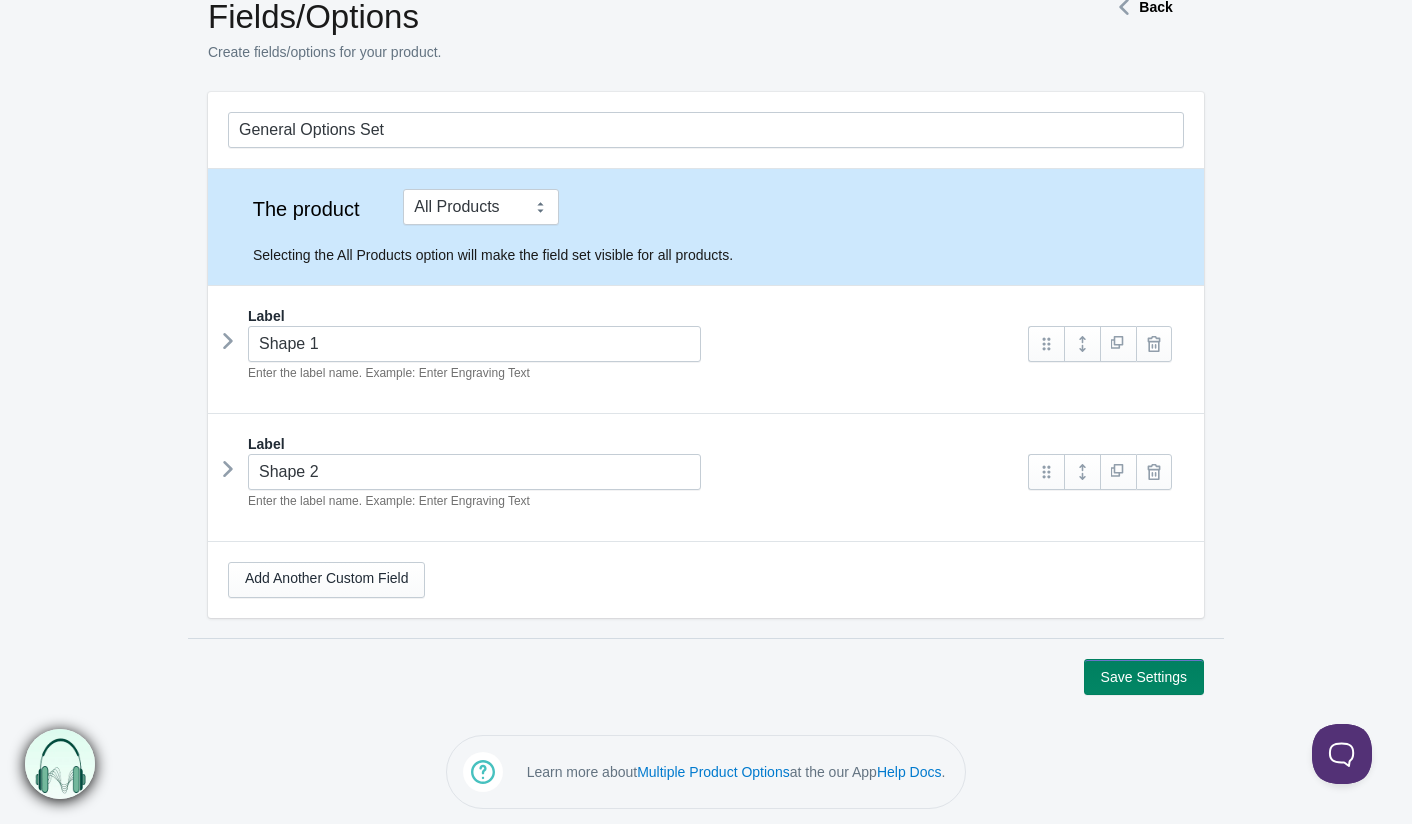 click at bounding box center (228, 341) 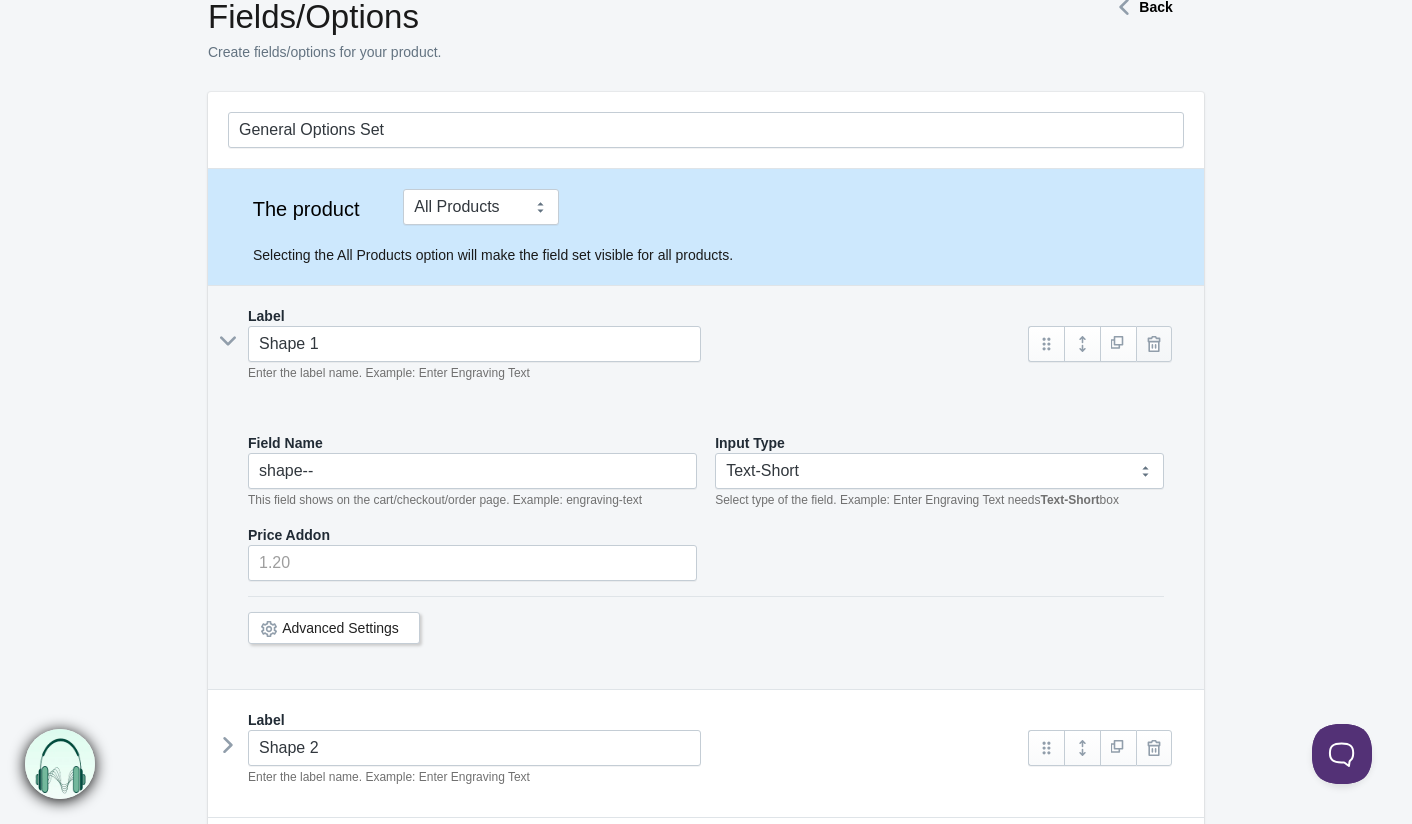 click at bounding box center (1154, 344) 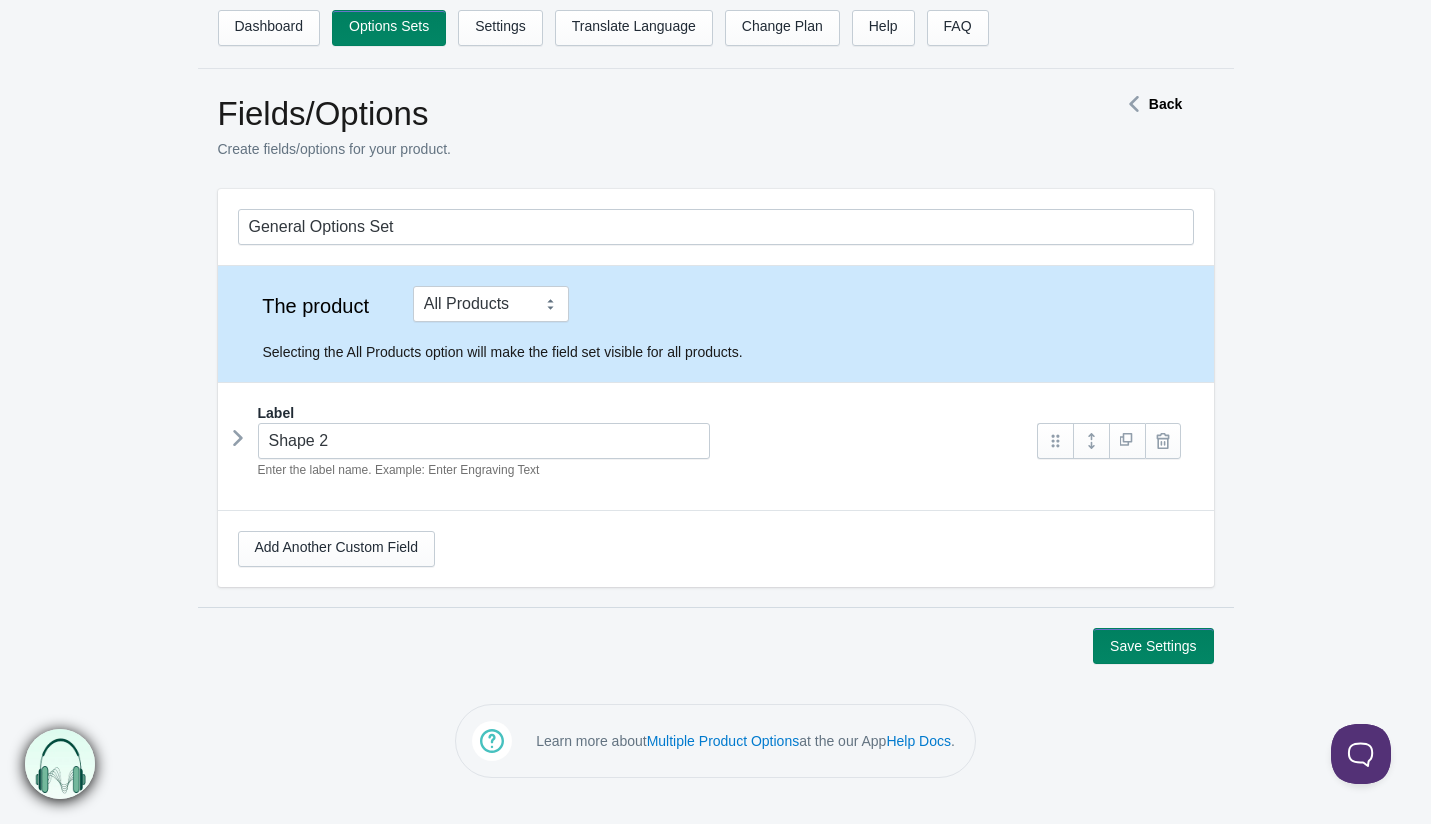 click on "Shape 2   Enter the label name. Example: Enter Engraving Text" at bounding box center [628, 451] 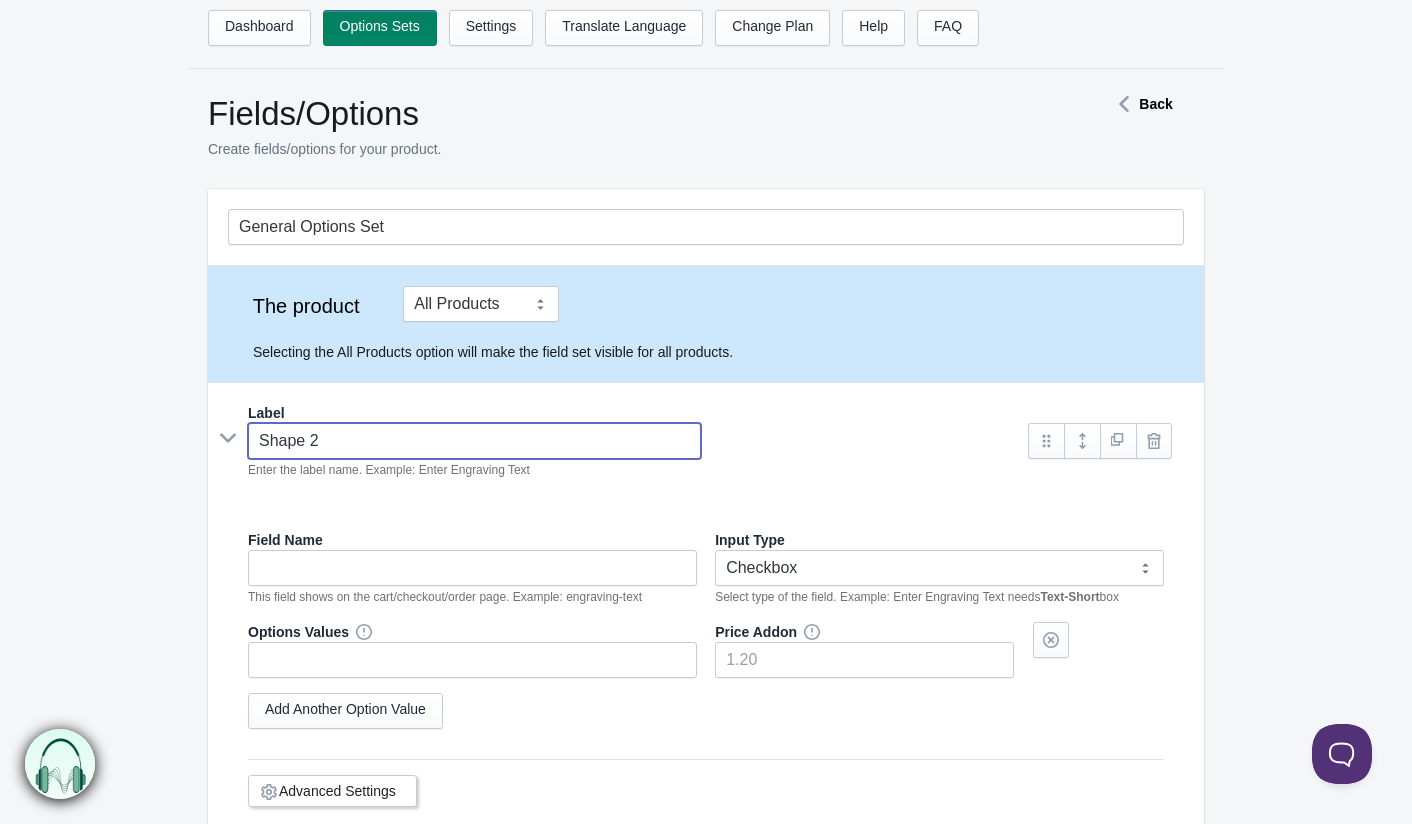 click on "Shape 2" at bounding box center [474, 441] 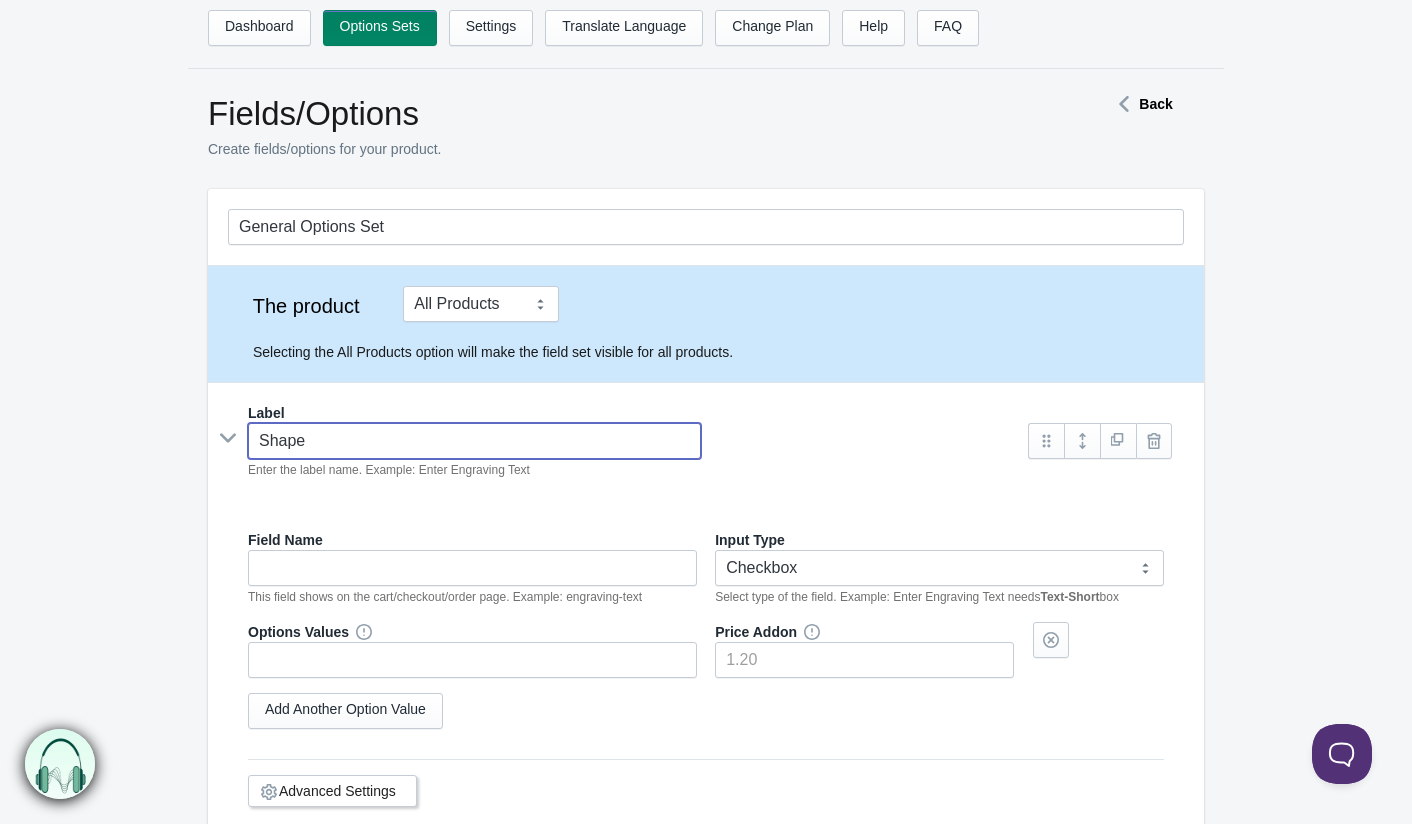 type on "shape-" 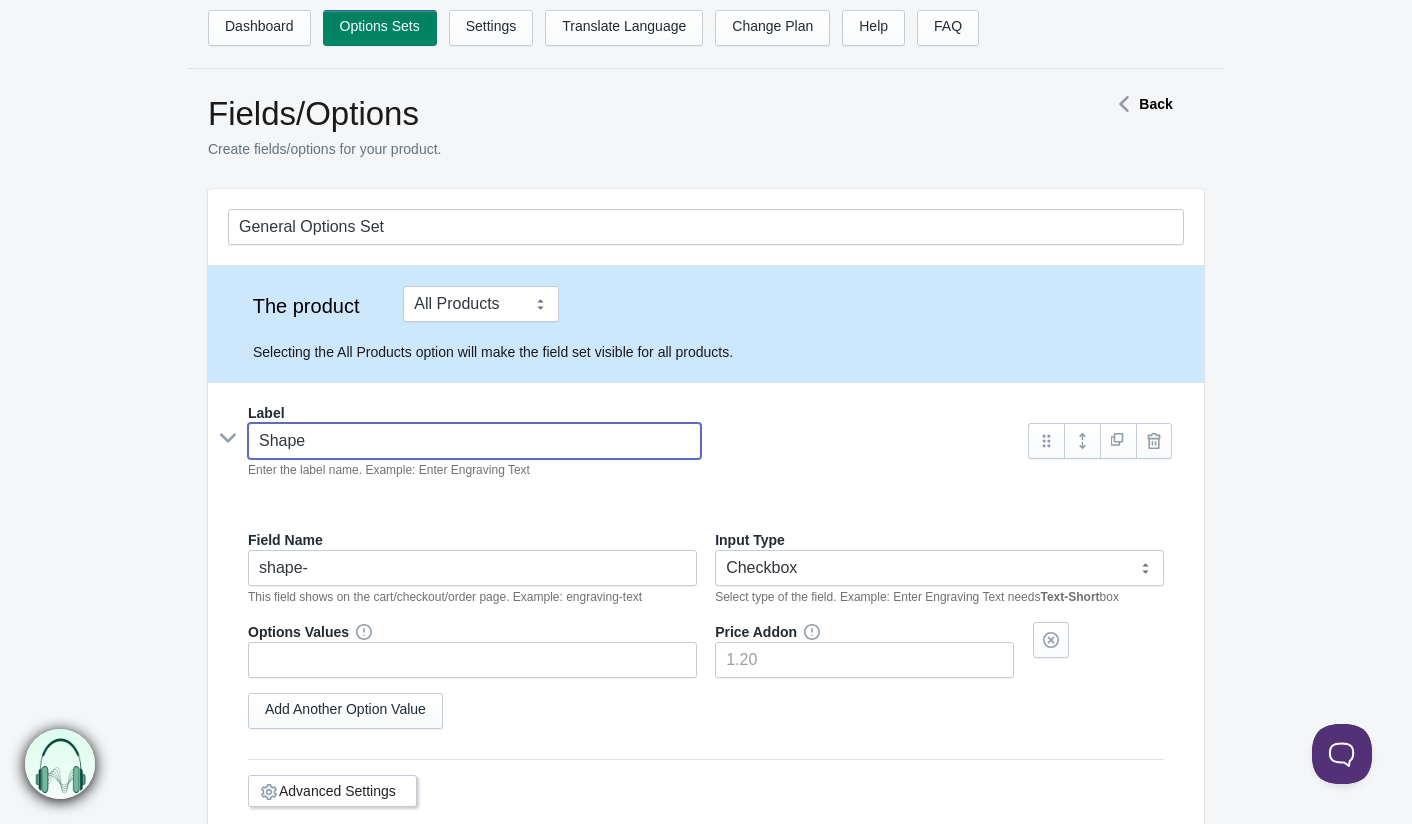 type on "Shape" 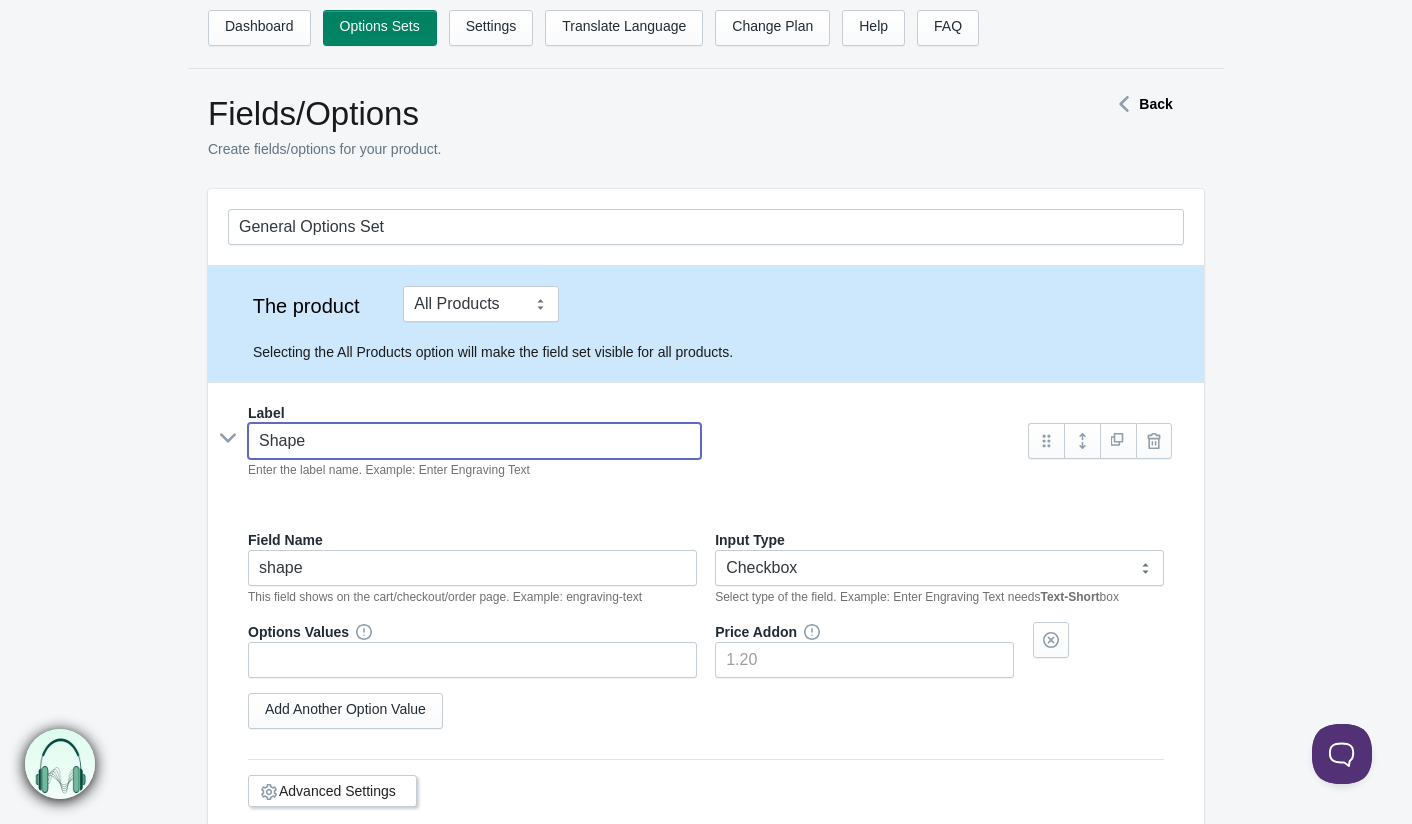 type on "Shap" 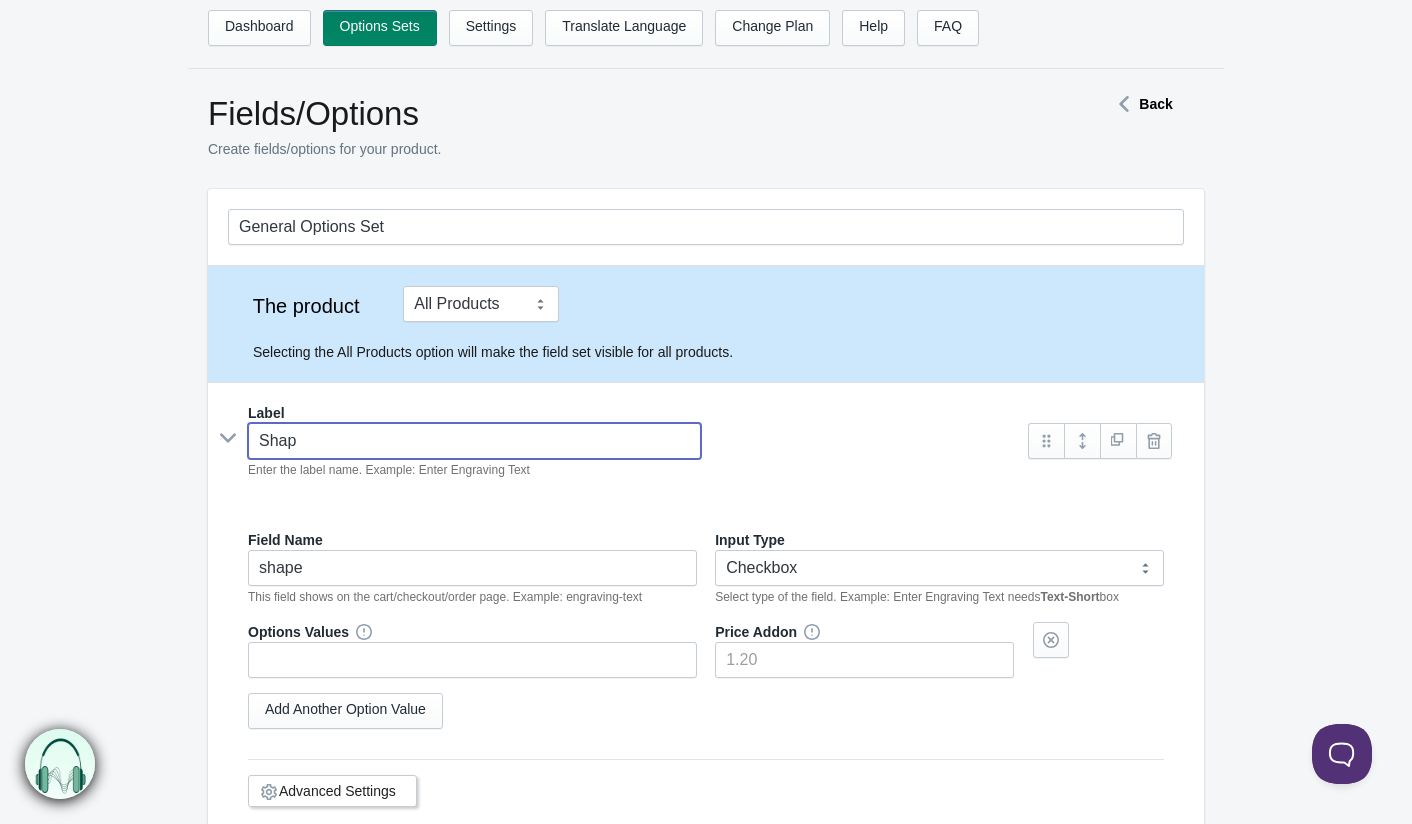 type on "shap" 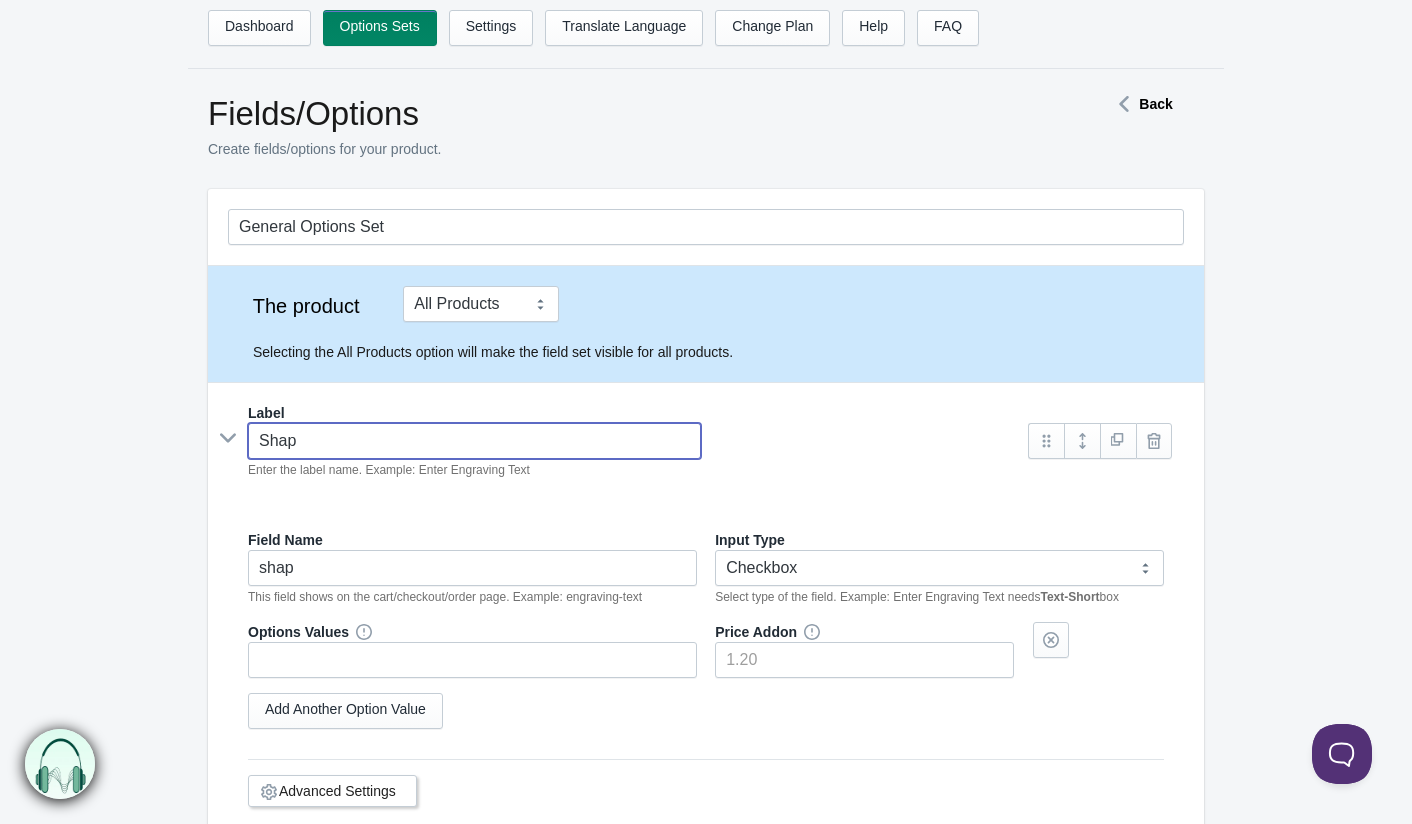 type on "Sha" 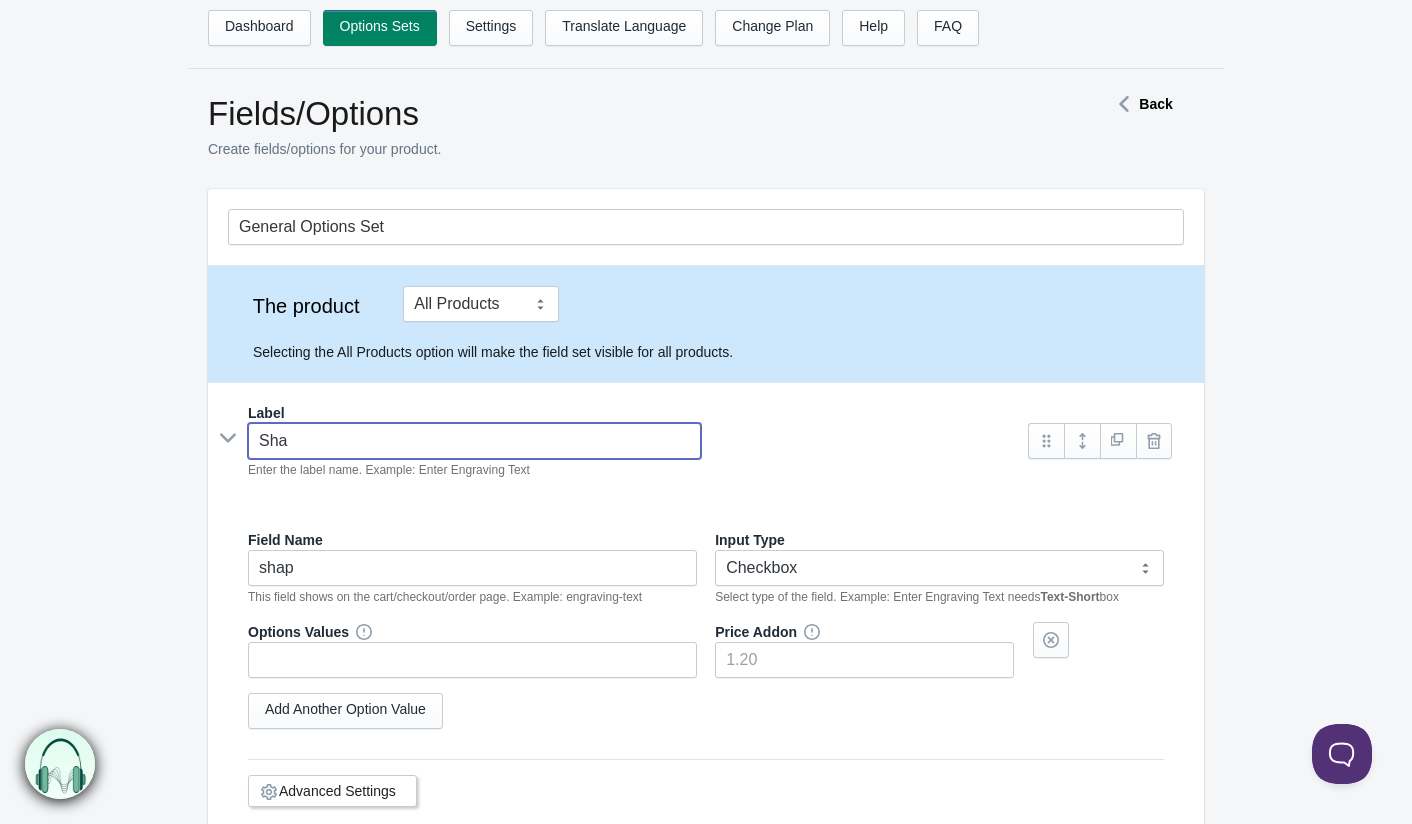 type on "sha" 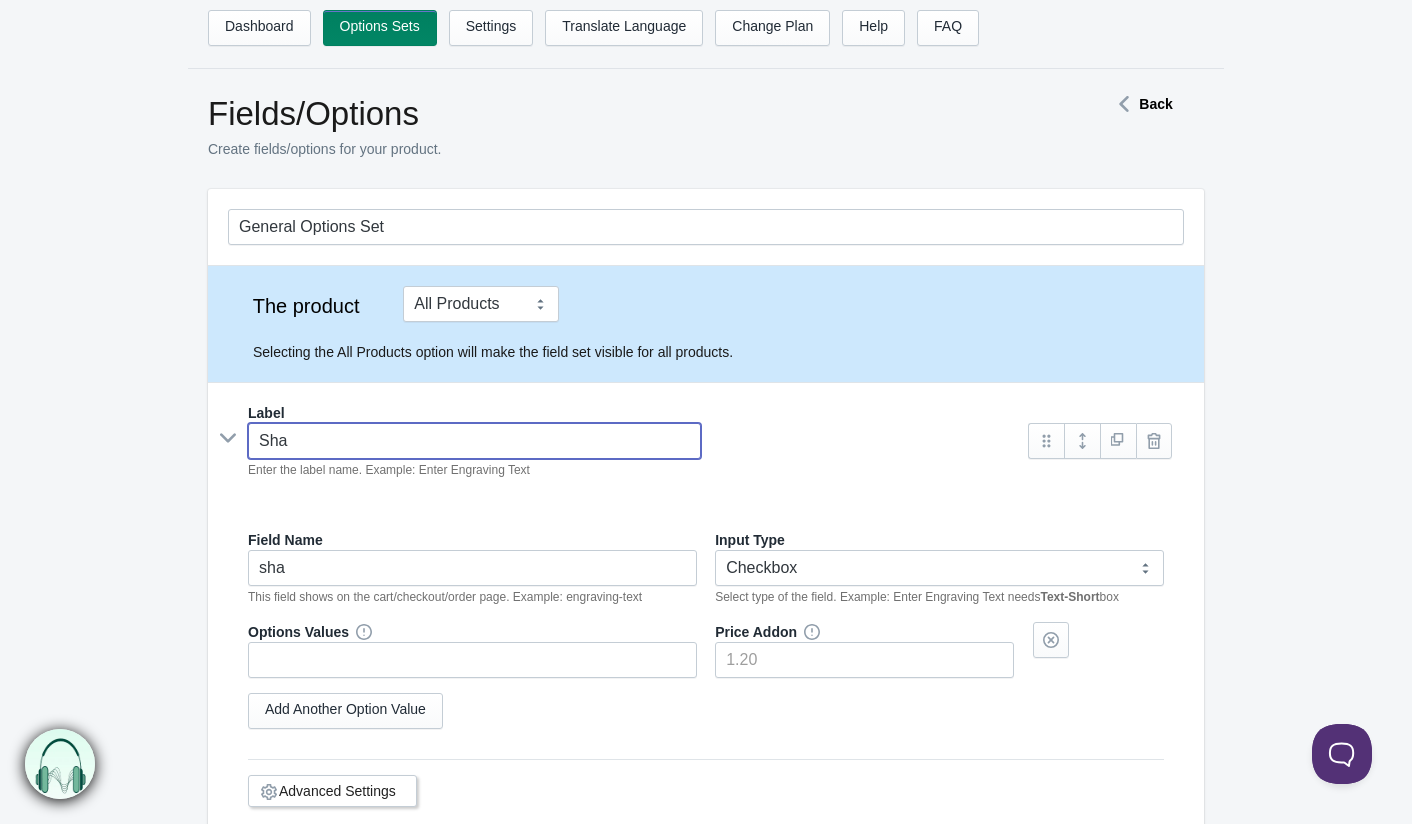 type on "Sh" 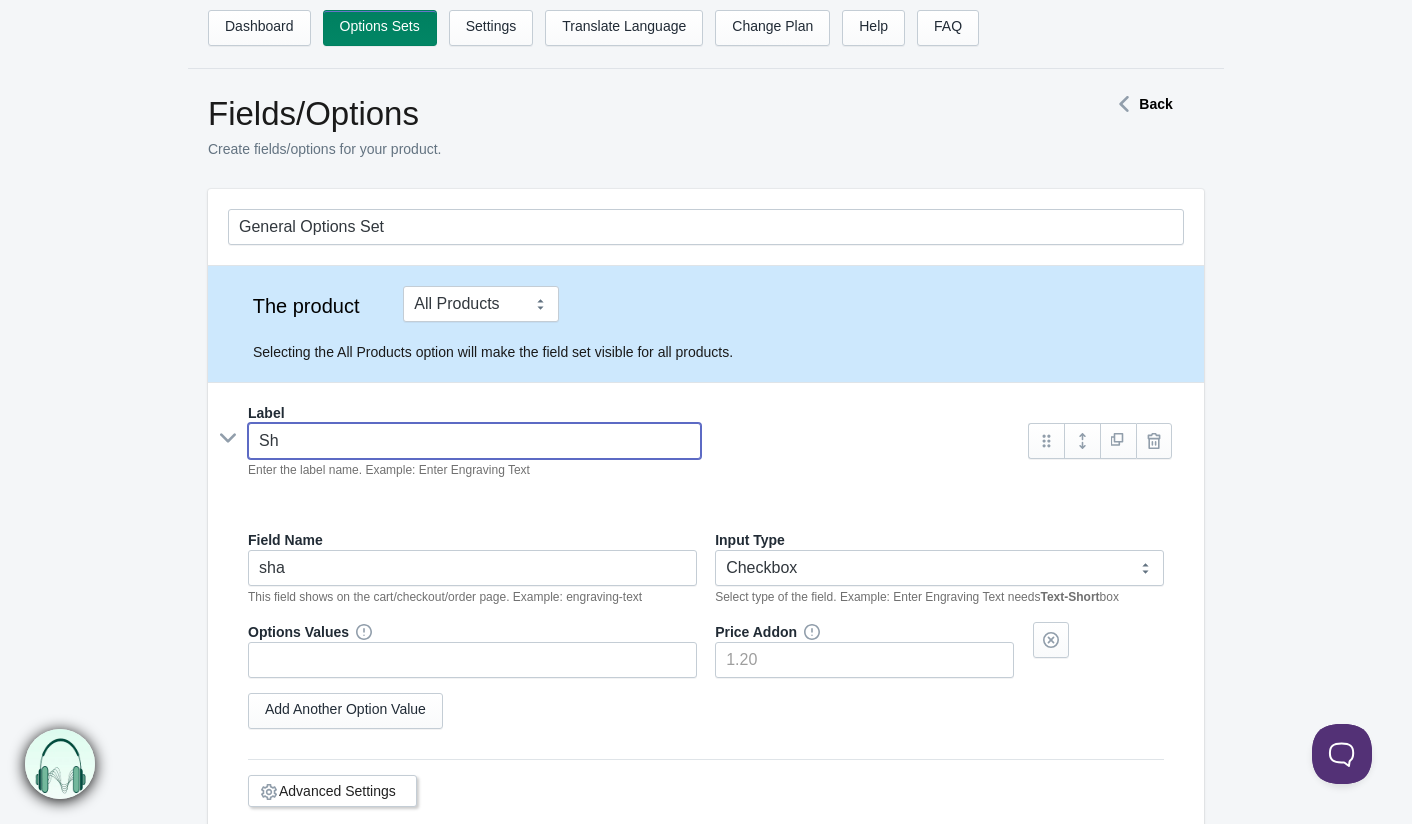 type on "sh" 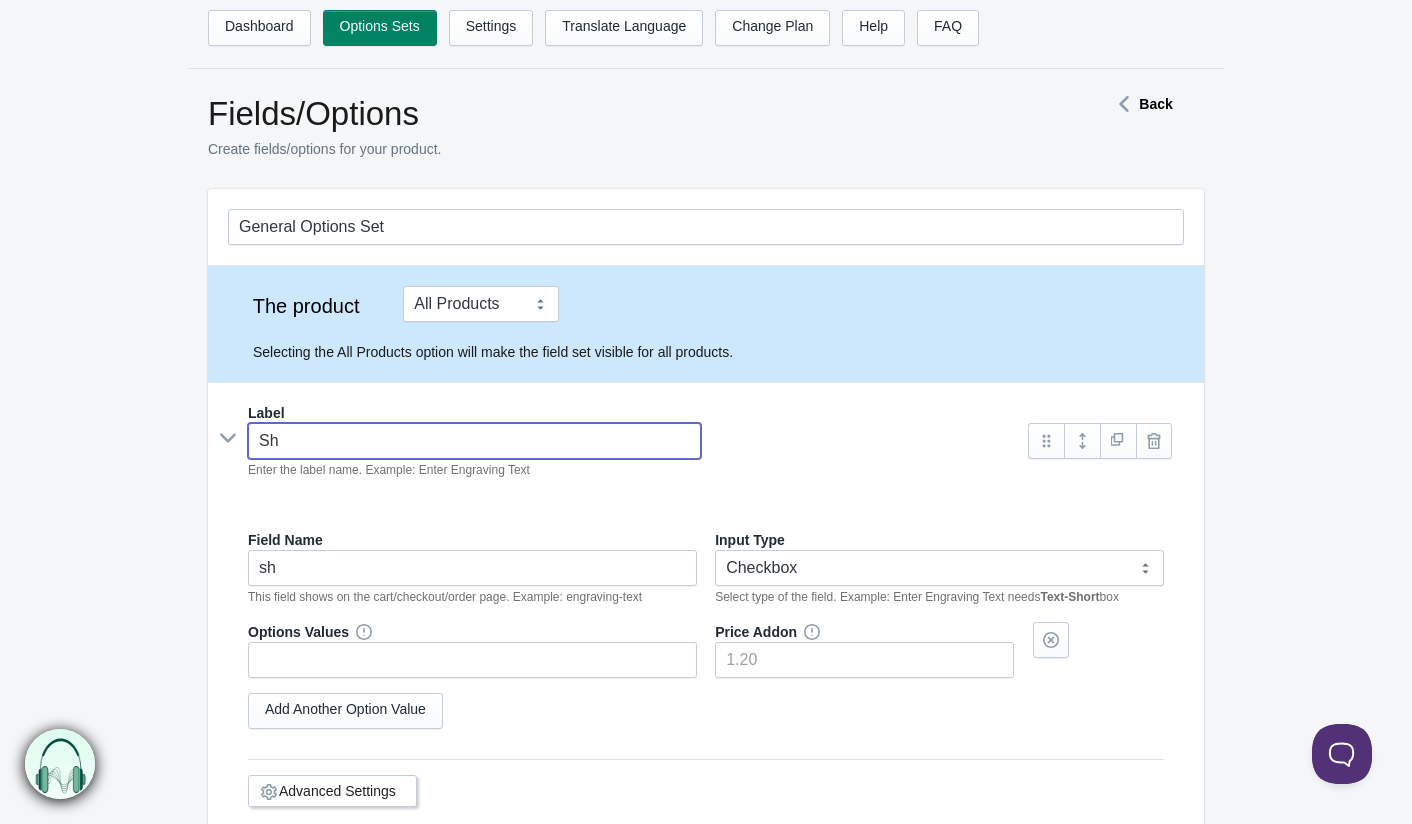 type on "S" 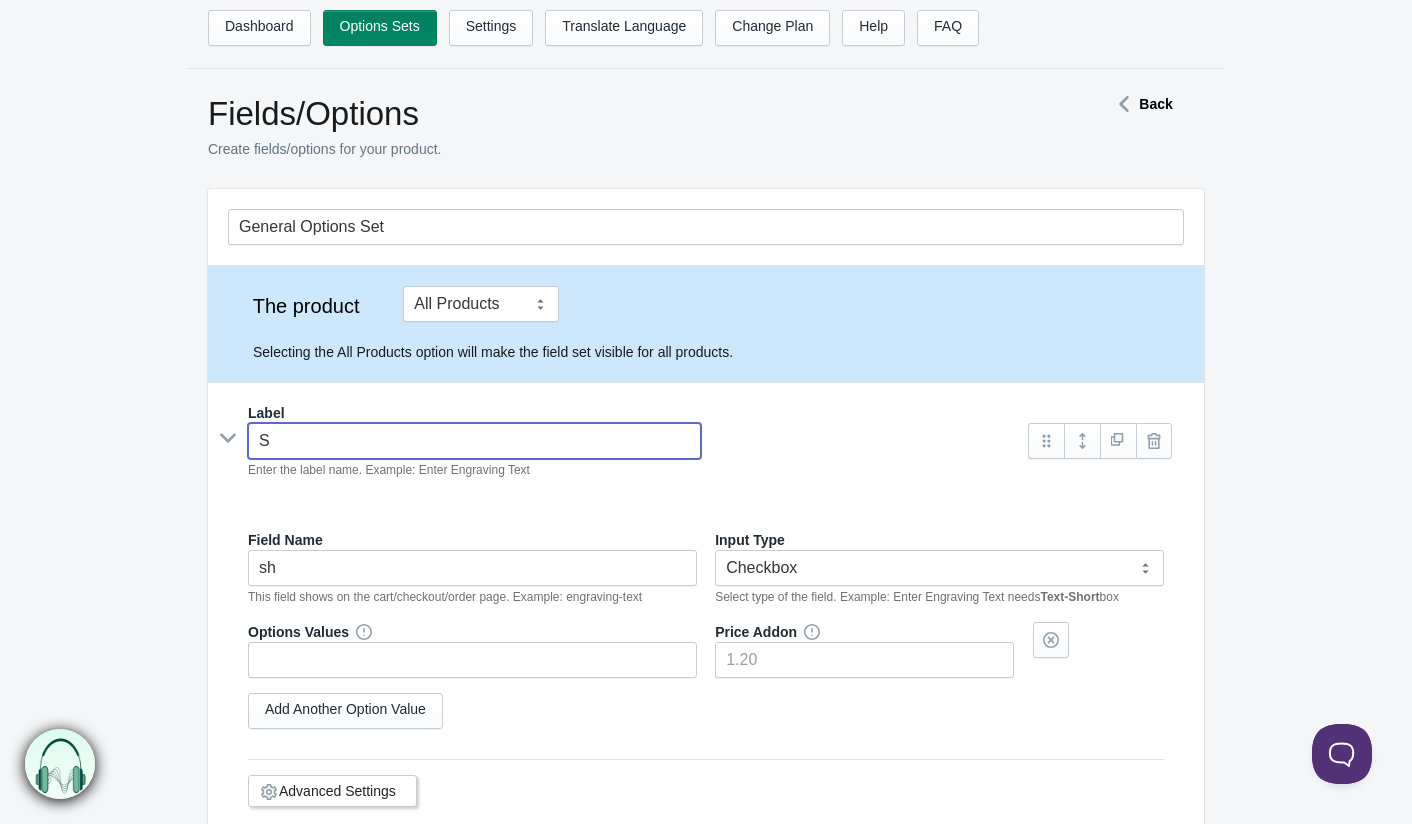 type on "s" 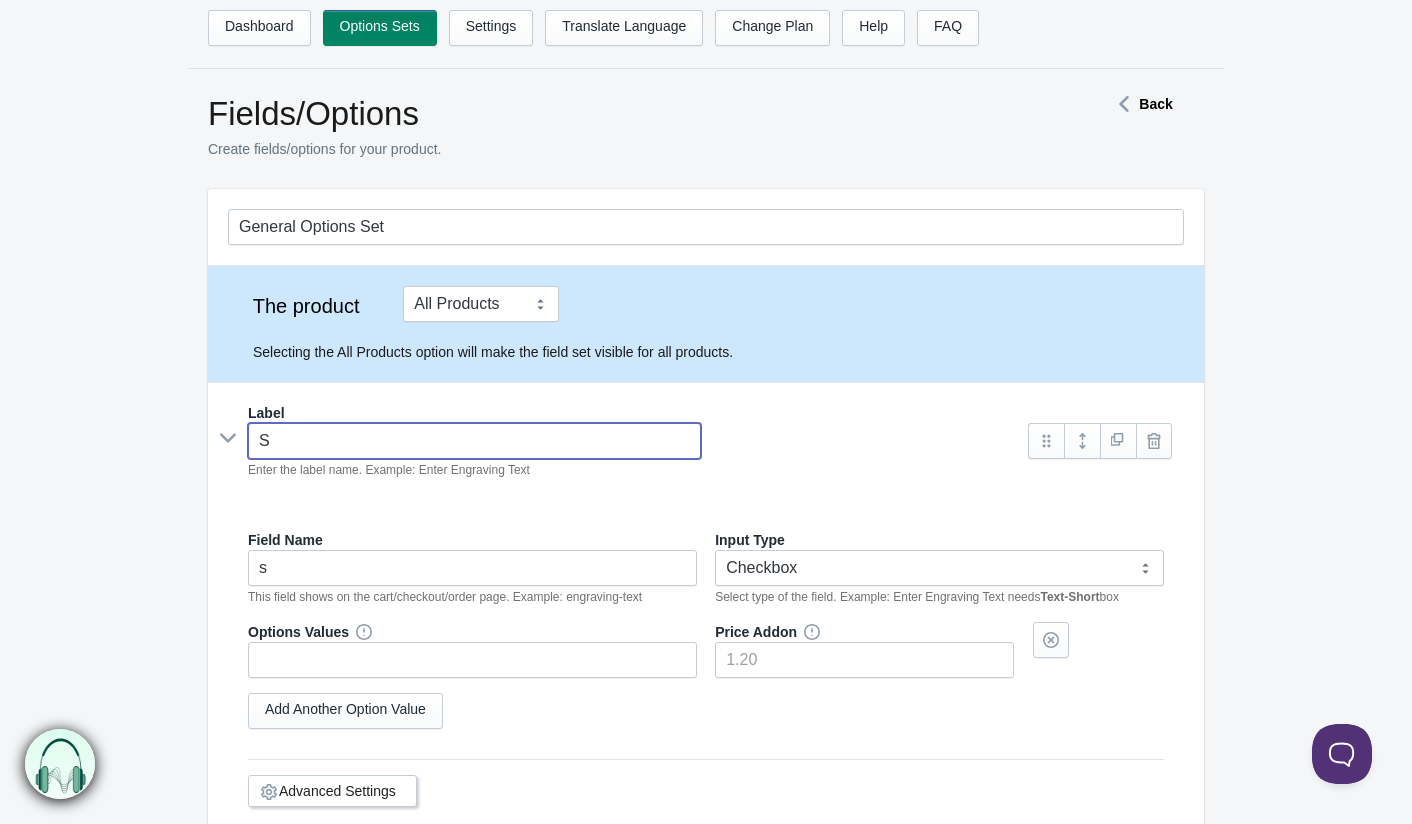 type 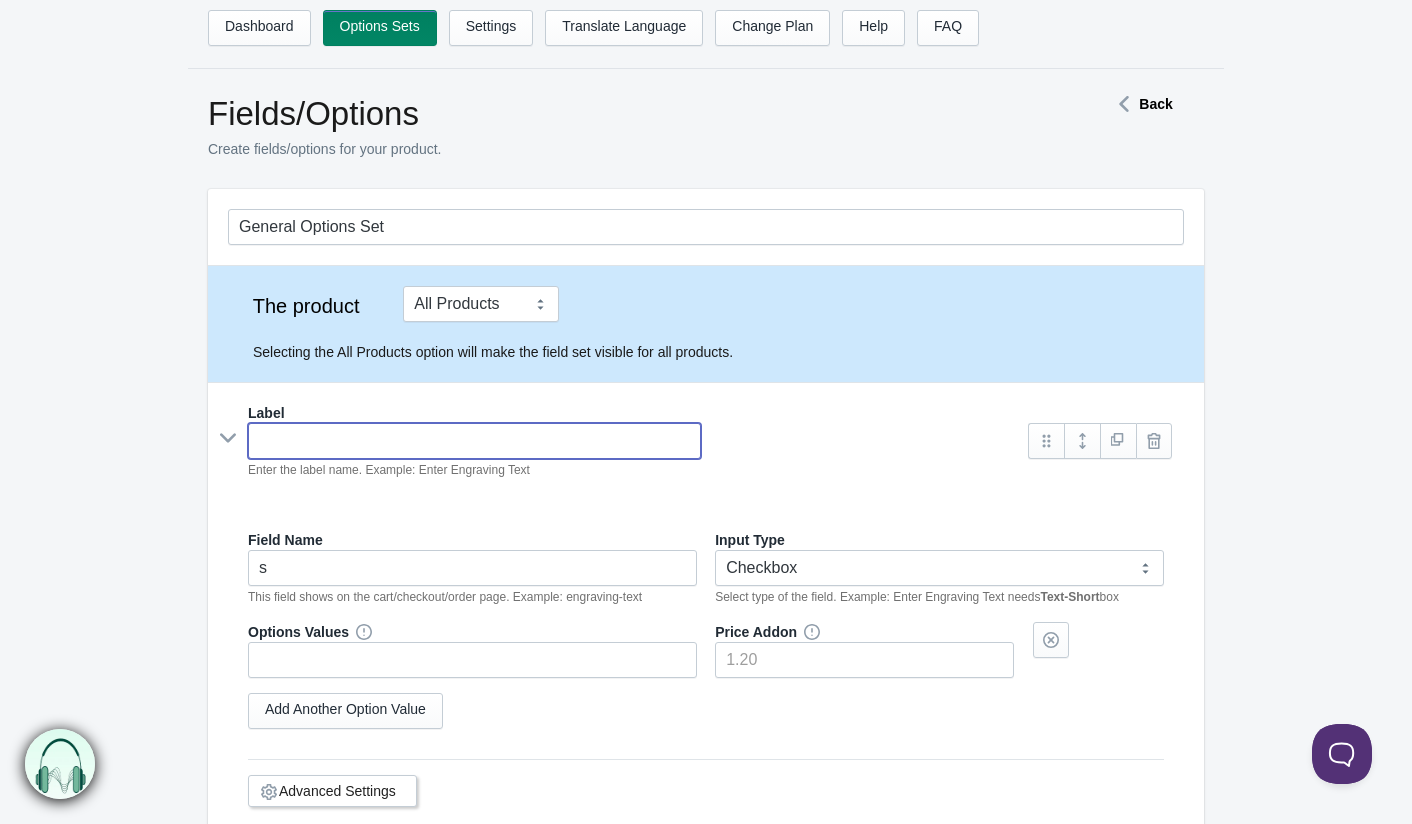 type 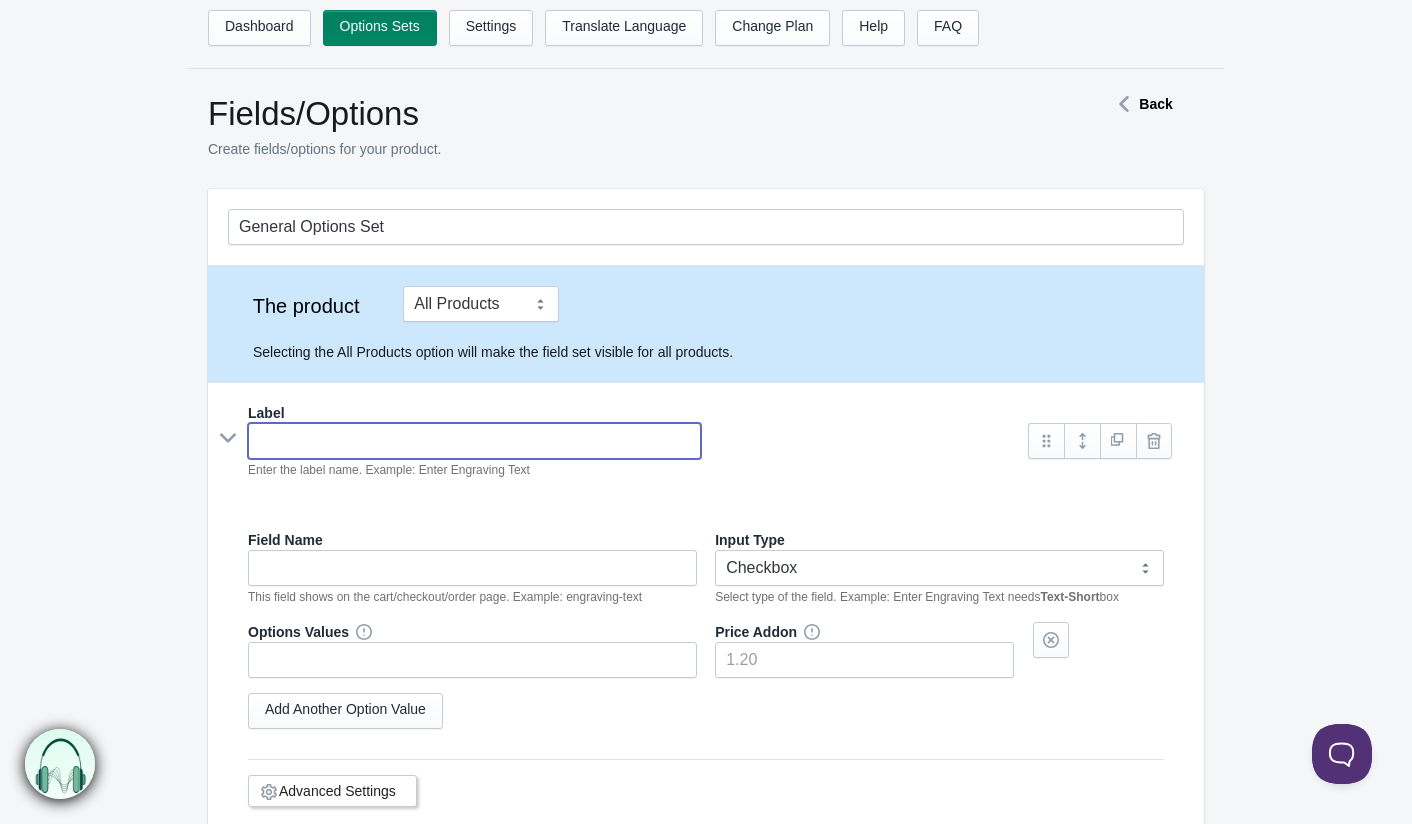 type on "S" 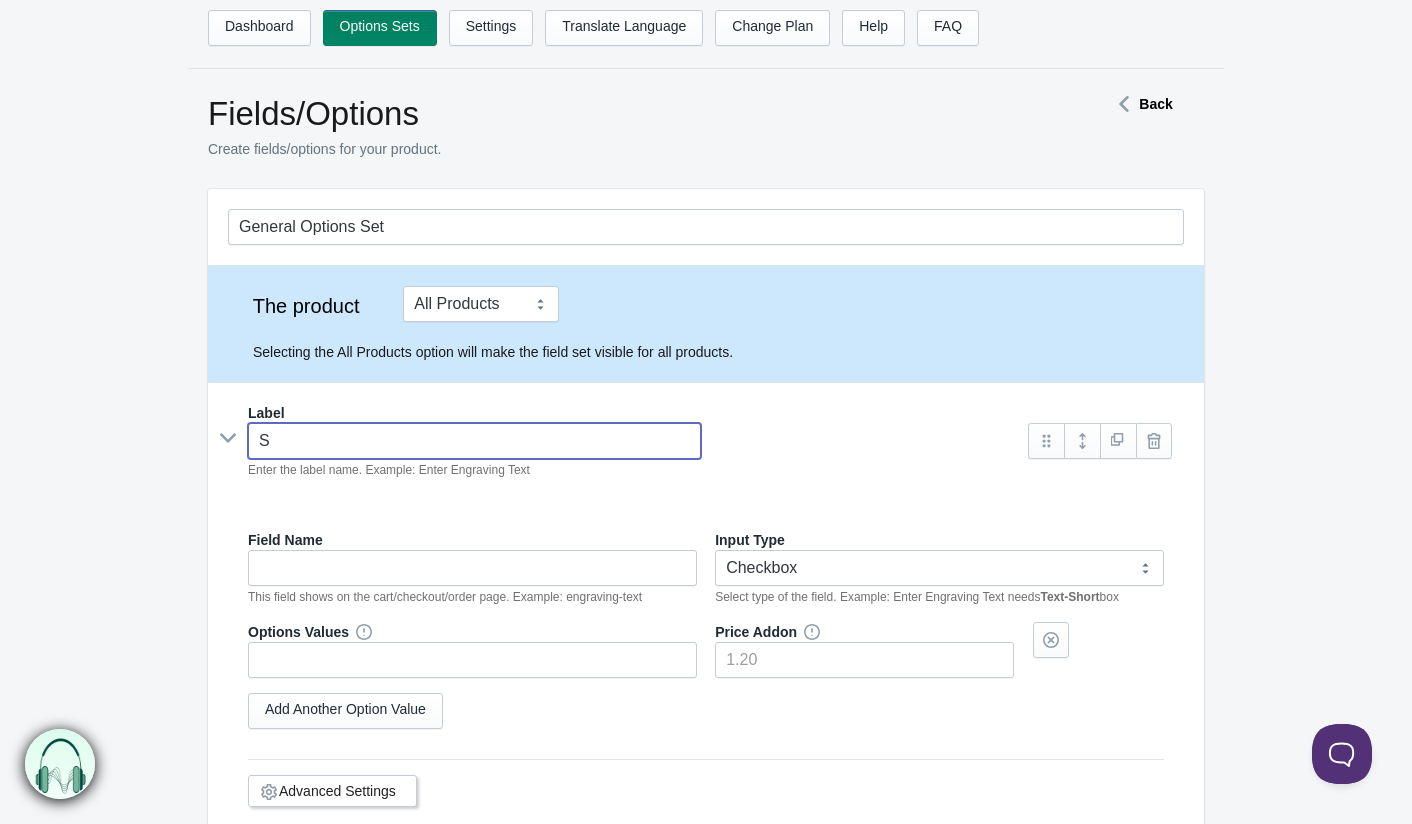type on "s" 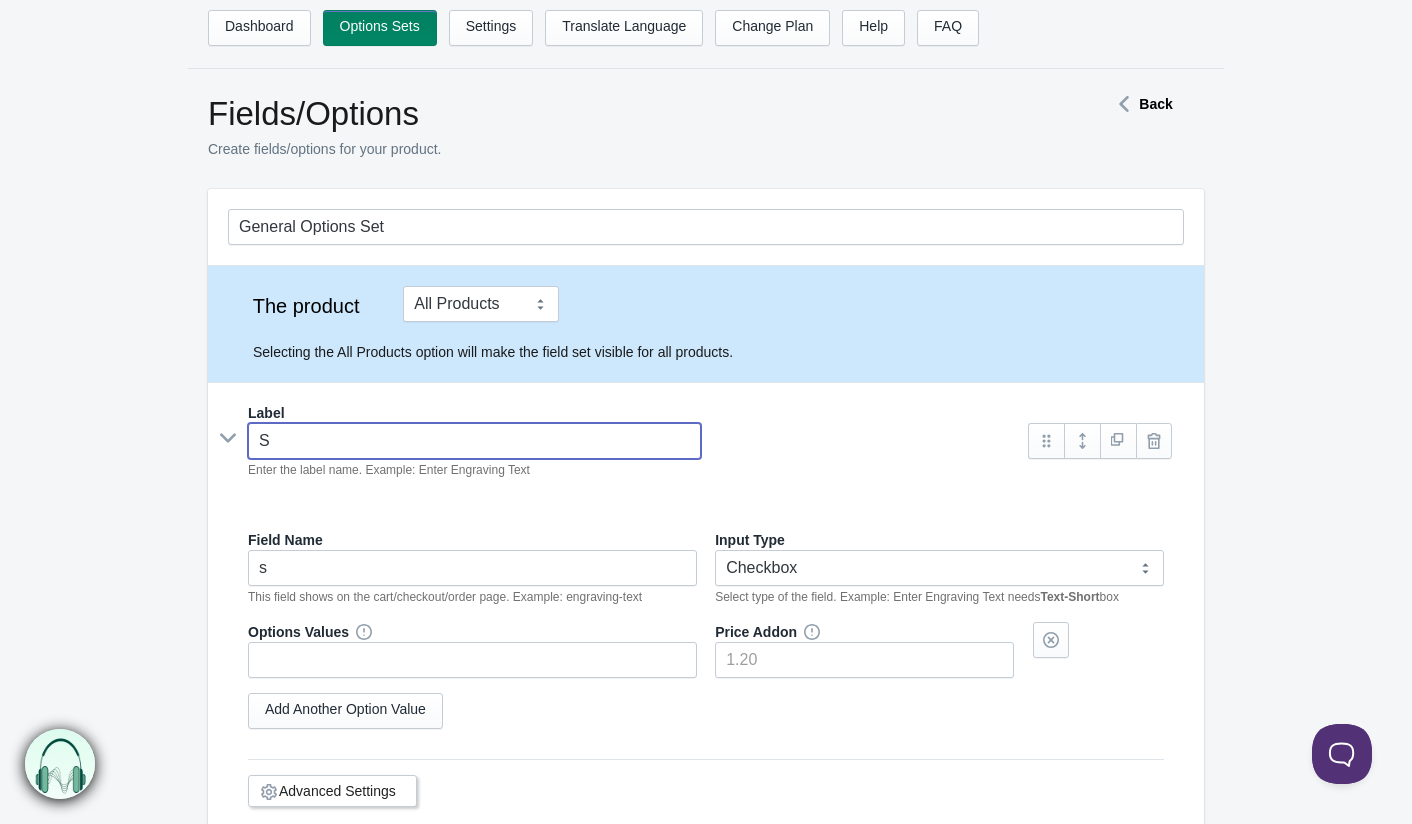 type on "Sh" 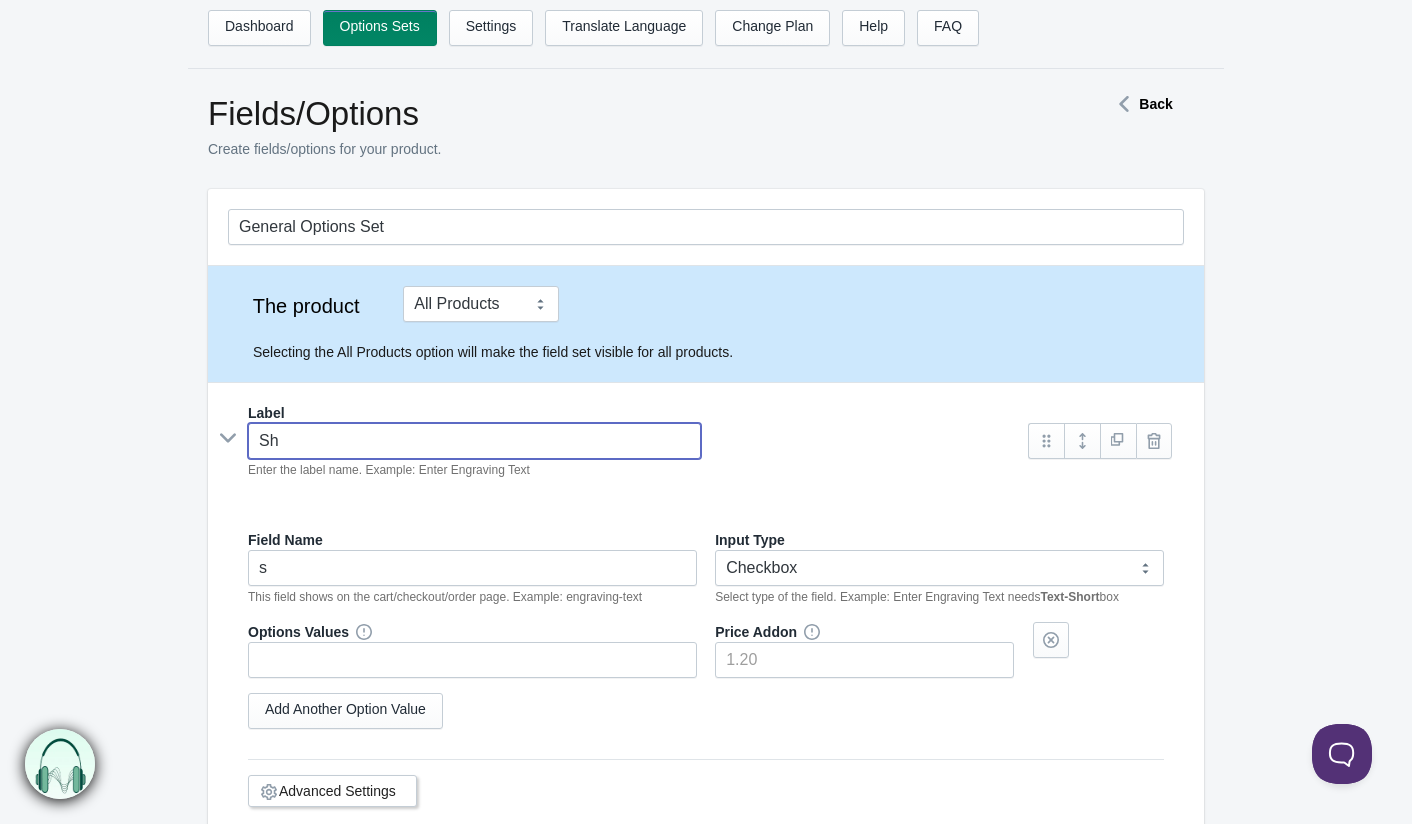 type on "sh" 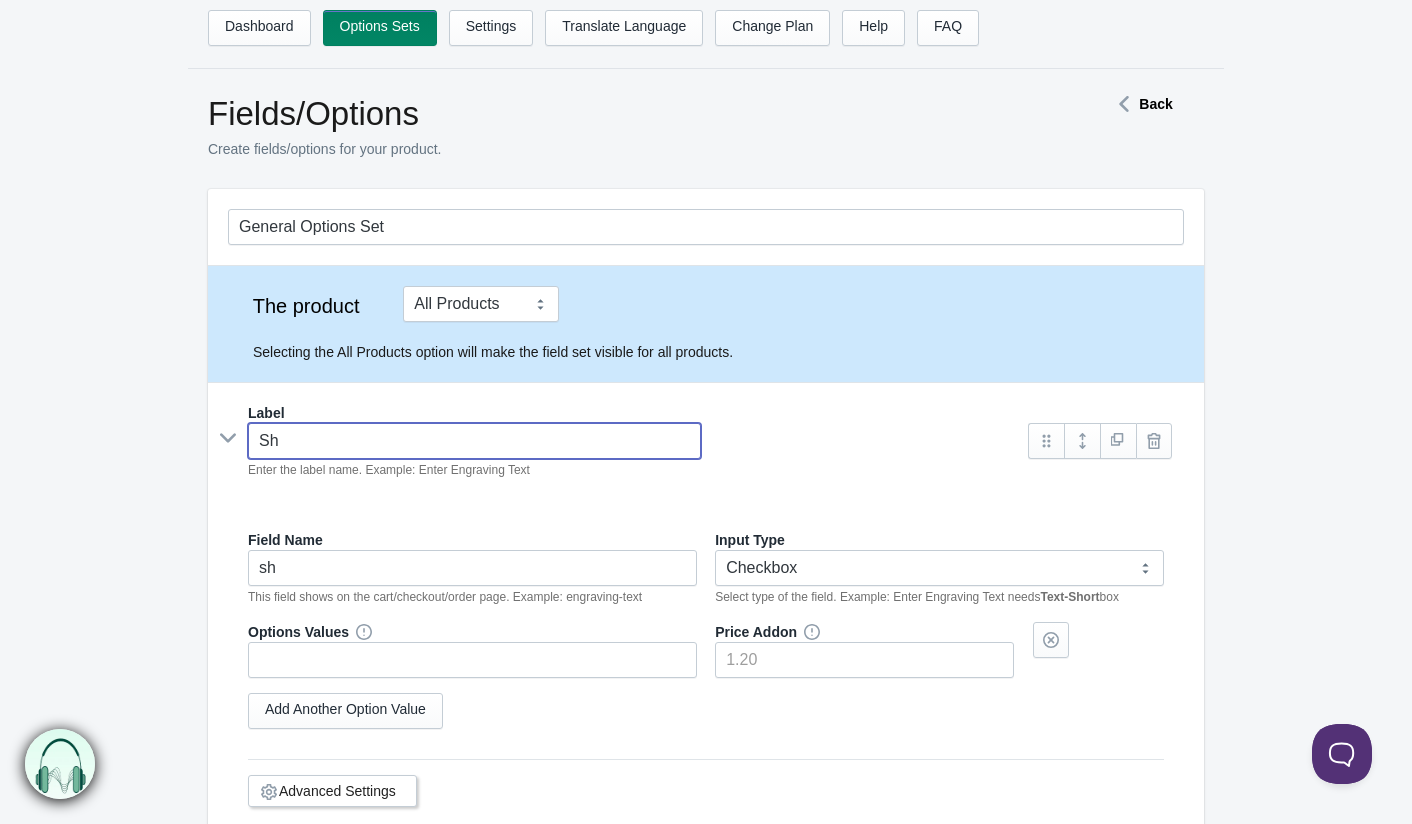type on "Sha" 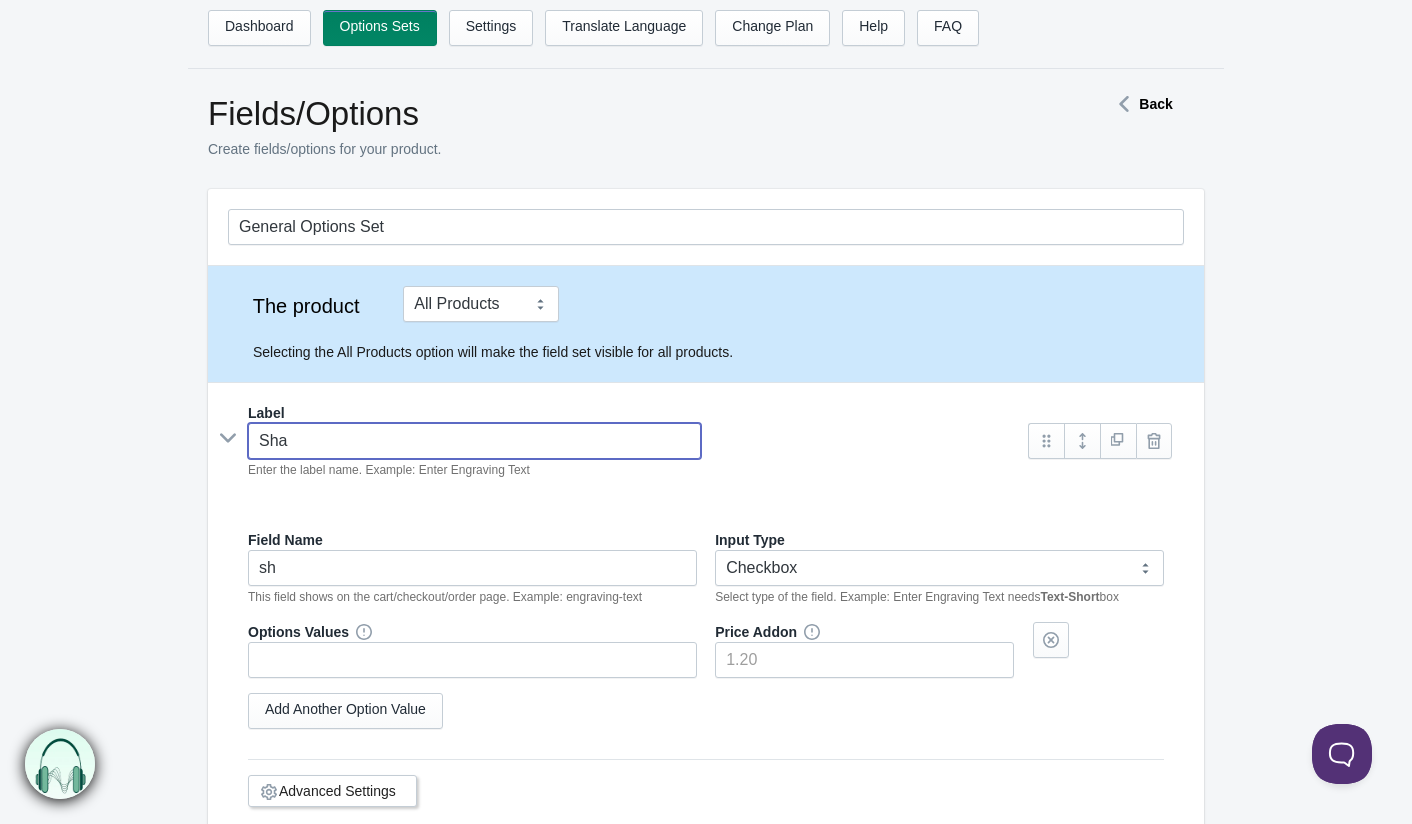 type on "sha" 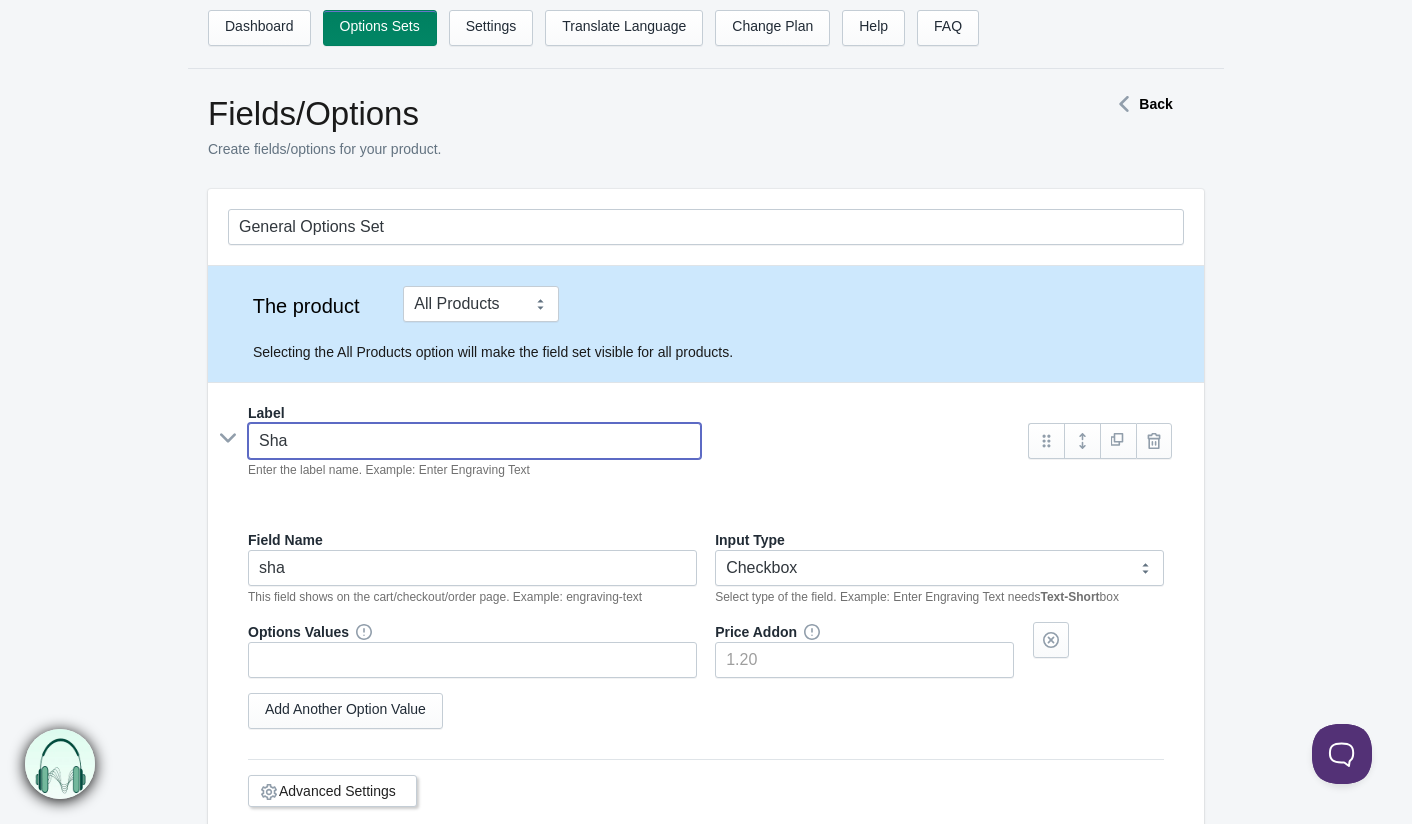 type on "Shap" 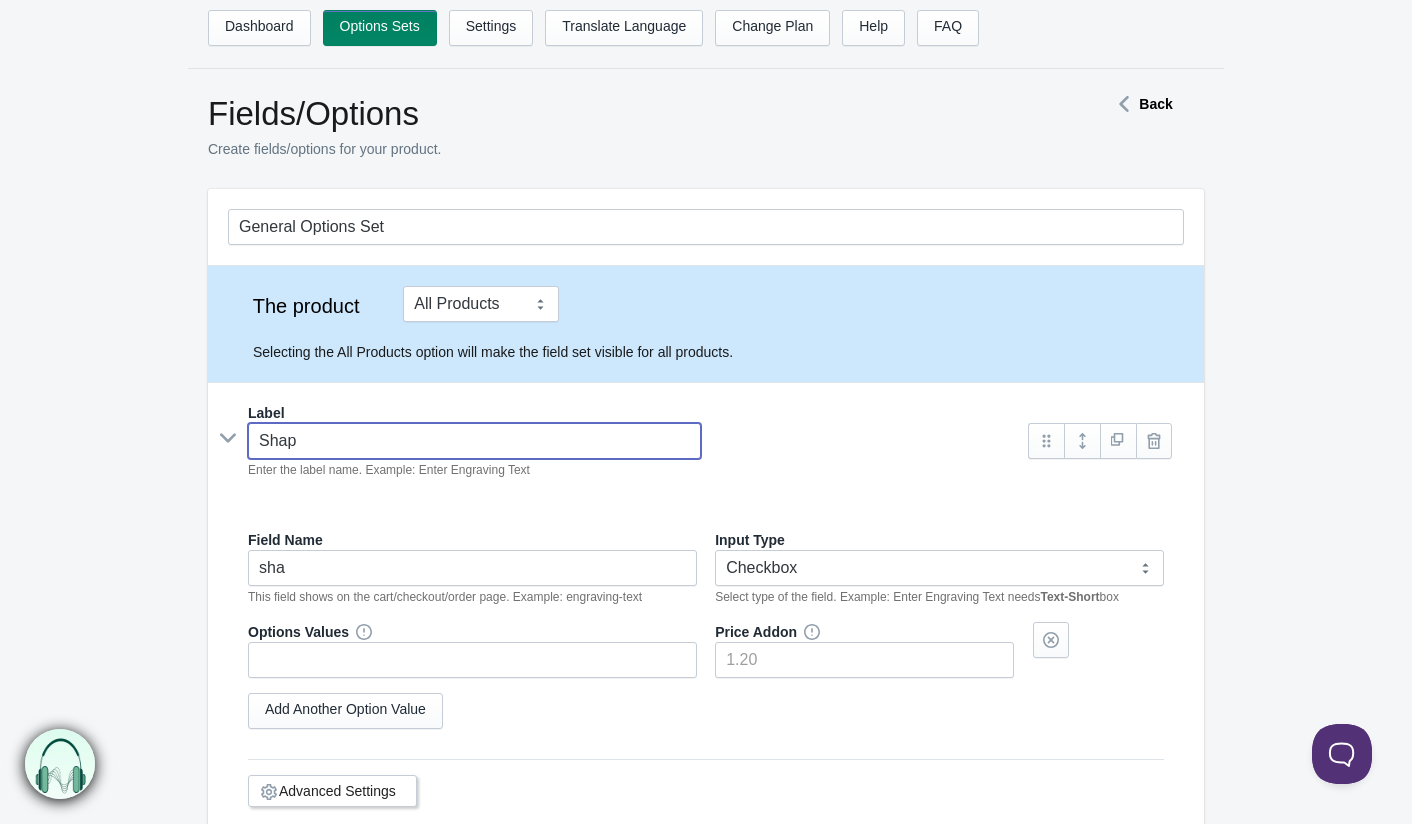 type on "shap" 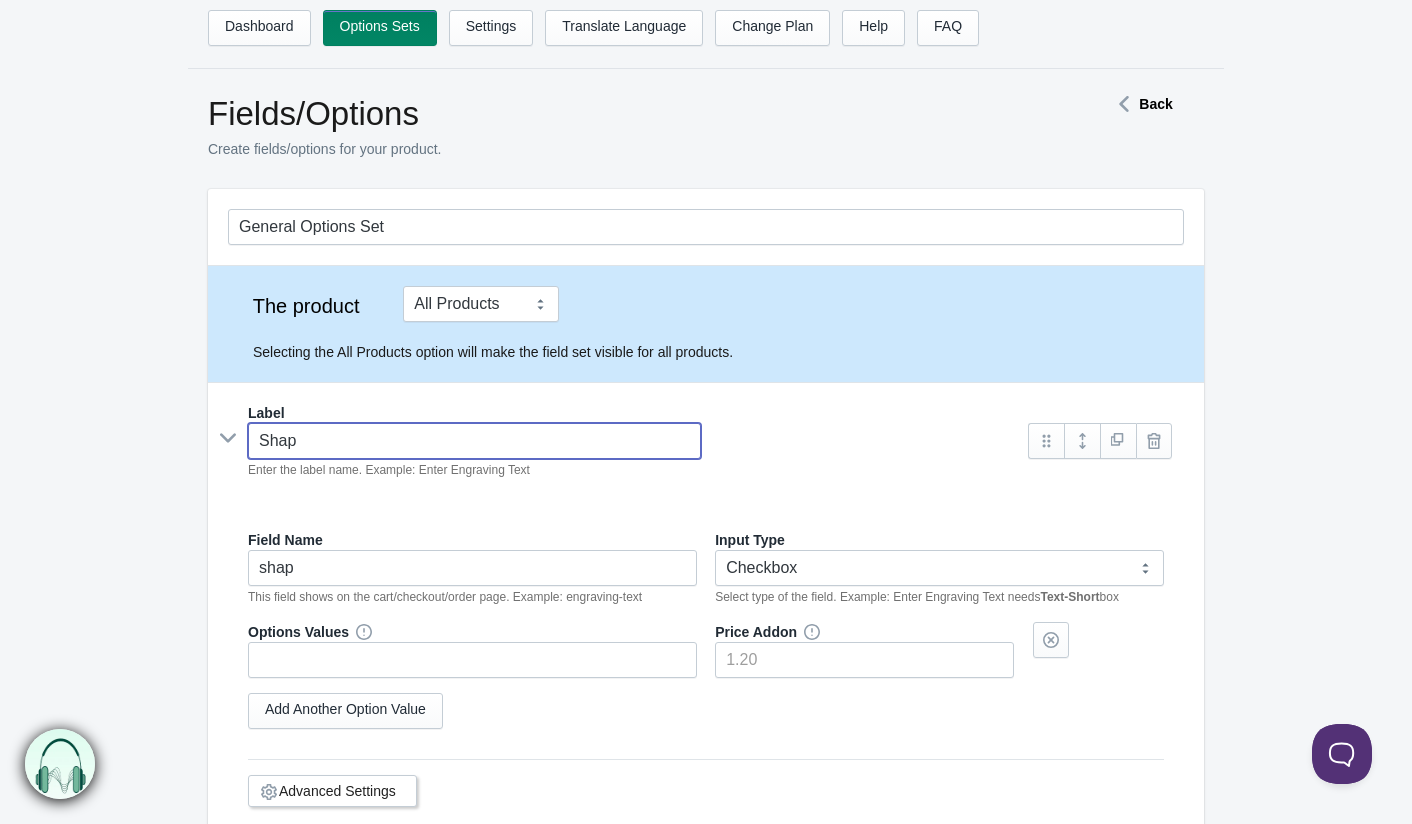 type on "Shape" 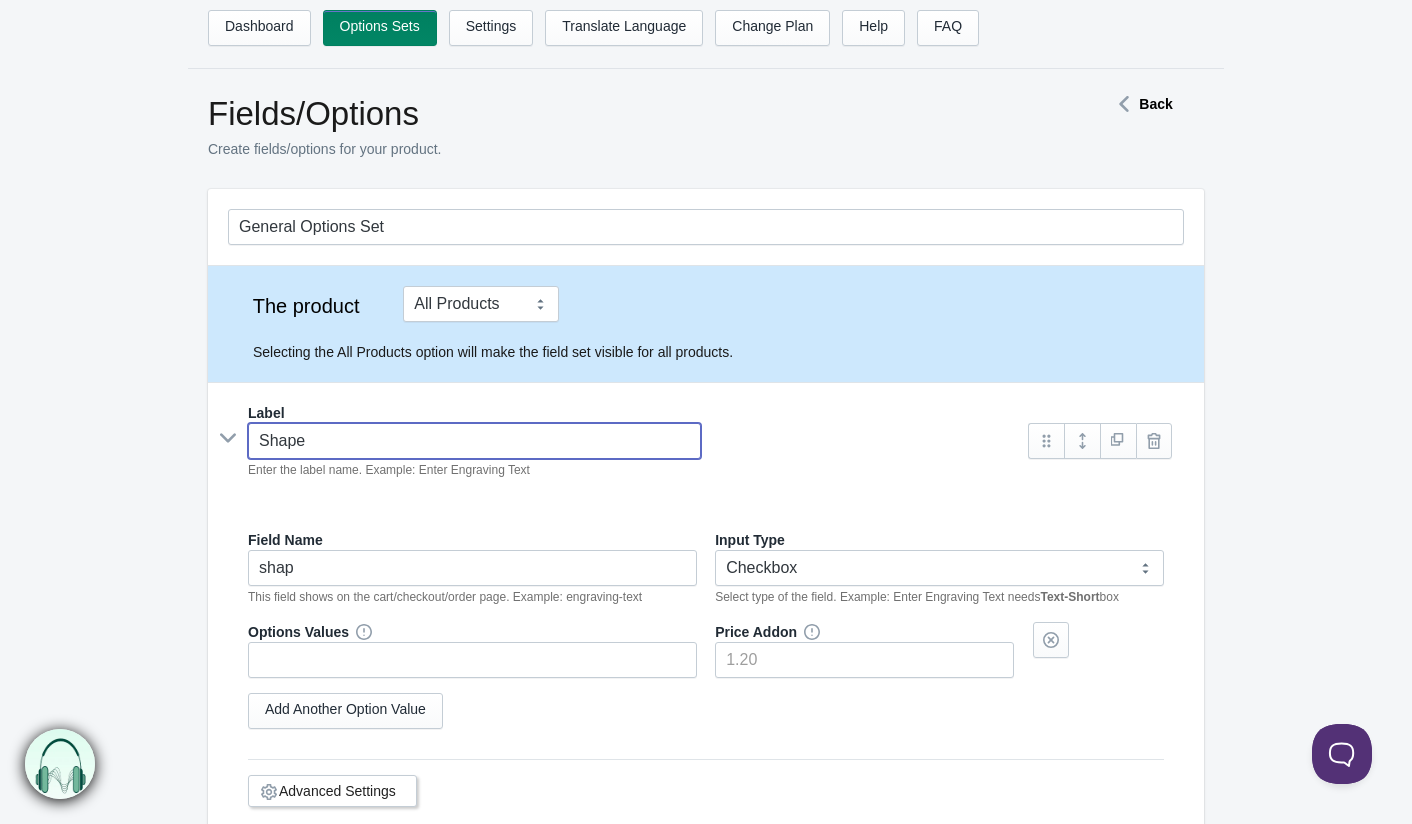 type on "shape" 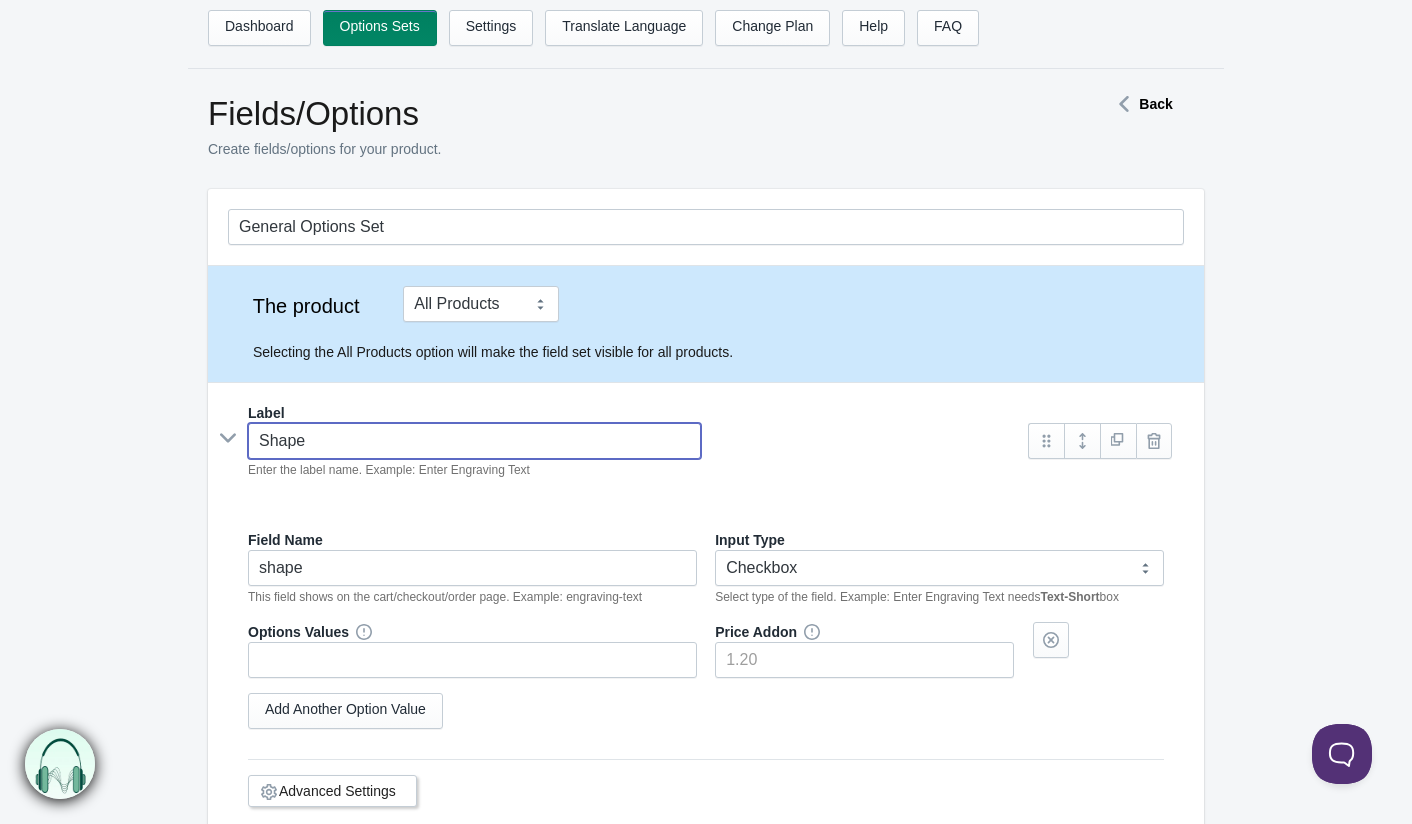 type on "Shapes" 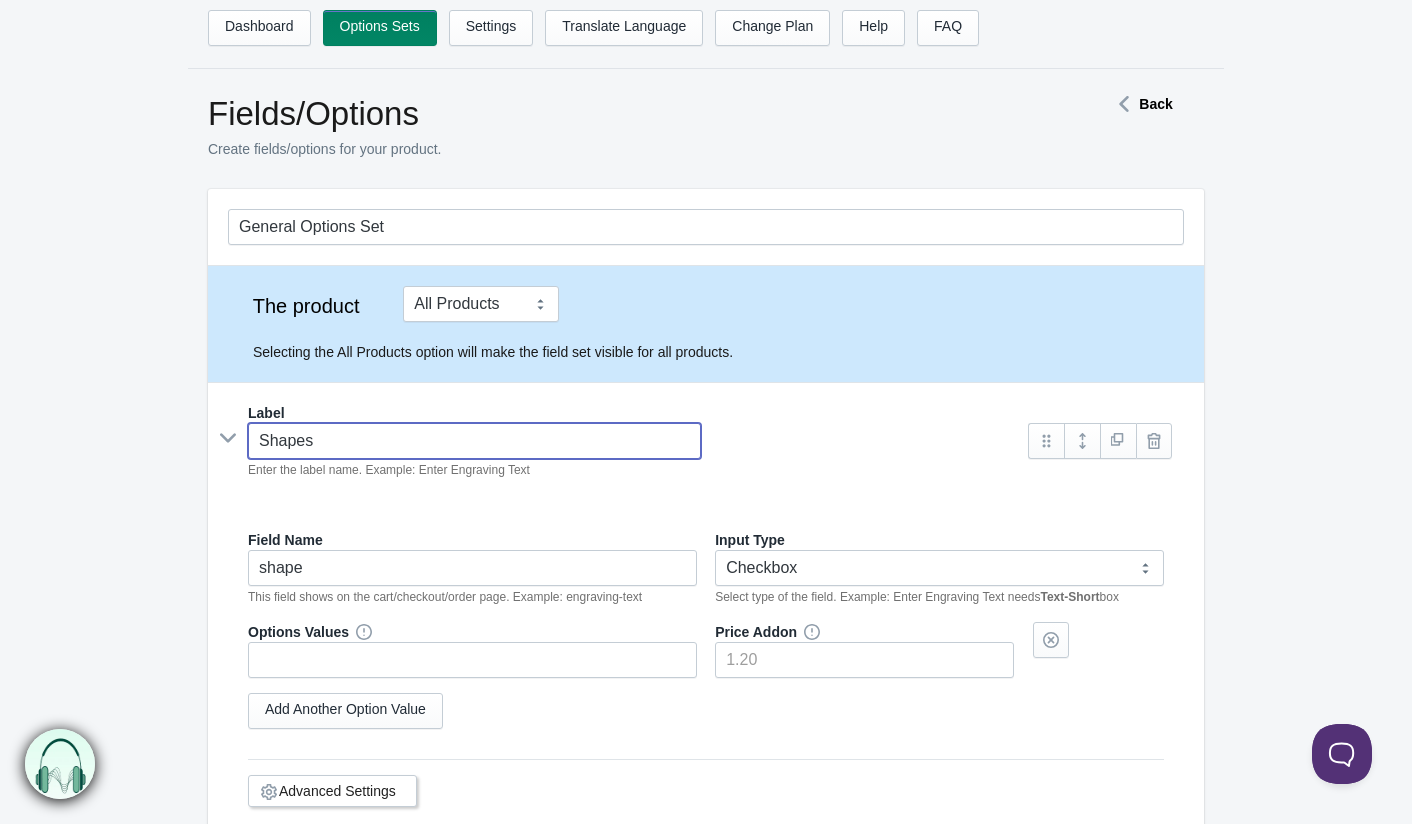 type on "shapes" 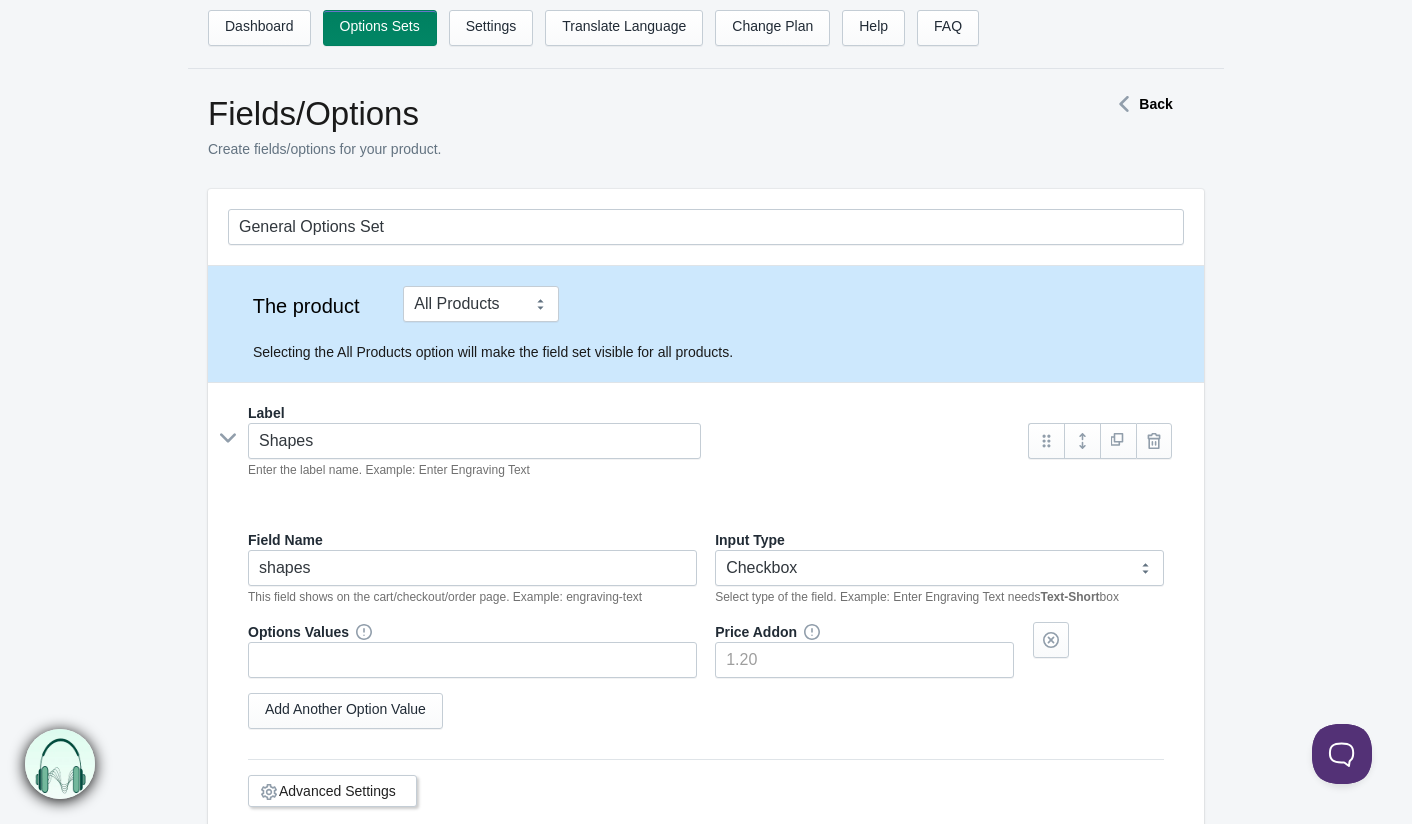 click on "General Options Set
The product
Tag
Vendor
Type
URL
Handle
All Products
is" at bounding box center [706, 569] 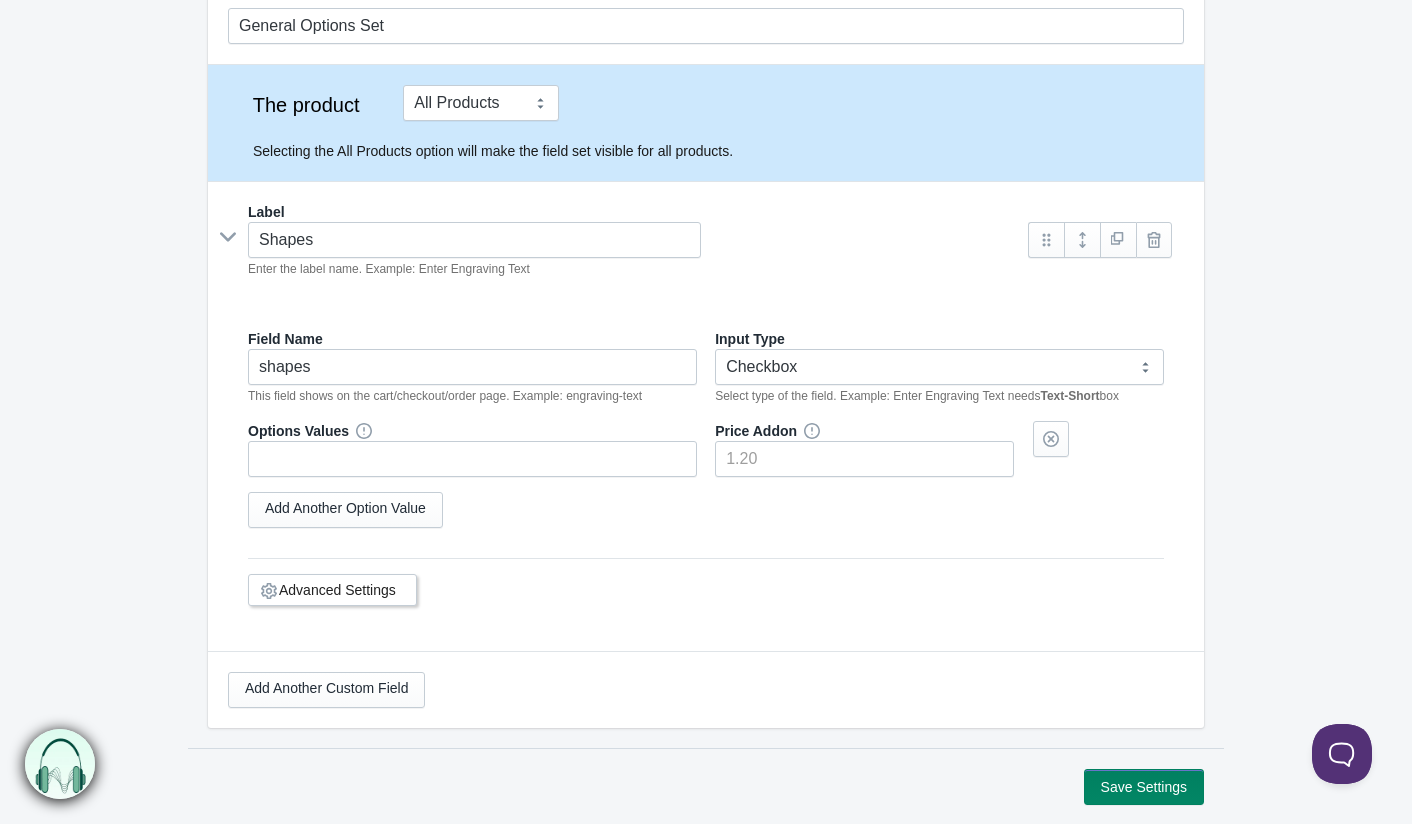 scroll, scrollTop: 211, scrollLeft: 0, axis: vertical 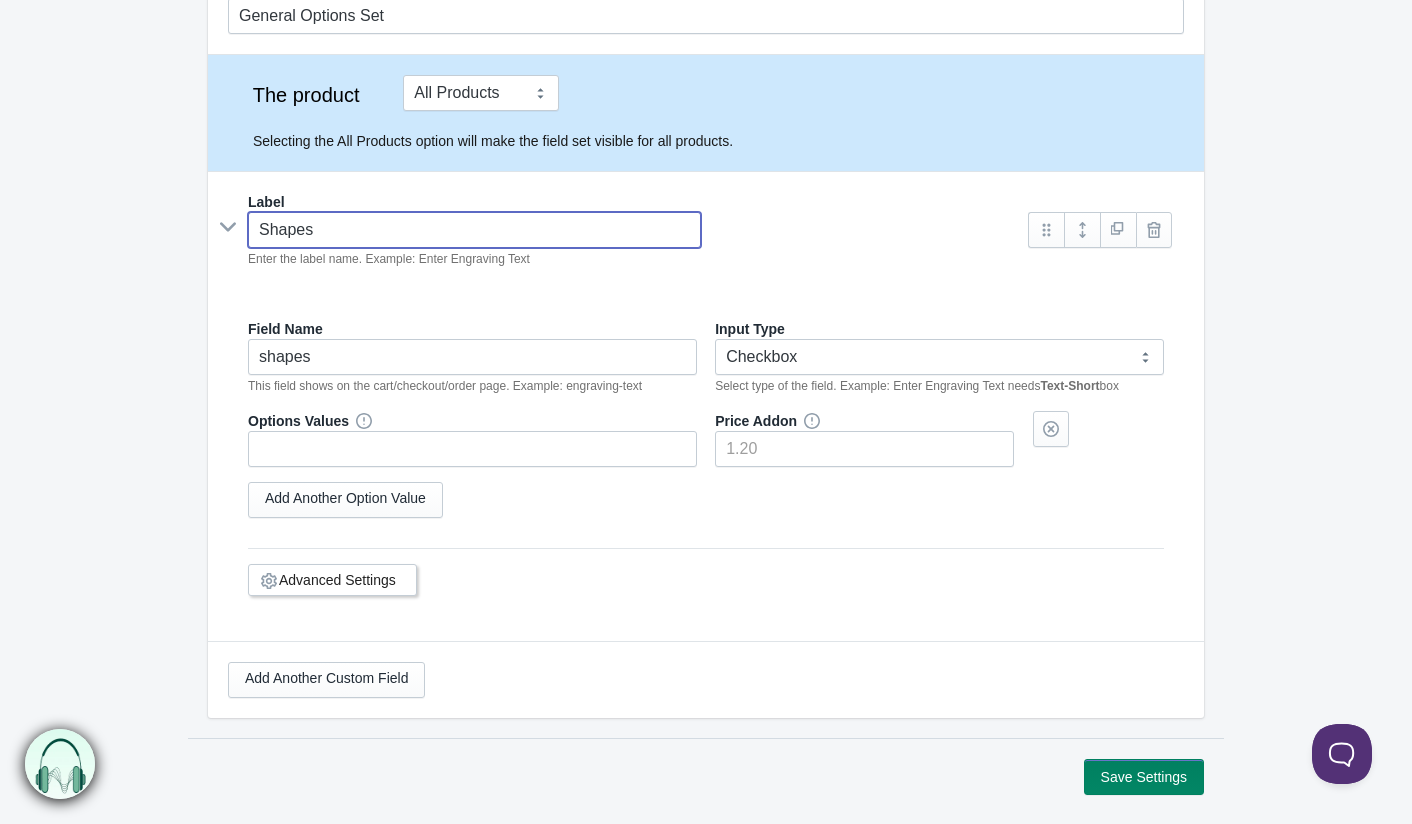 click on "Shapes" at bounding box center (474, 230) 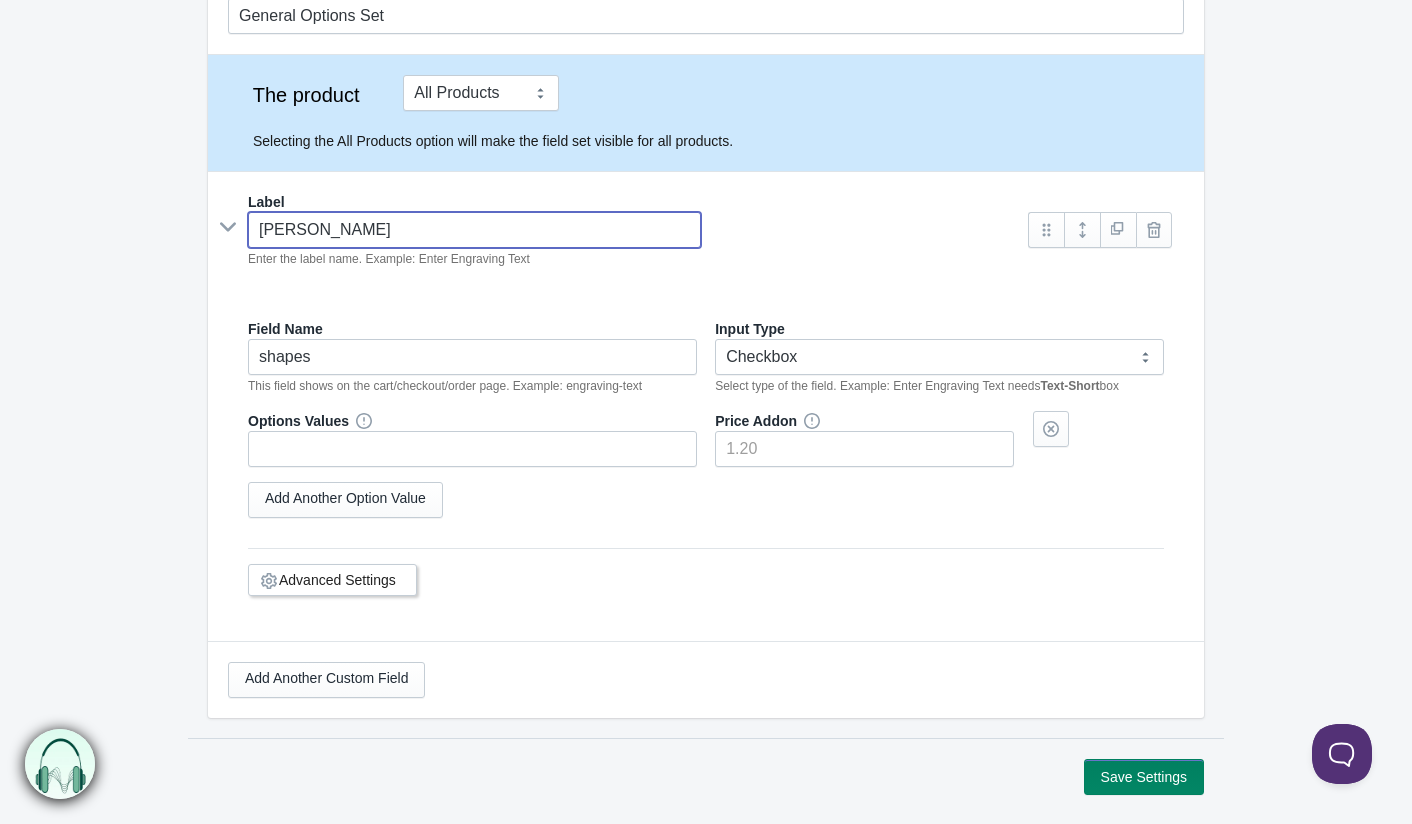 type on "hapes" 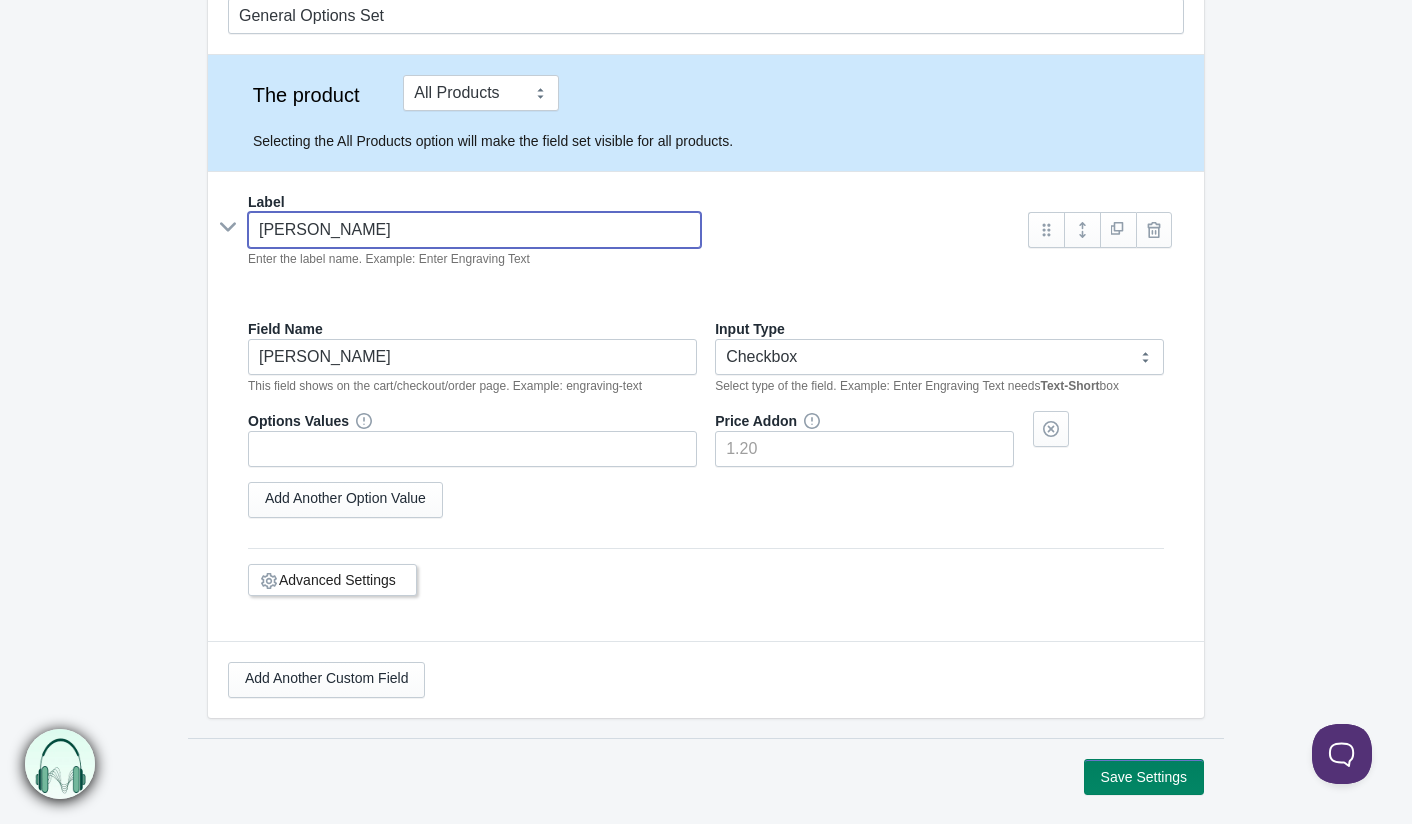 type on "shapes" 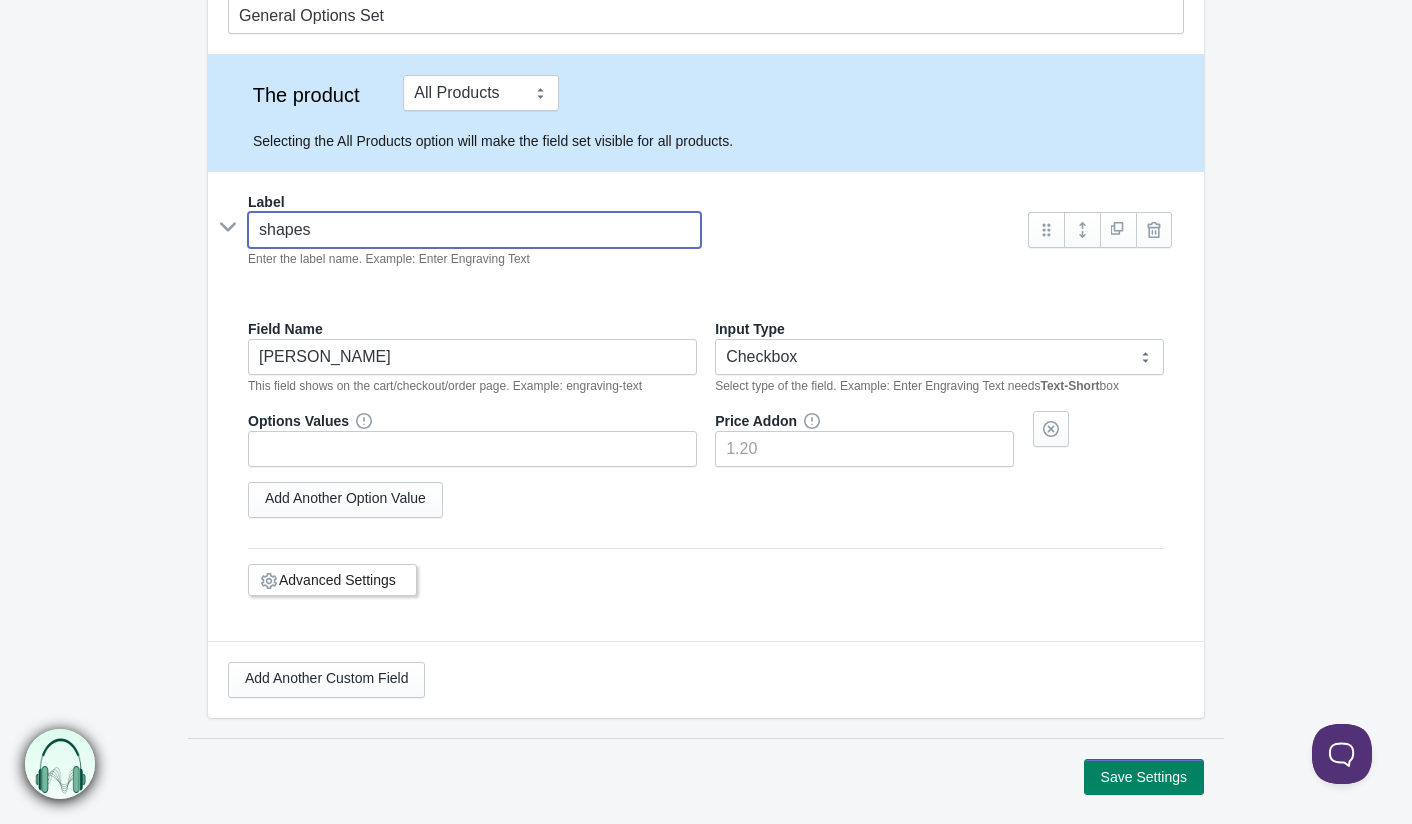 type on "shapes" 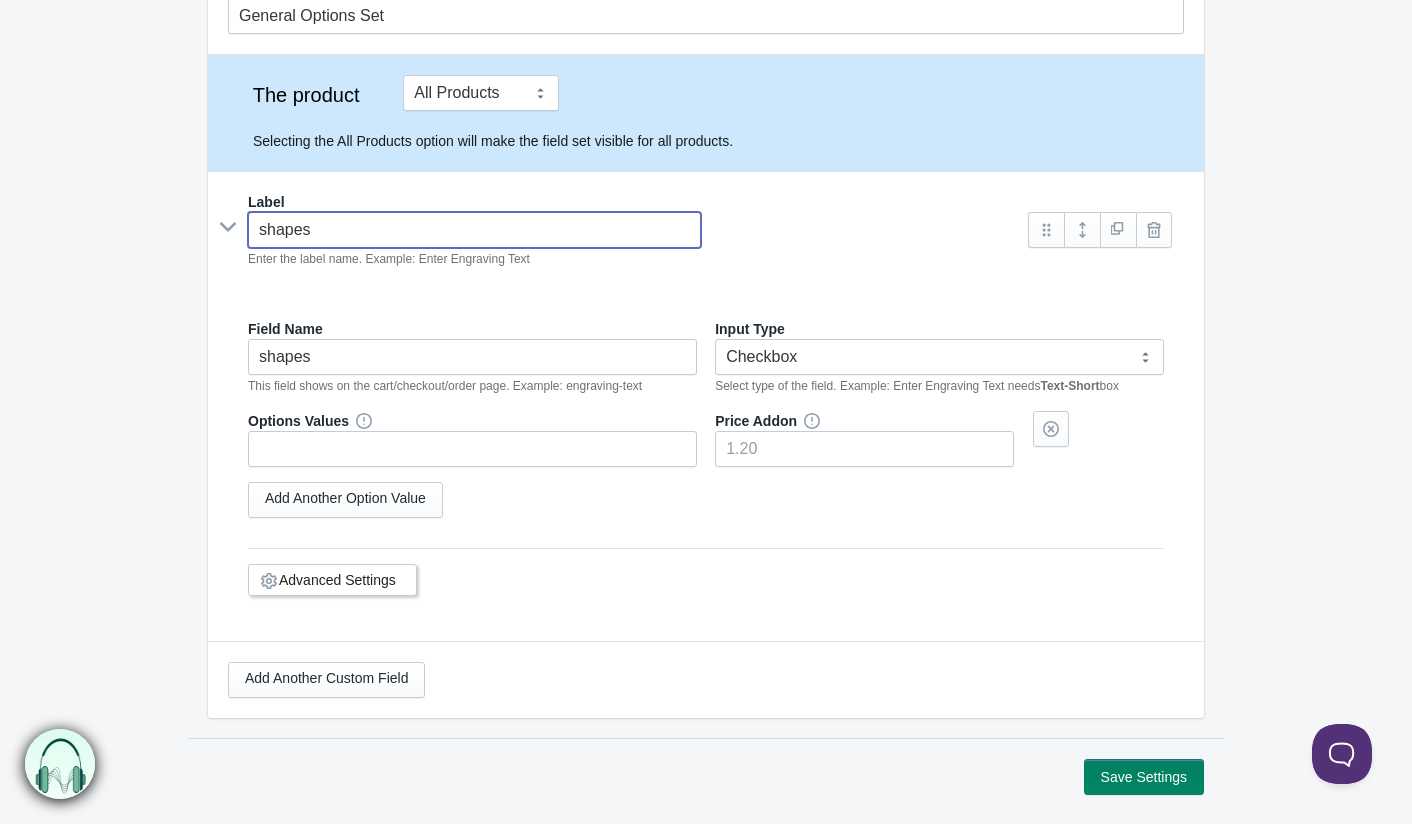 type on "hapes" 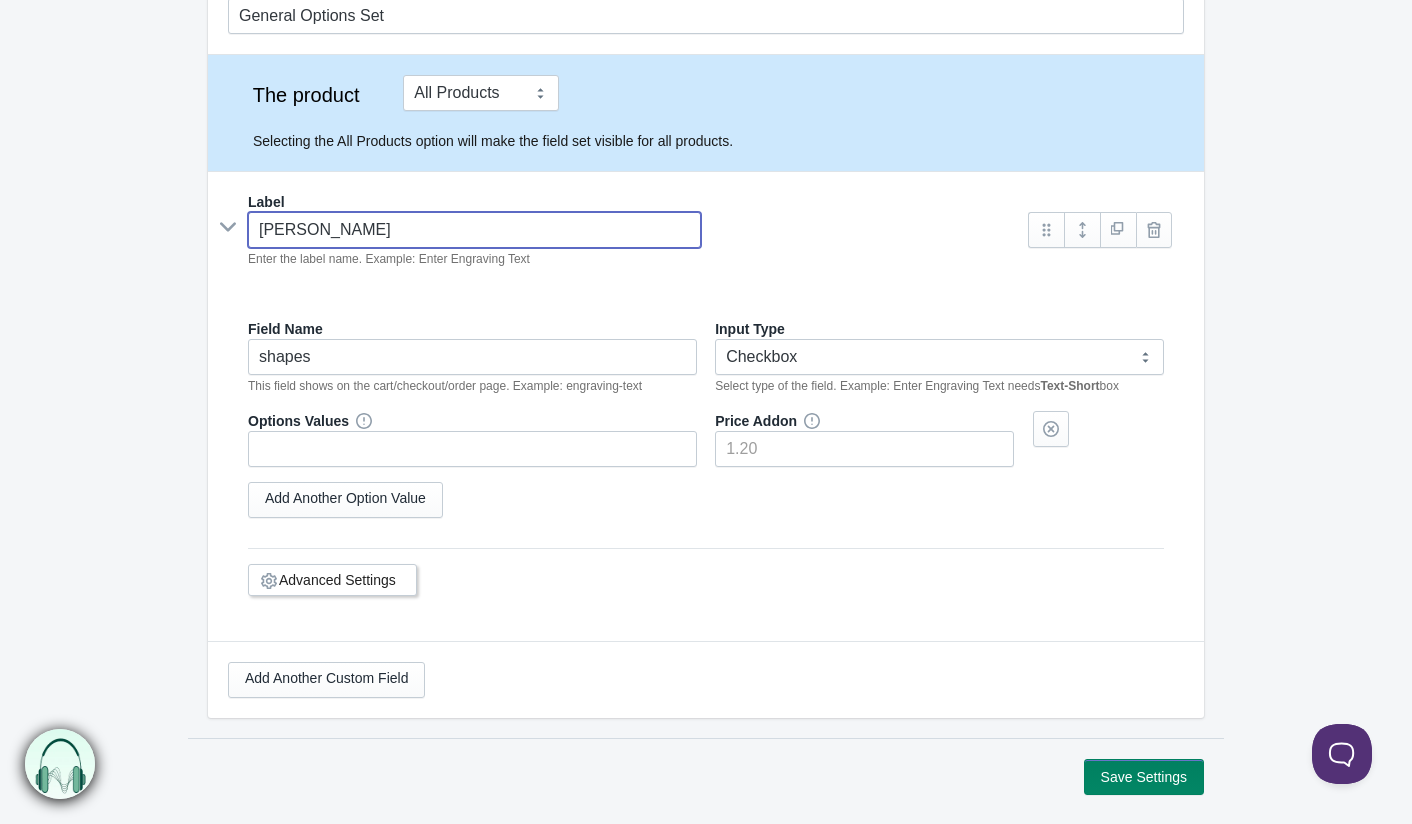 type on "hapes" 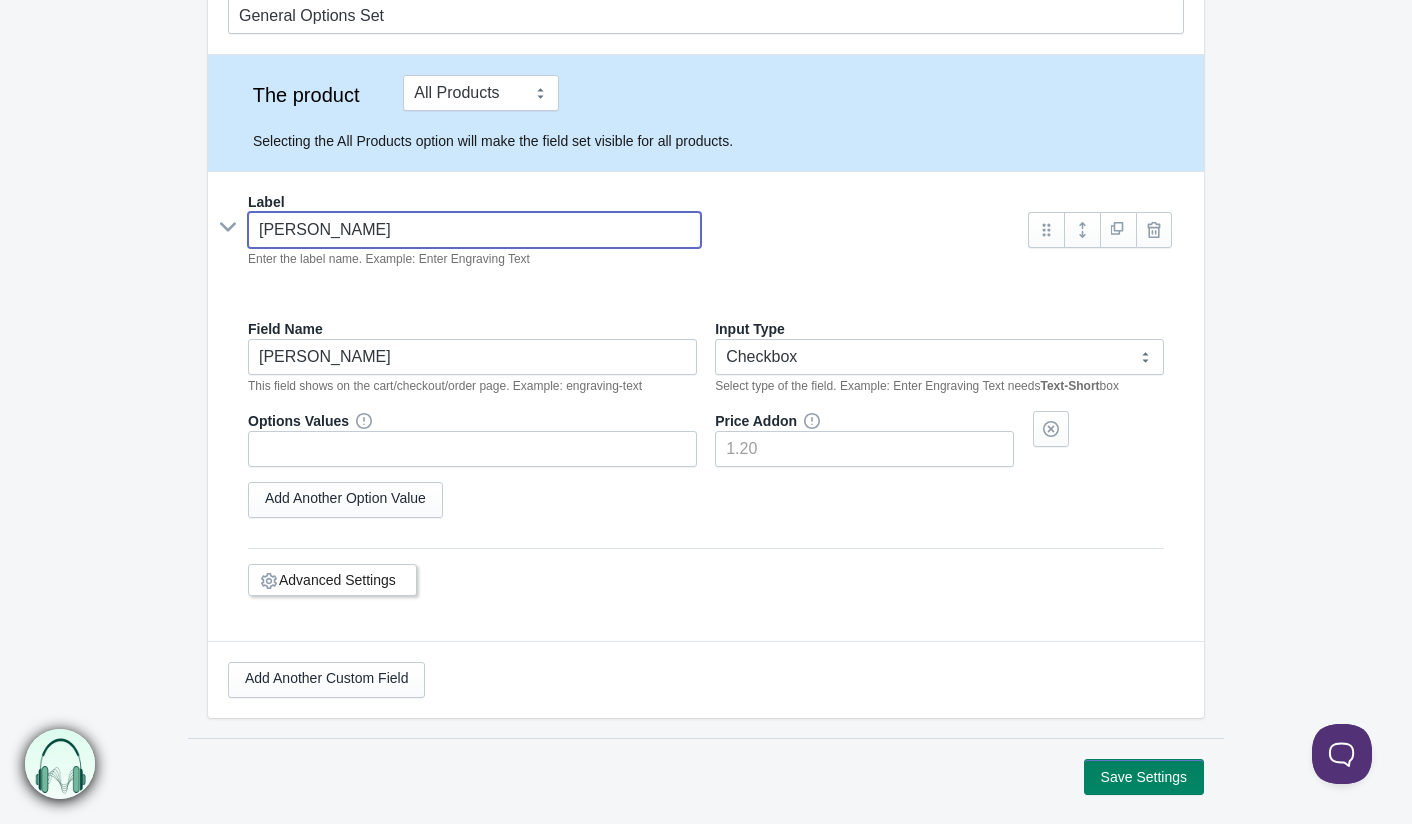 type on "Shapes" 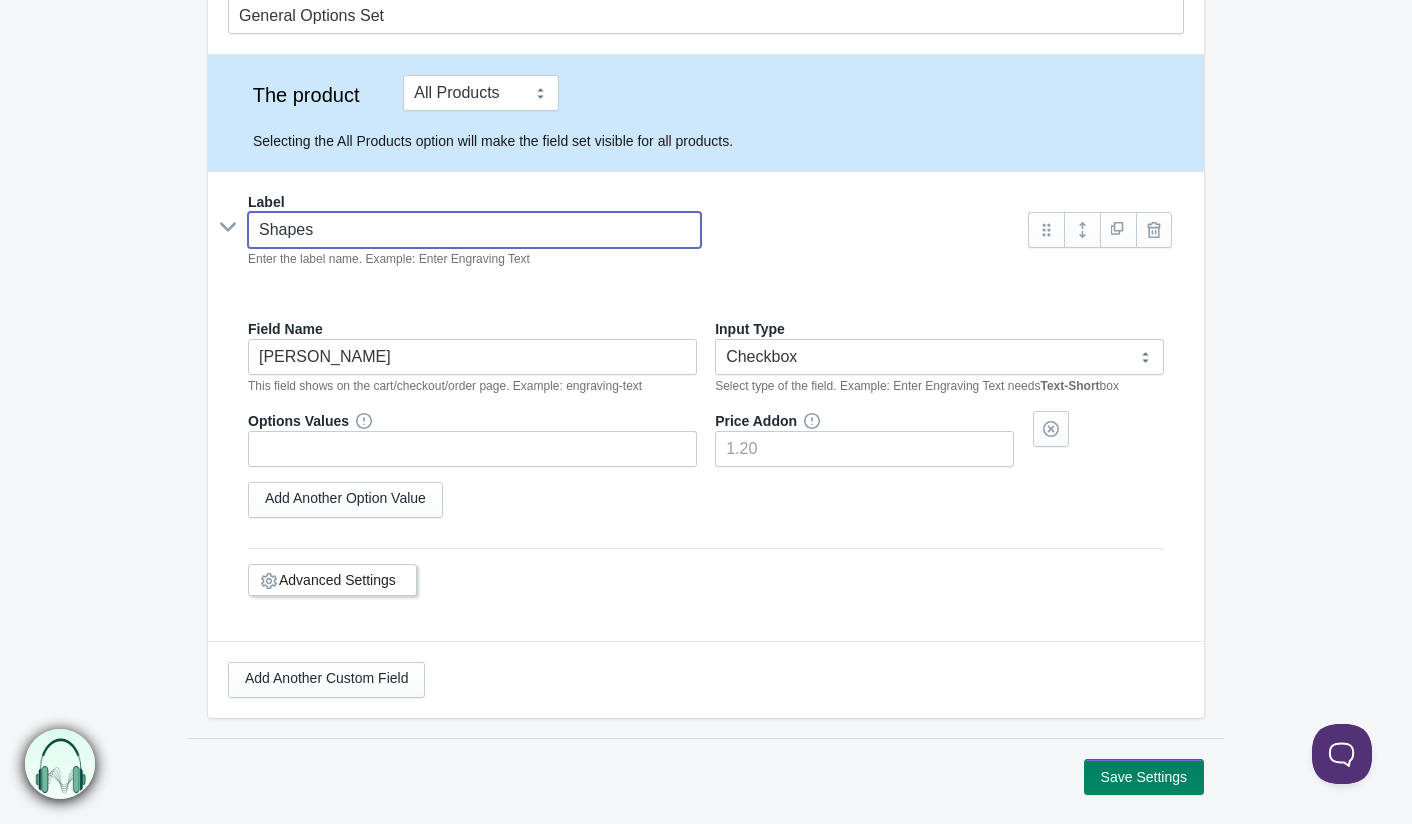 type on "shapes" 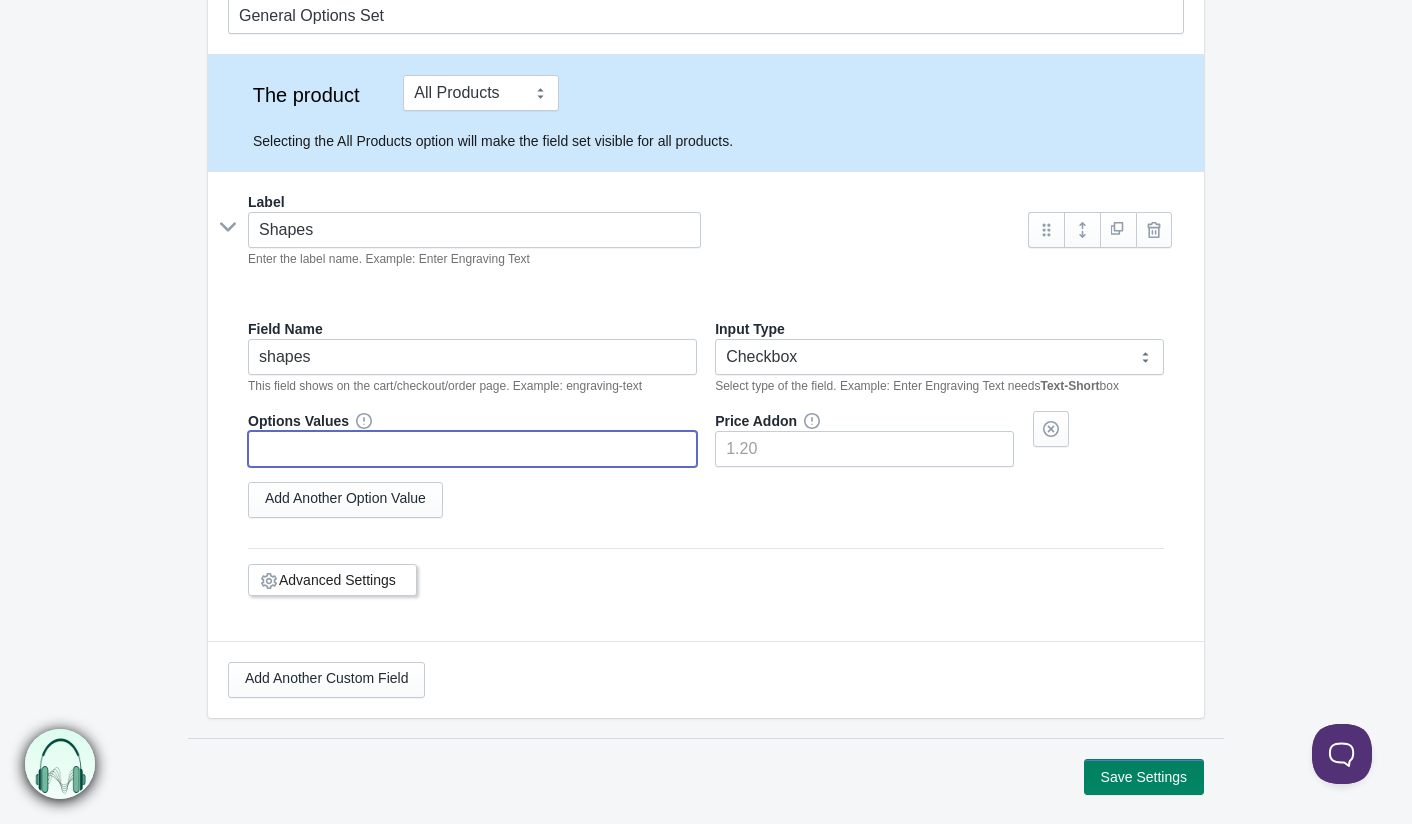 click at bounding box center (472, 449) 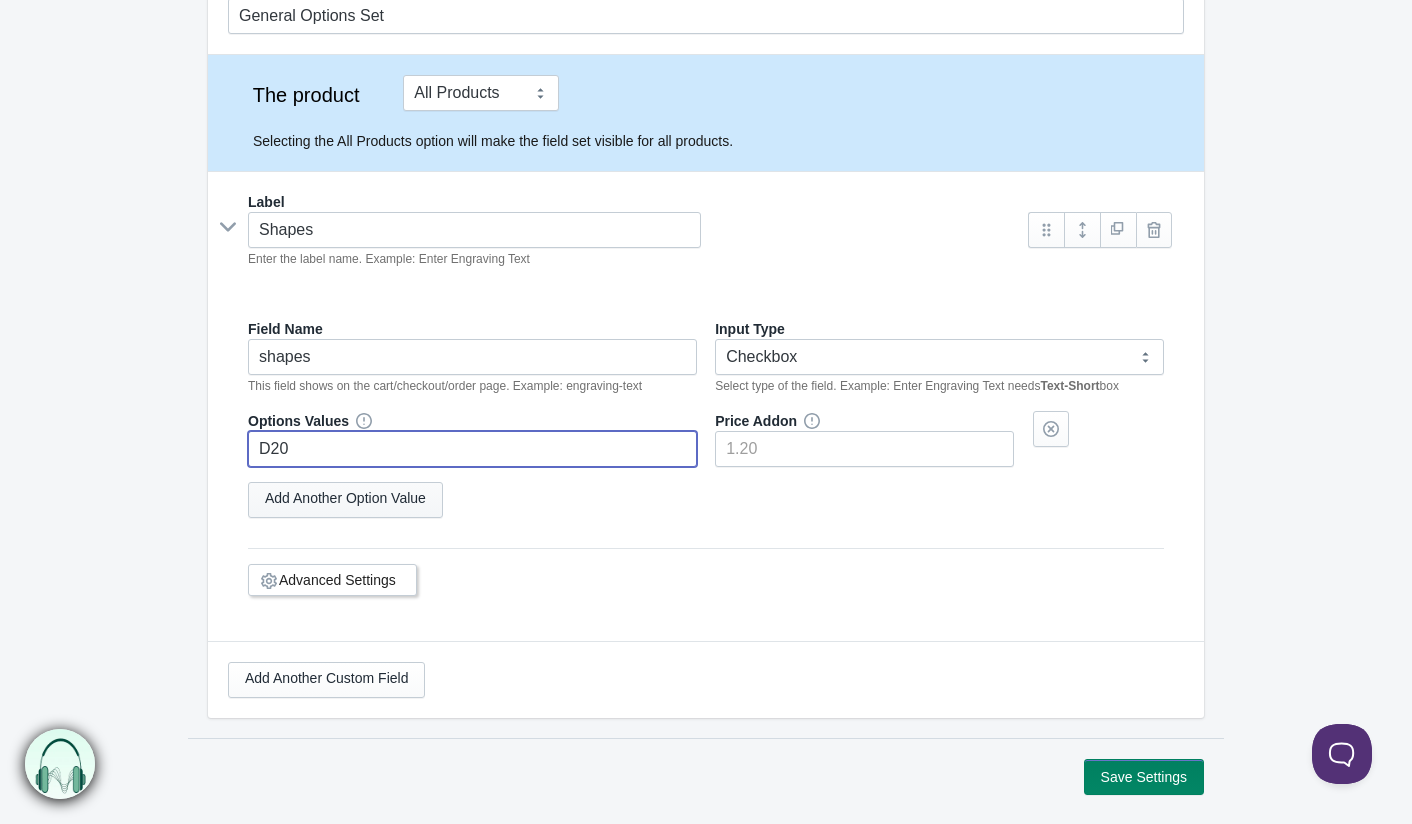 click on "Add Another Option Value" at bounding box center [345, 500] 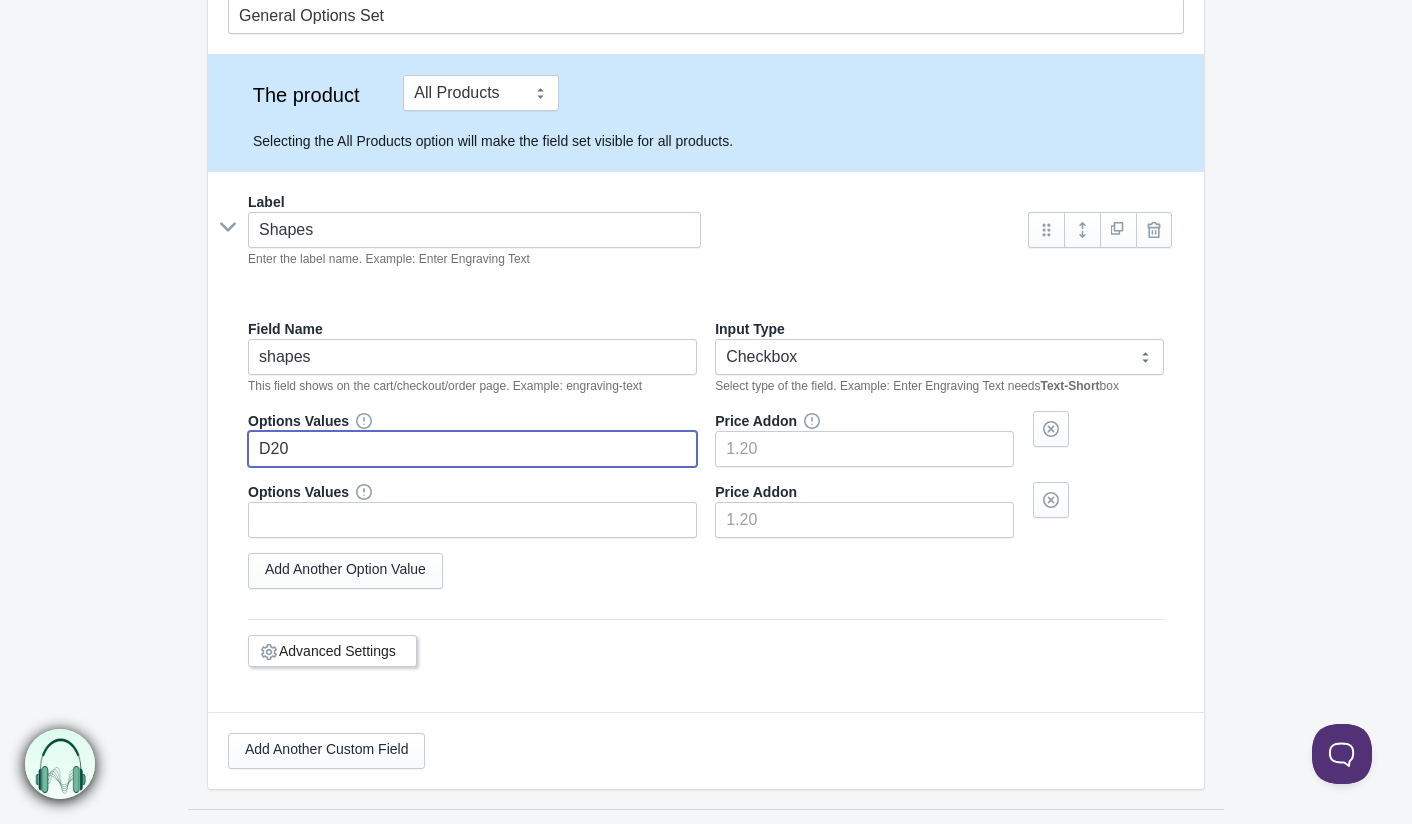 type on "D20" 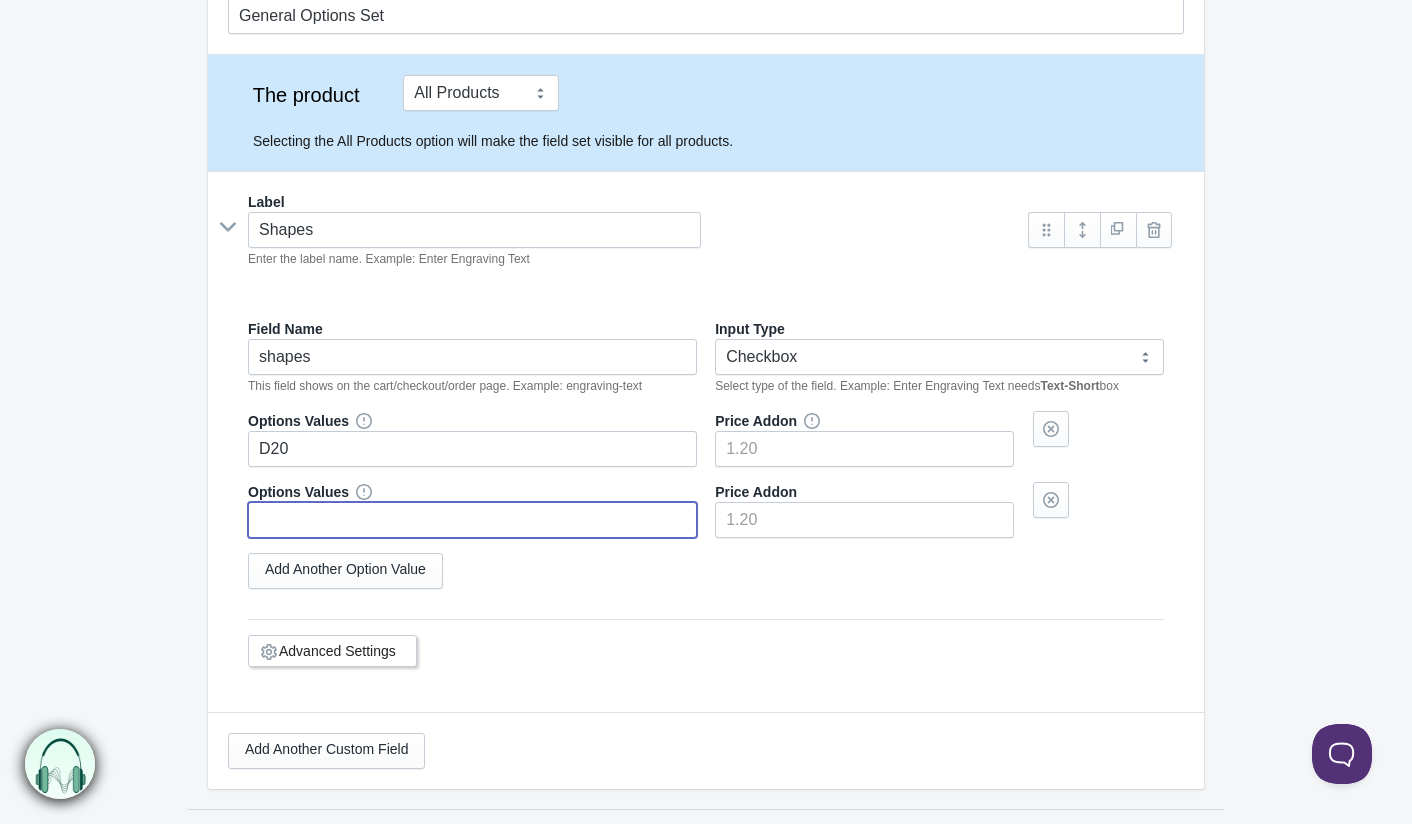 click at bounding box center (472, 520) 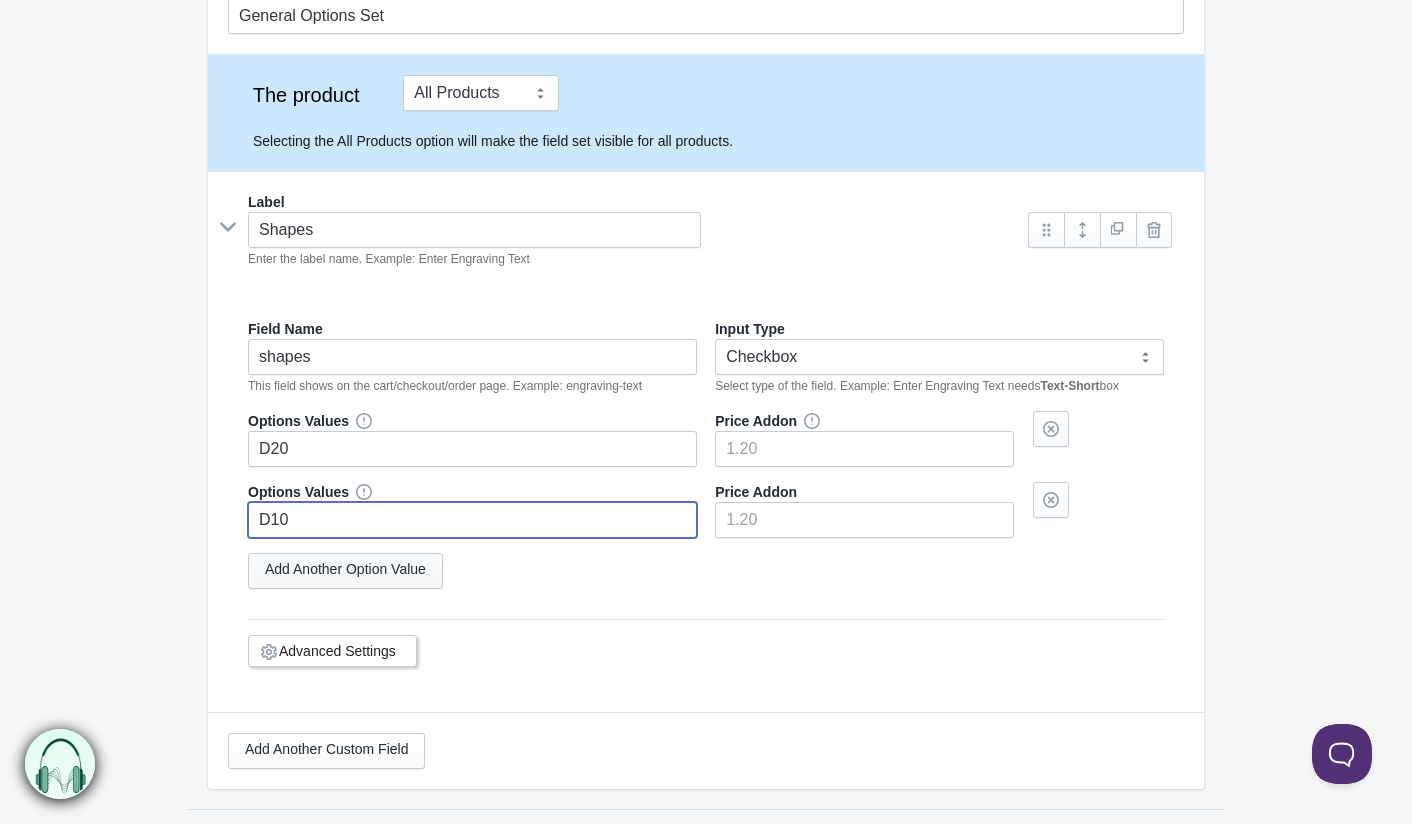 click on "Add Another Option Value" at bounding box center (345, 571) 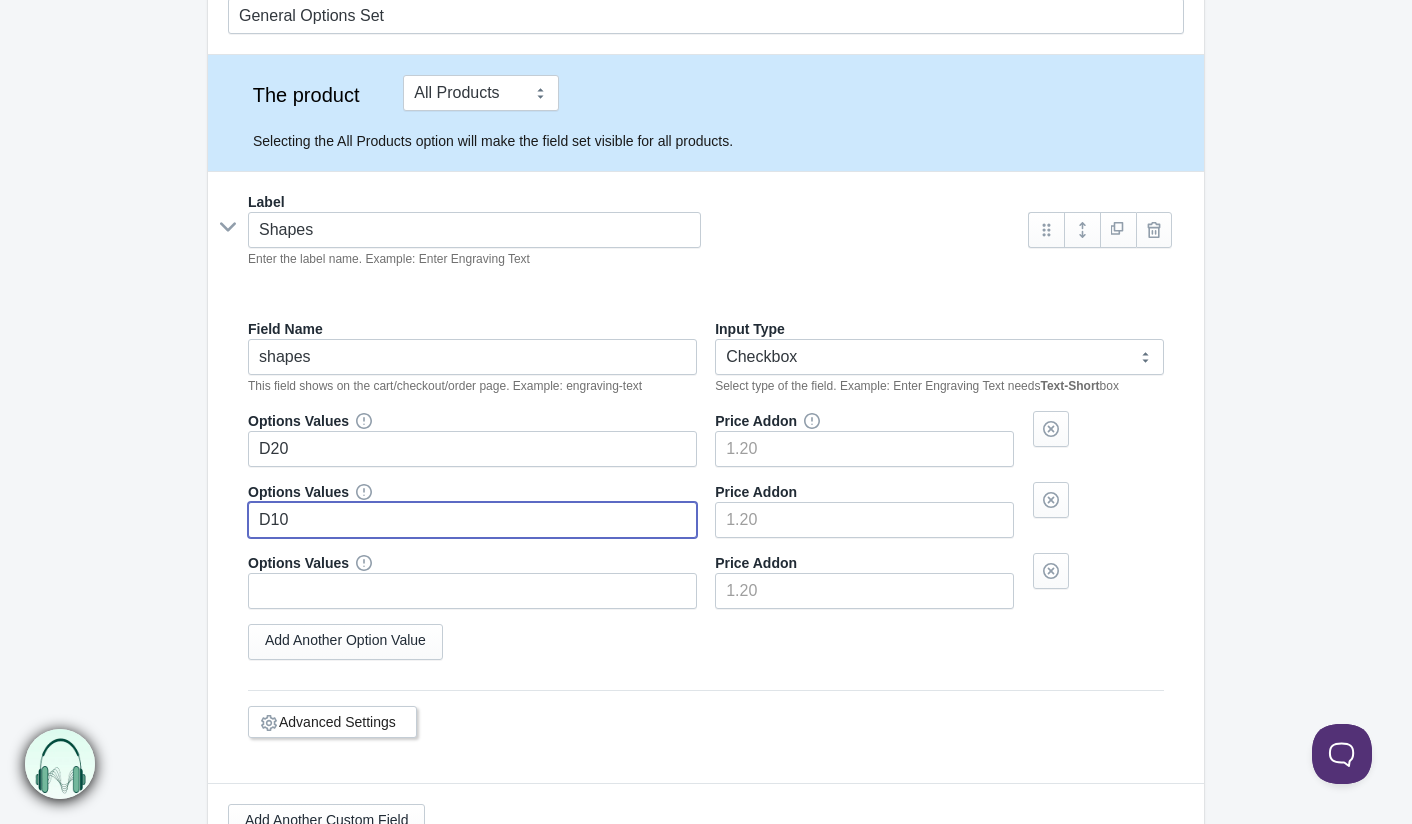 type on "D10" 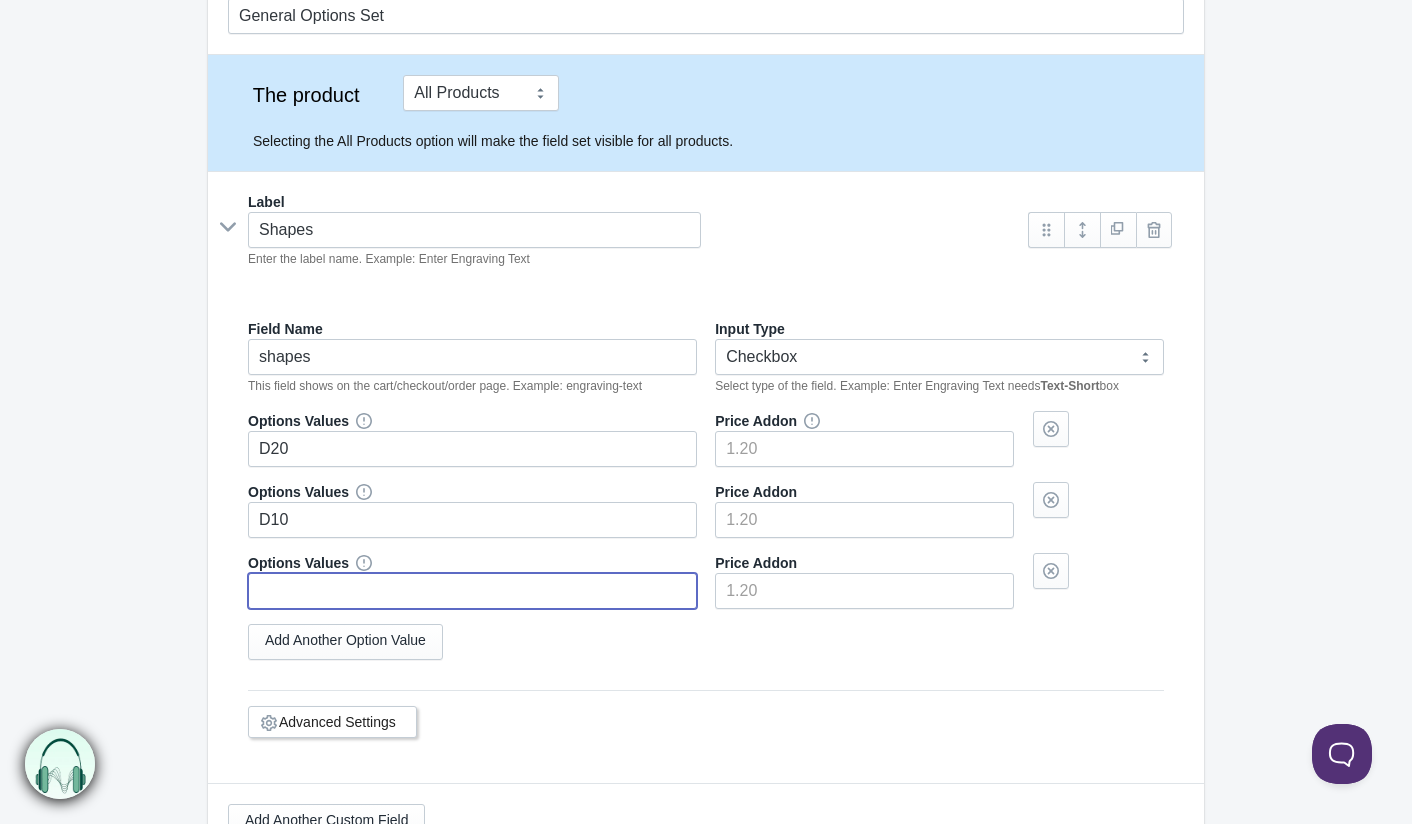 click at bounding box center (472, 591) 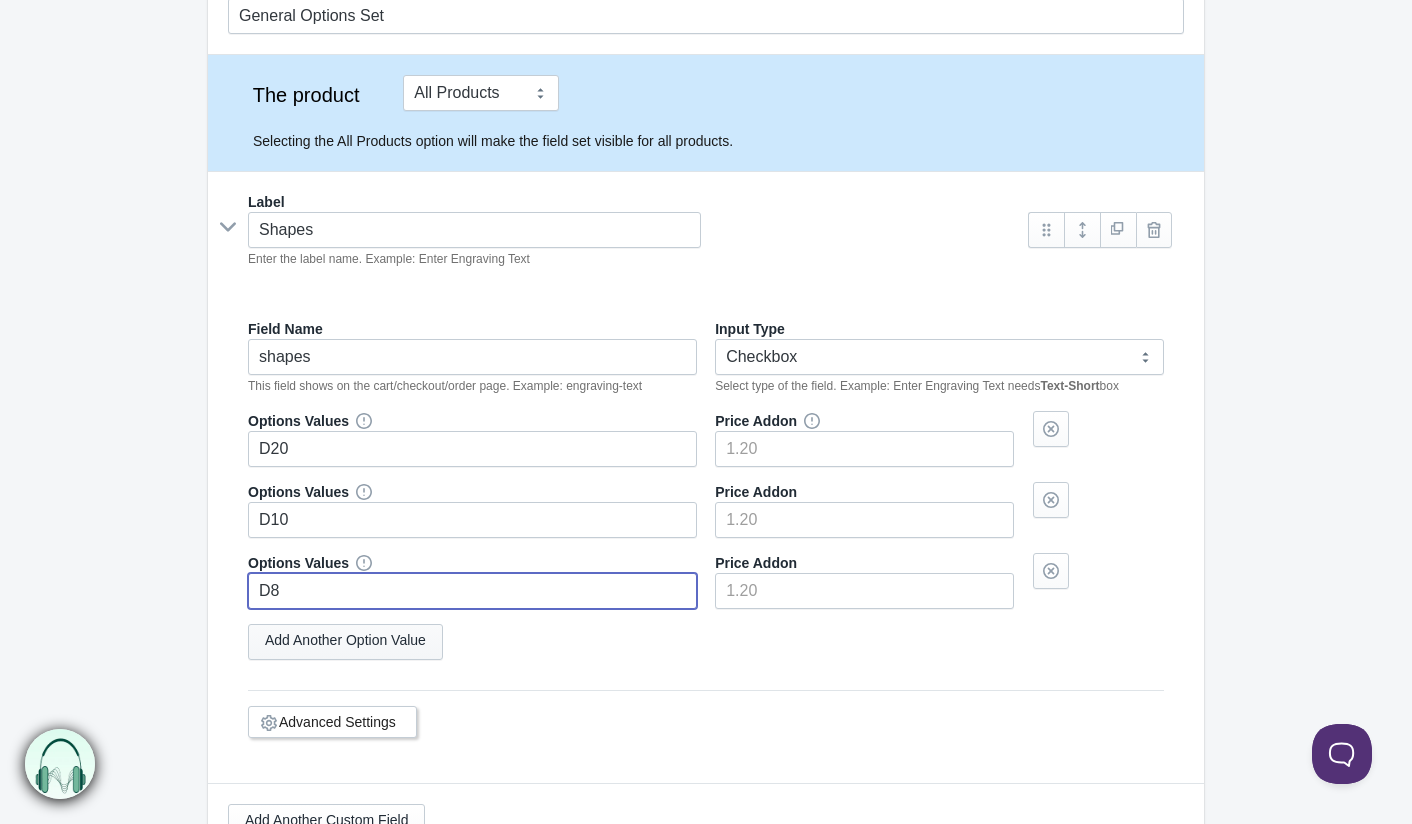 click on "Add Another Option Value" at bounding box center [345, 642] 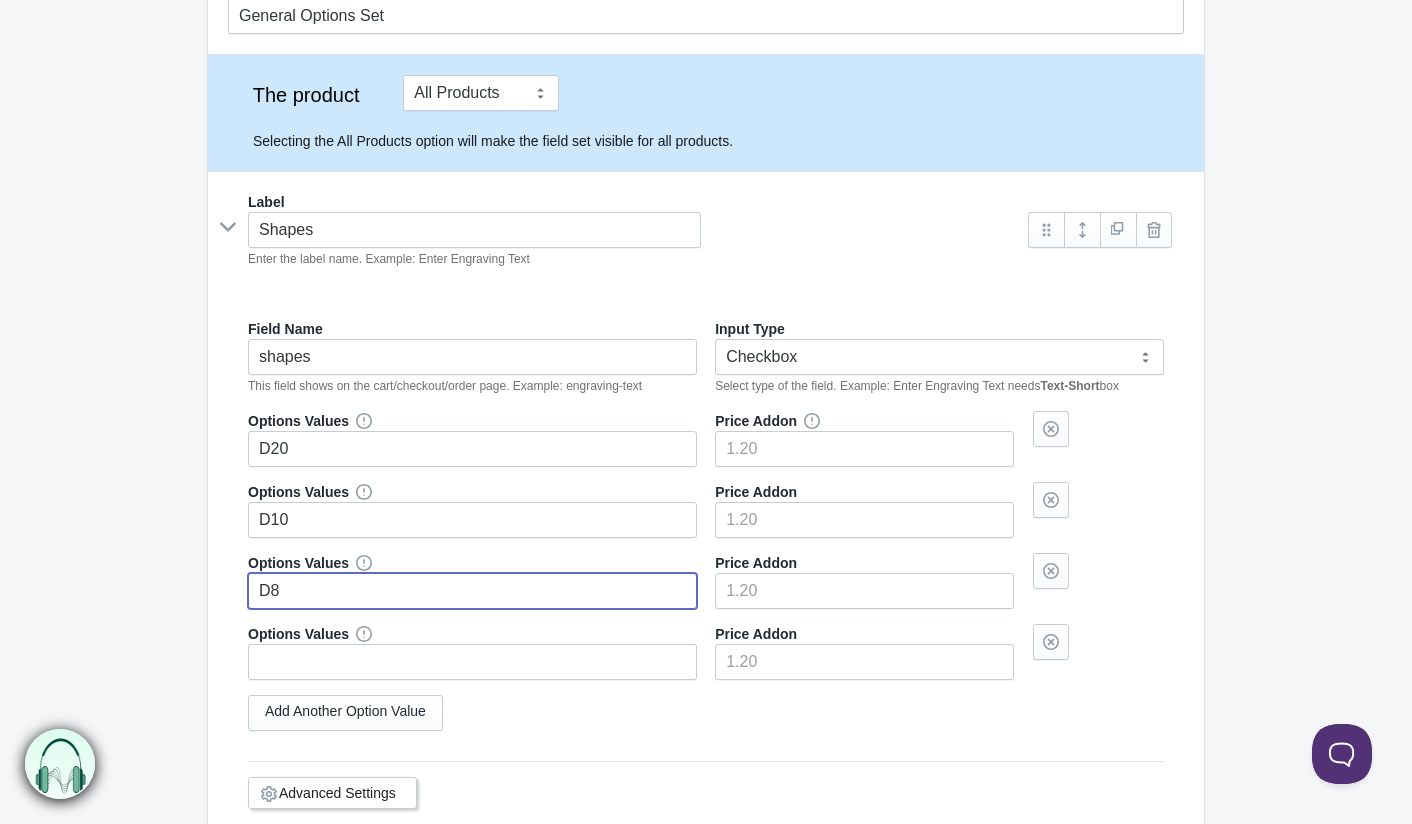 type on "D8" 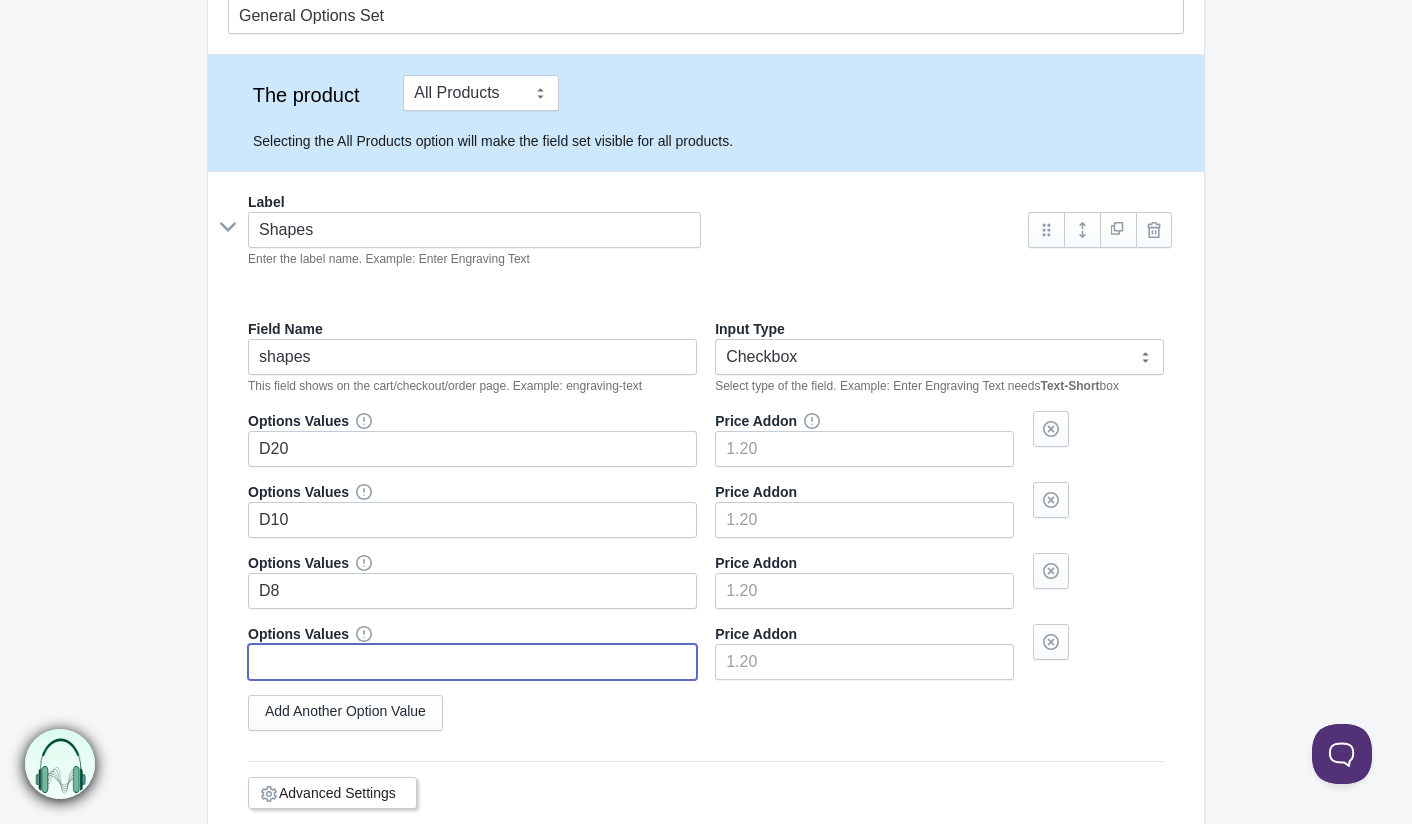 click at bounding box center (472, 662) 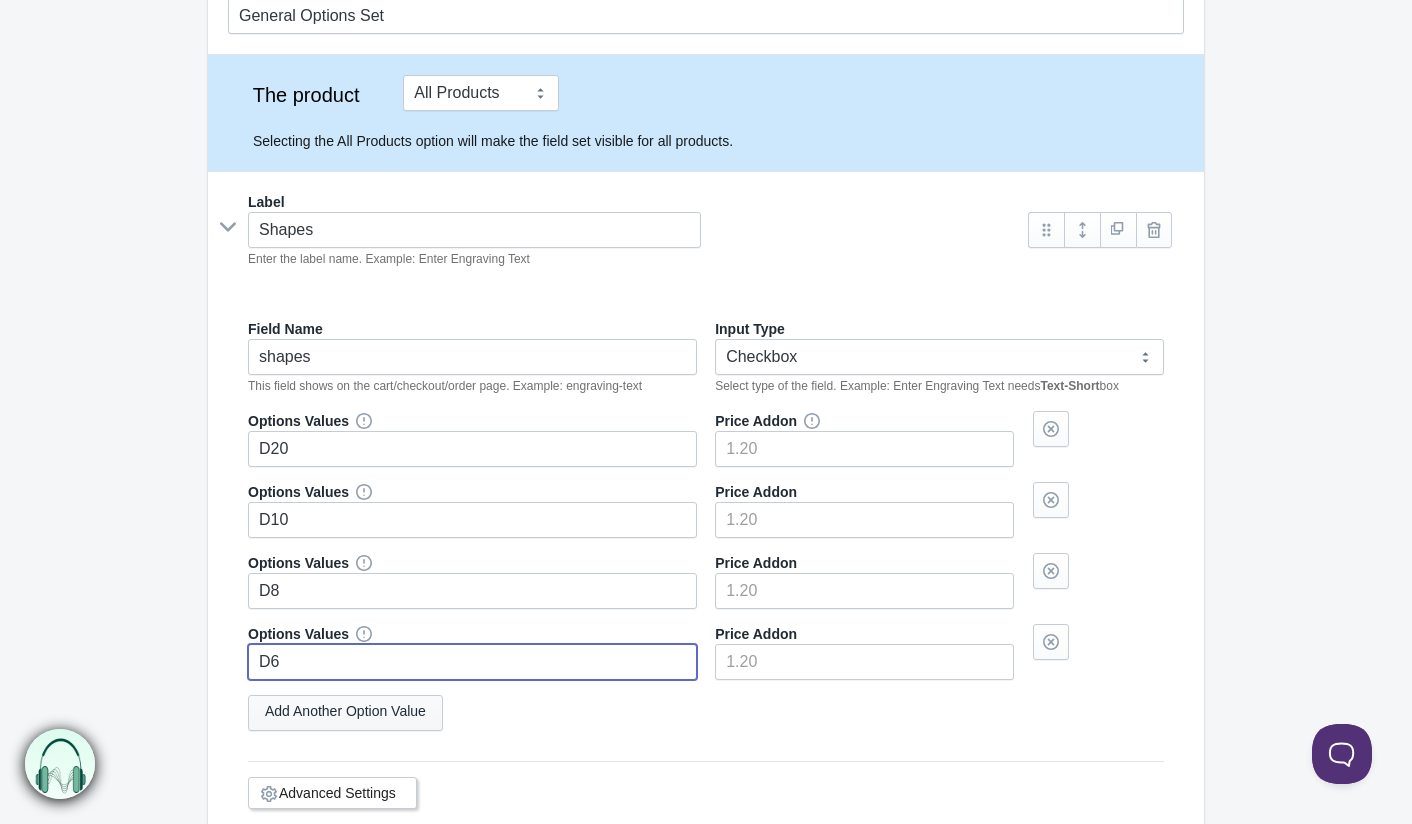 click on "Add Another Option Value" at bounding box center [345, 713] 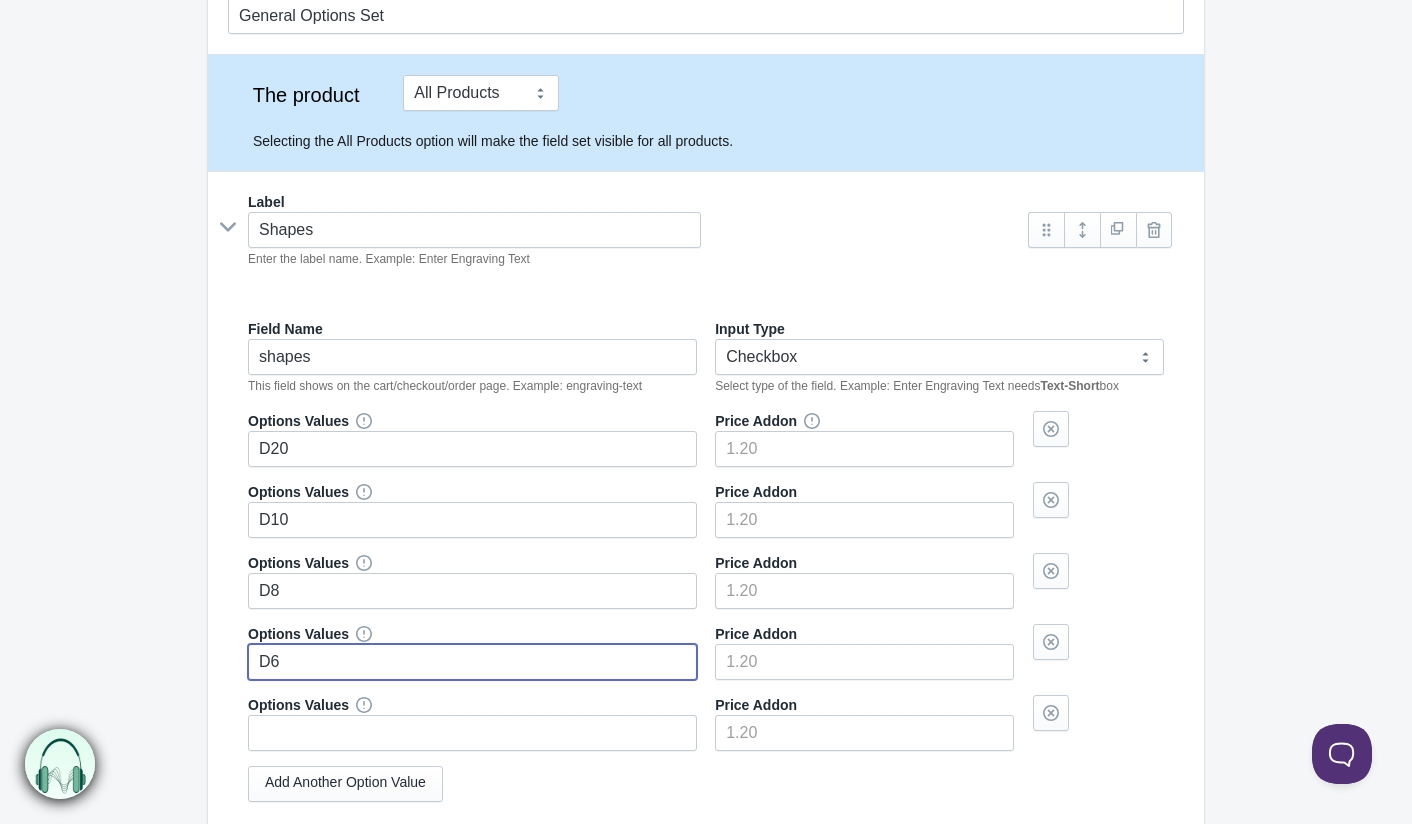 type on "D6" 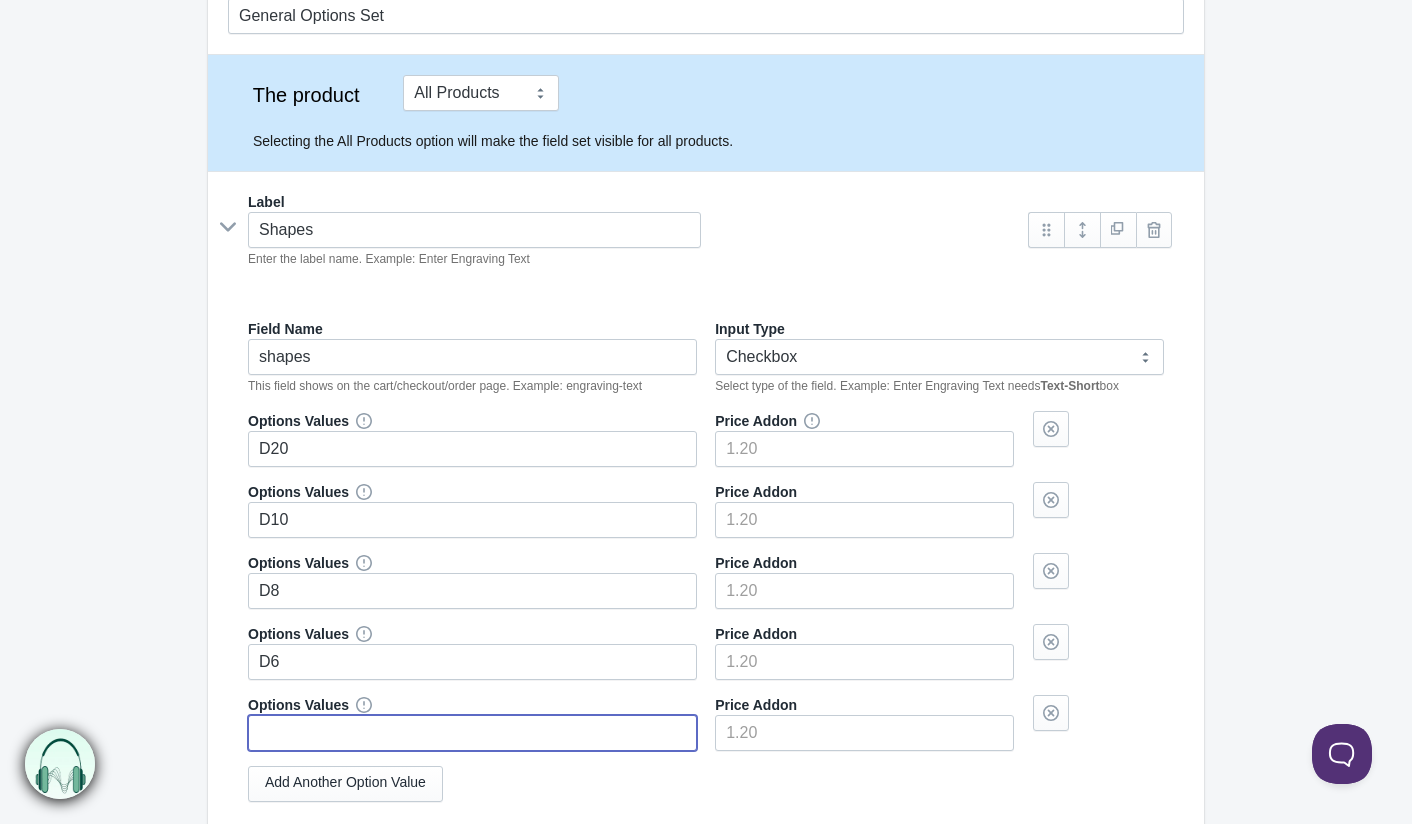 click at bounding box center (472, 733) 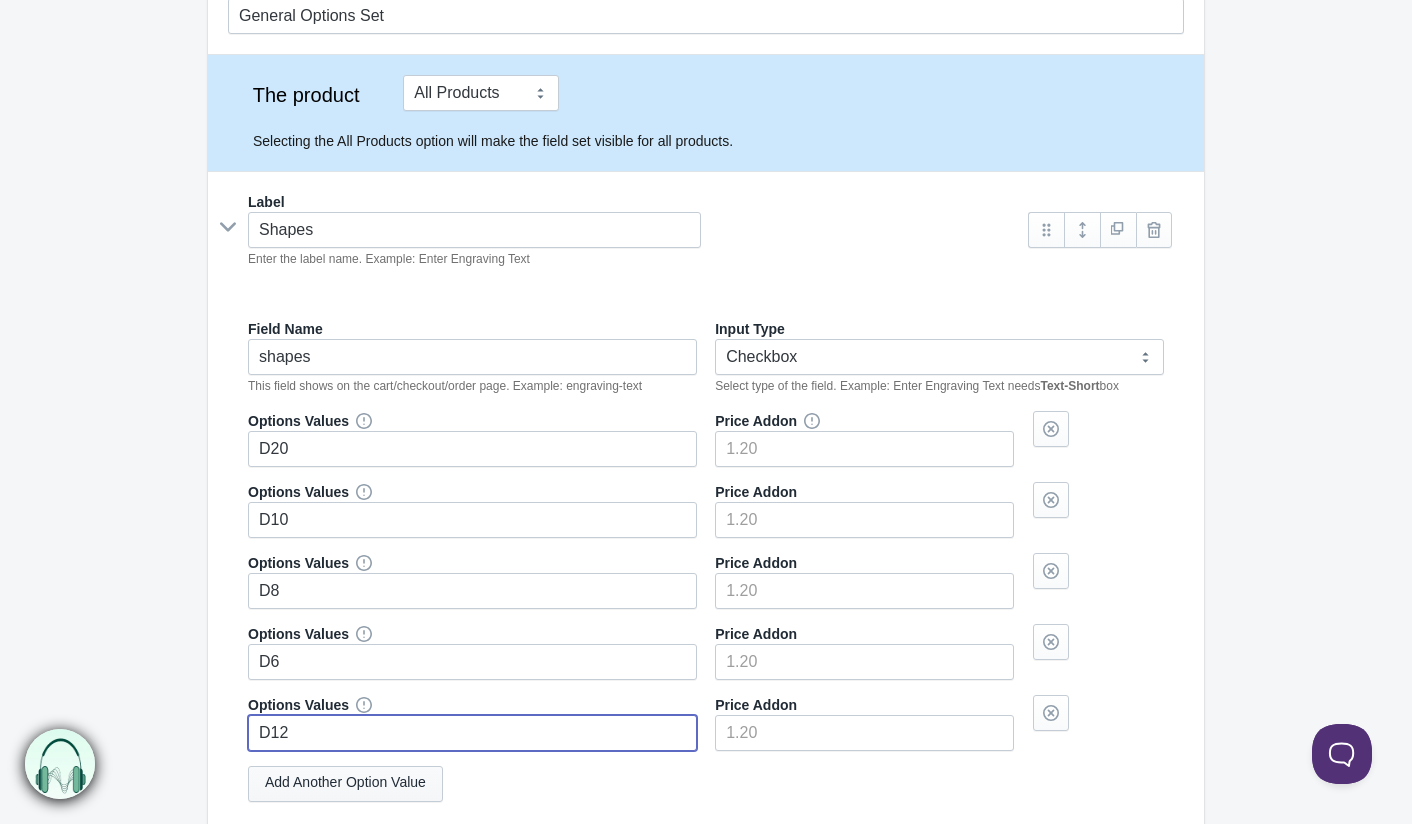 click on "Add Another Option Value" at bounding box center (345, 784) 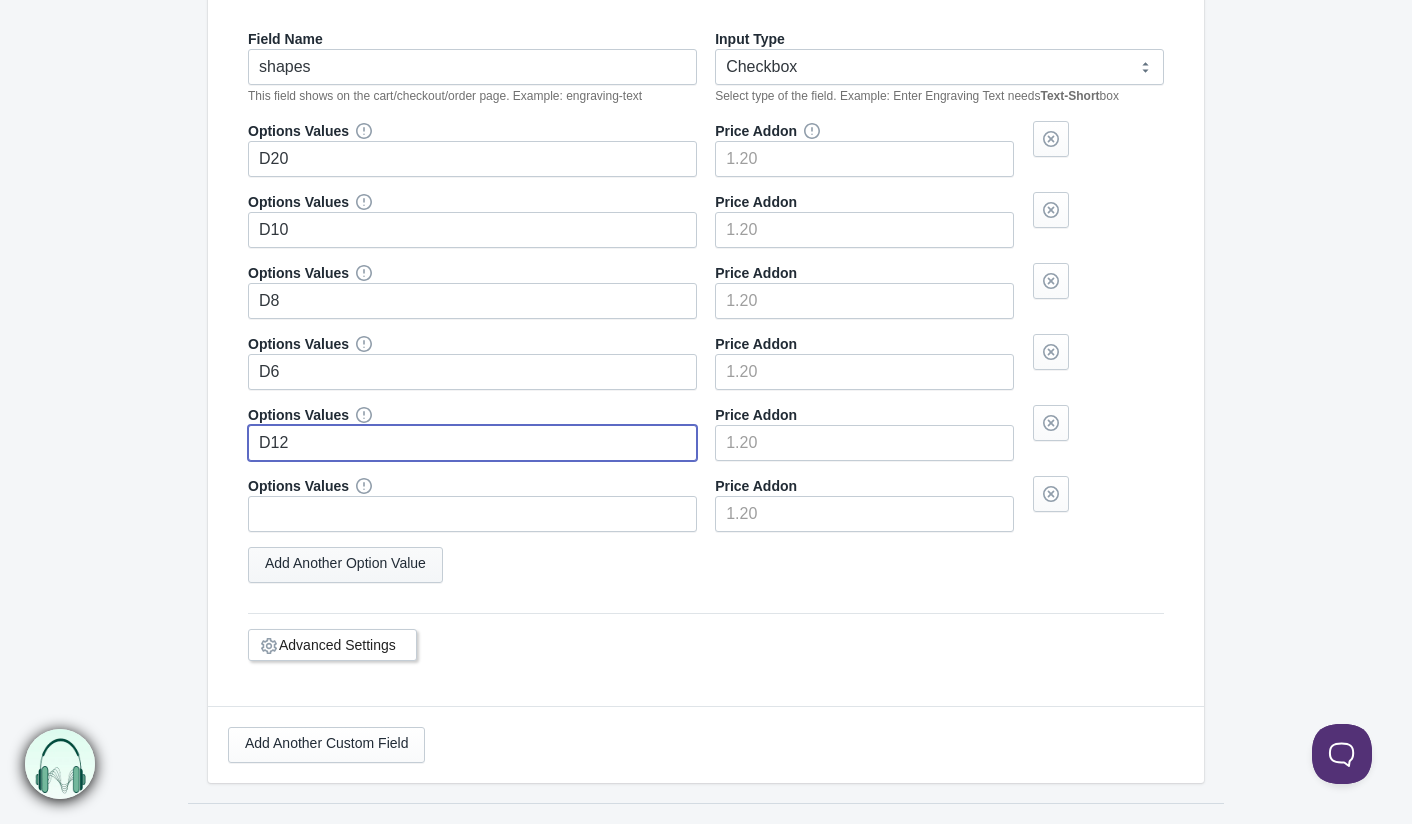scroll, scrollTop: 504, scrollLeft: 0, axis: vertical 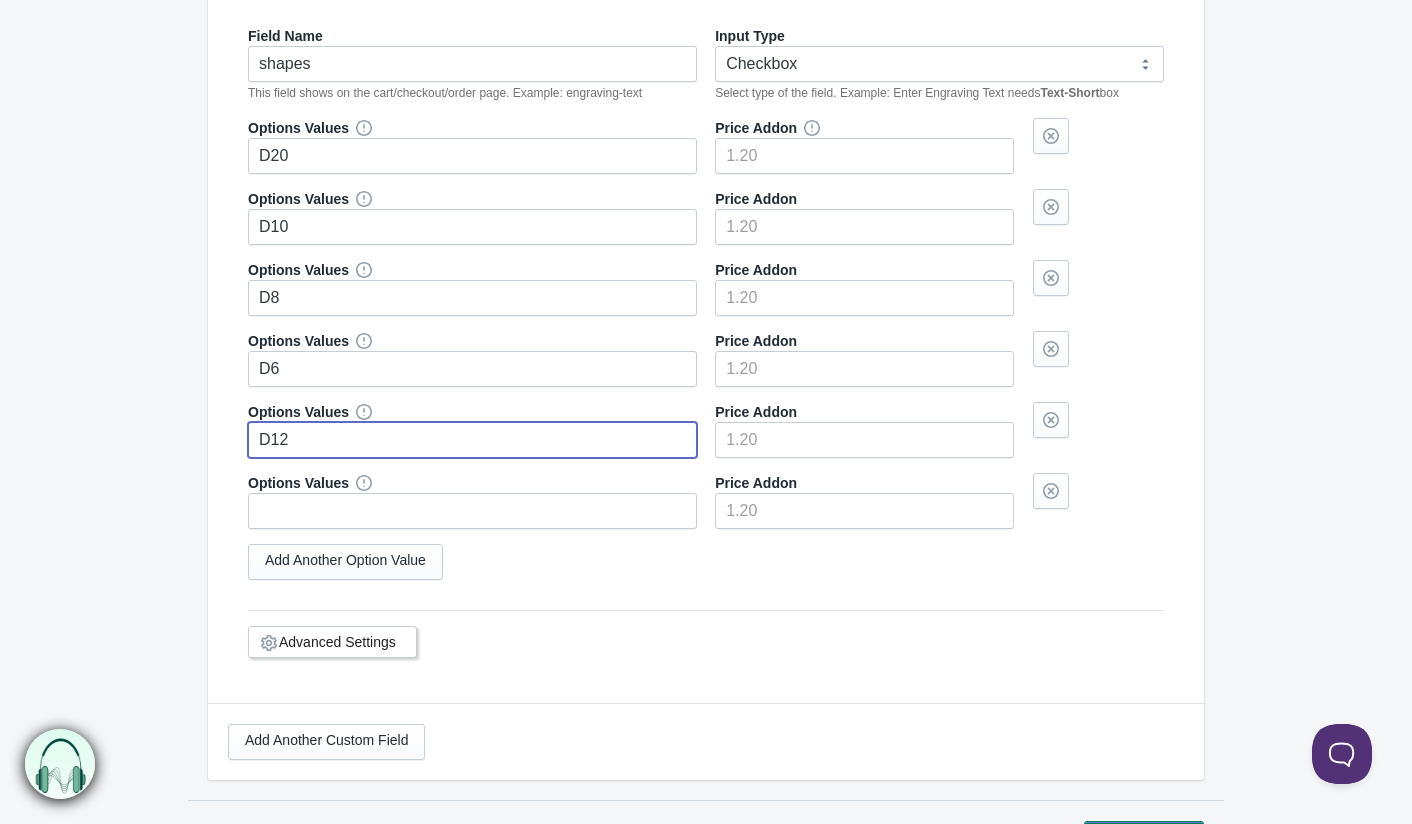 type on "D12" 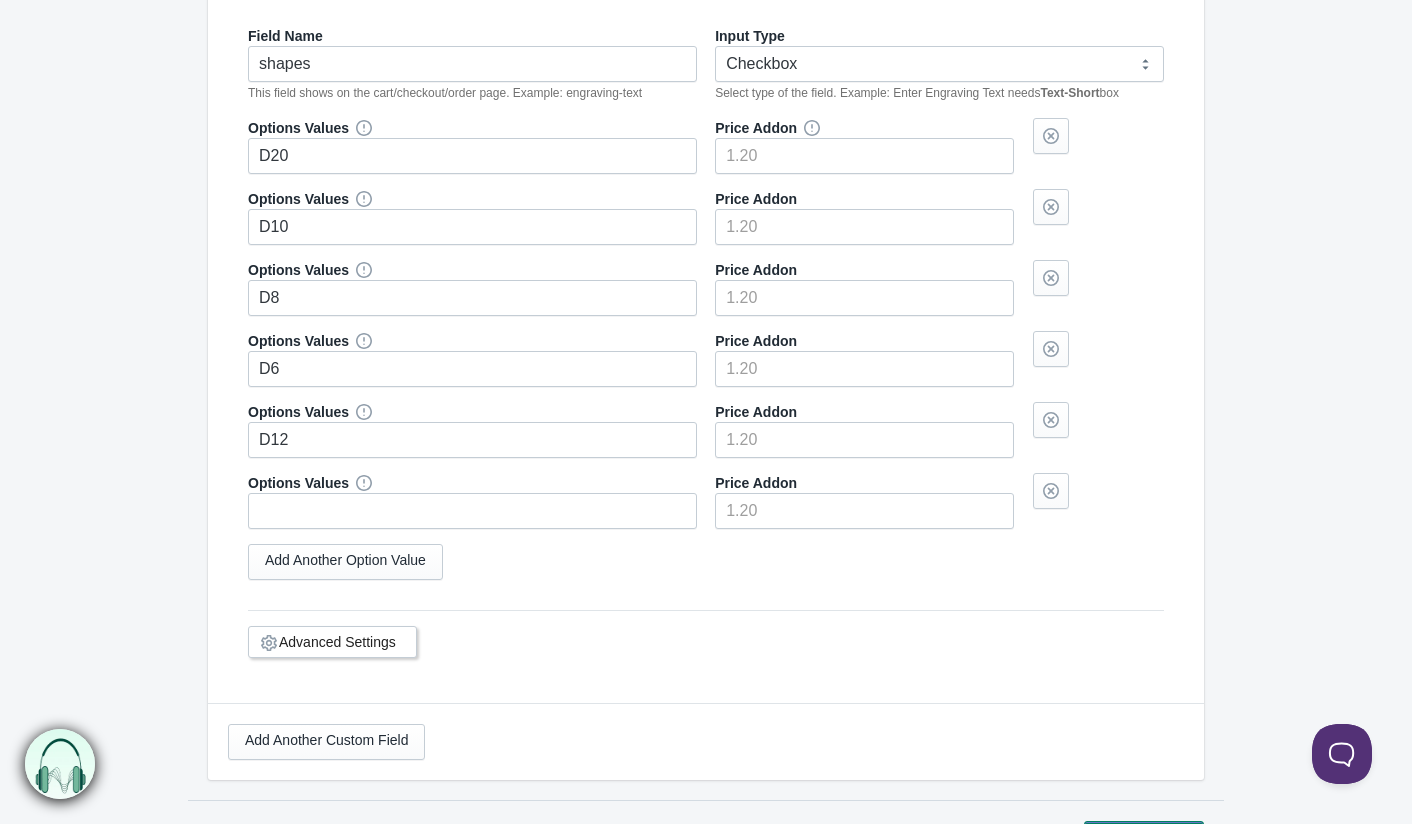 click at bounding box center [61, 765] 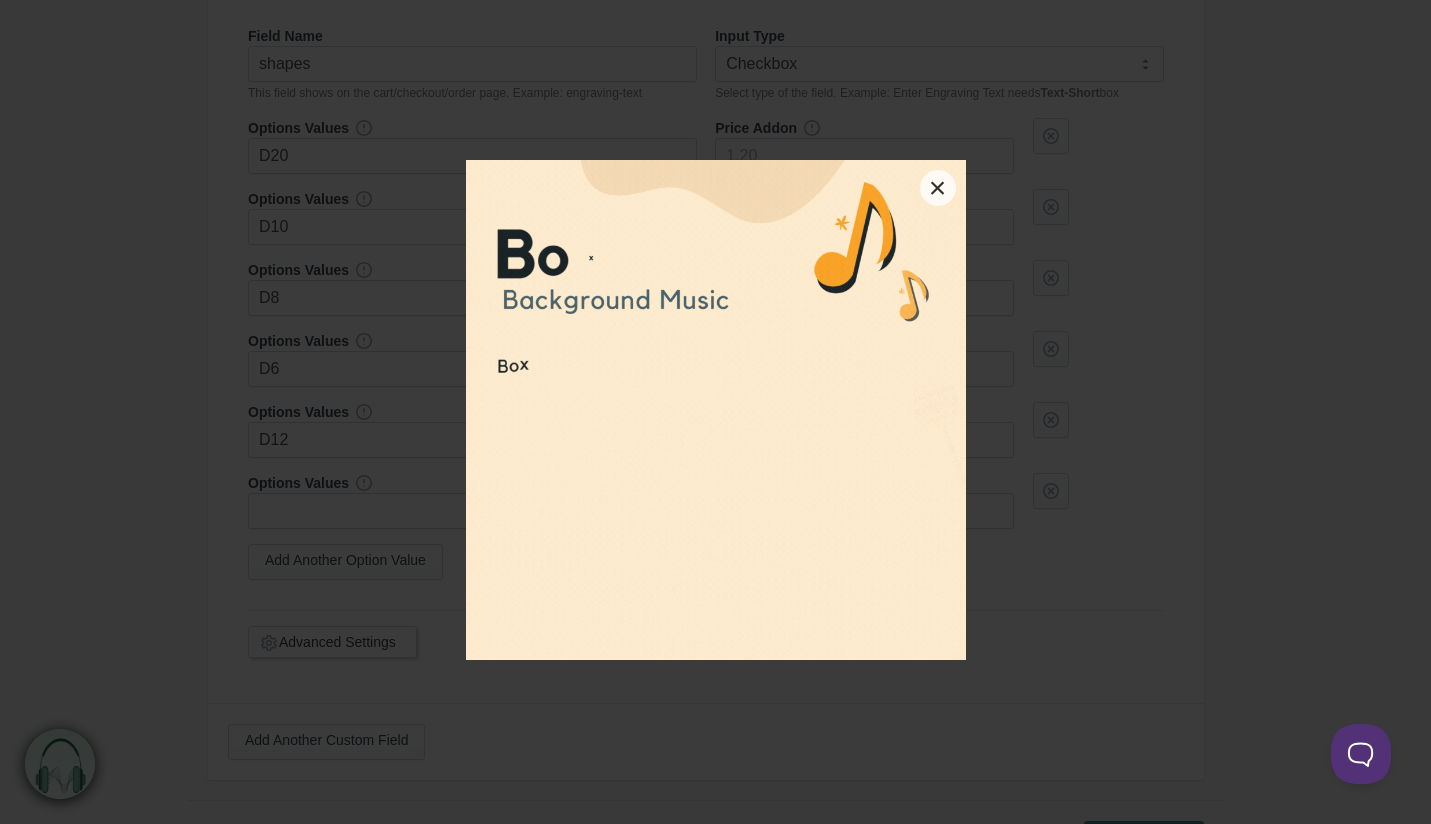 click on "×" at bounding box center (938, 188) 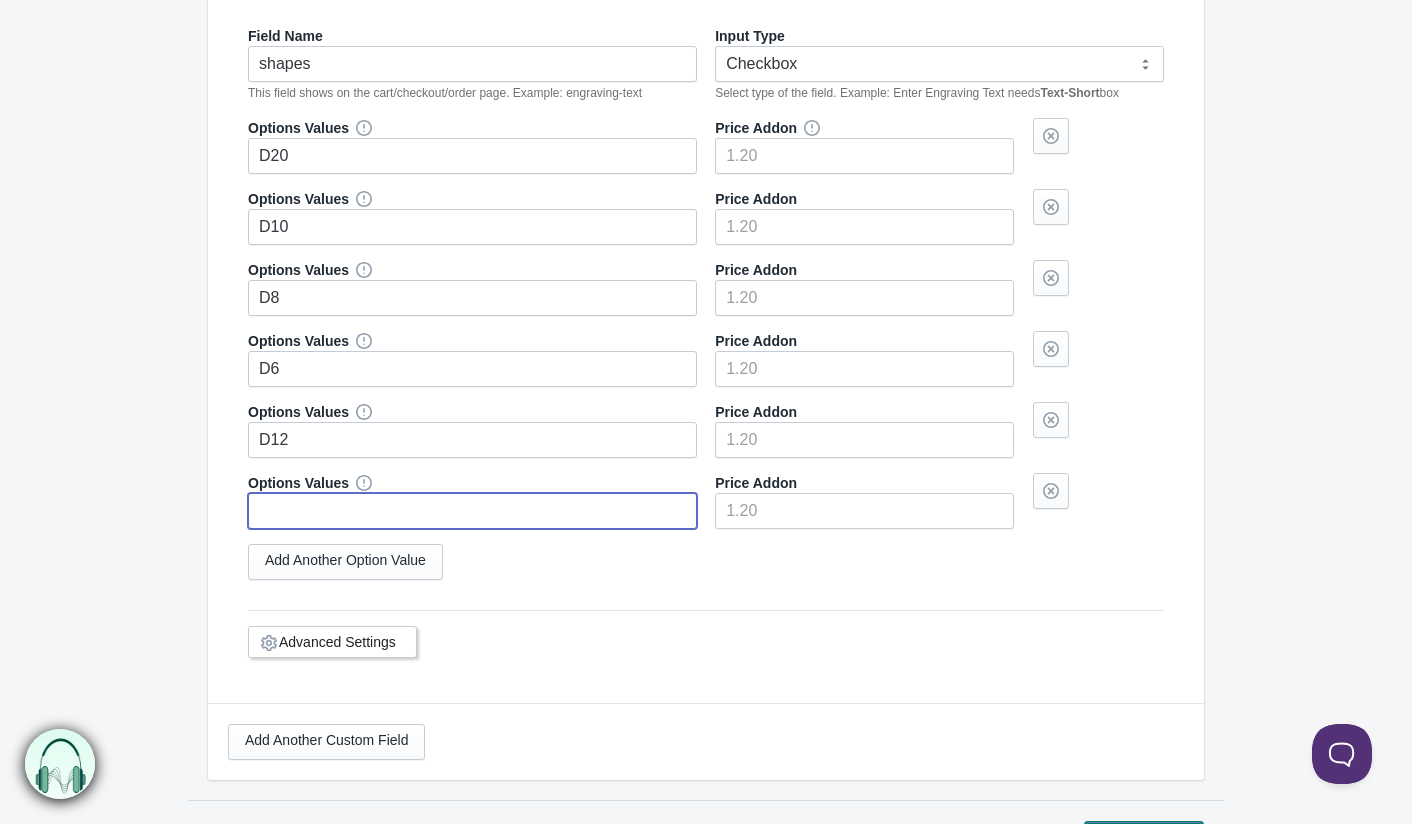 click at bounding box center (472, 511) 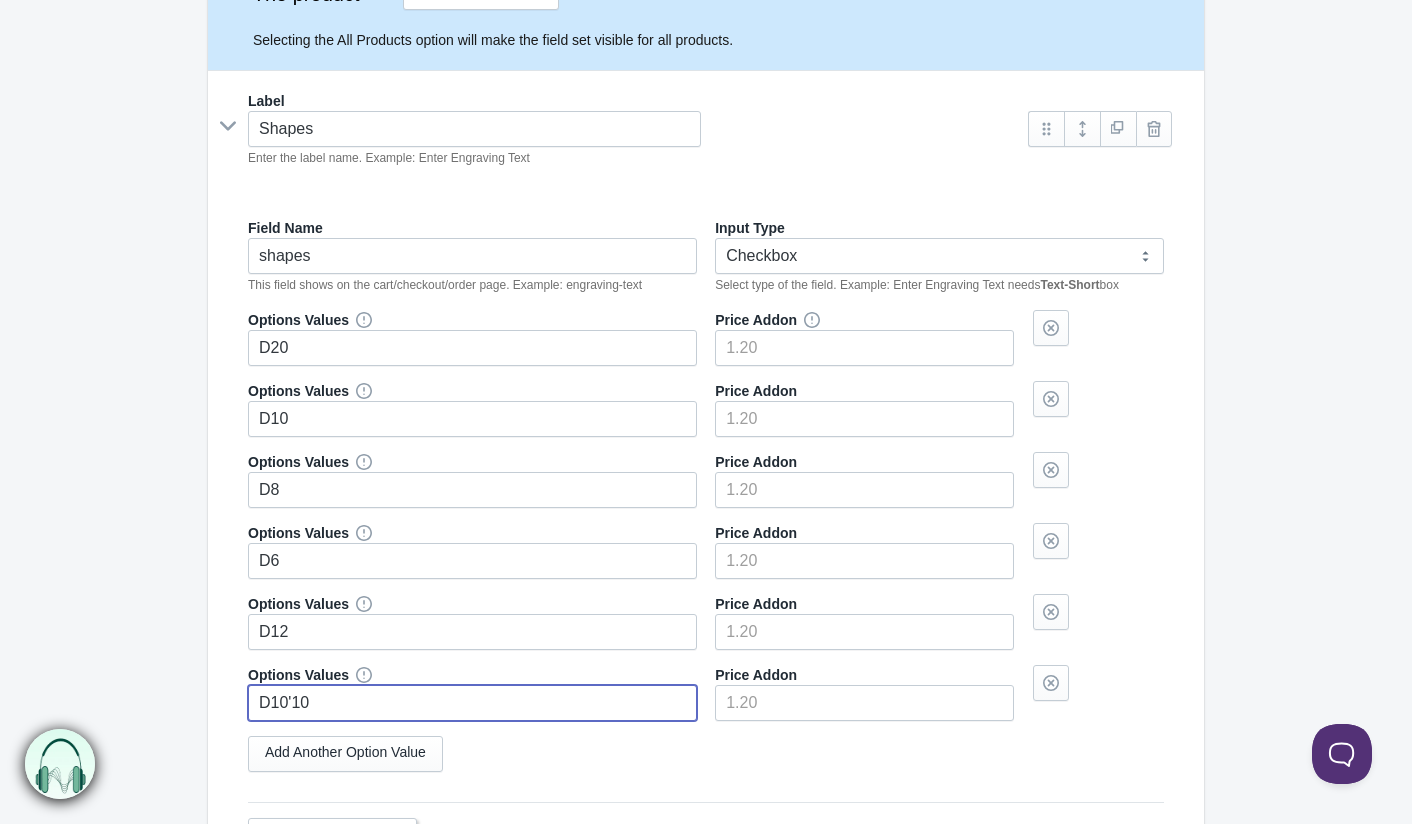 scroll, scrollTop: 662, scrollLeft: 0, axis: vertical 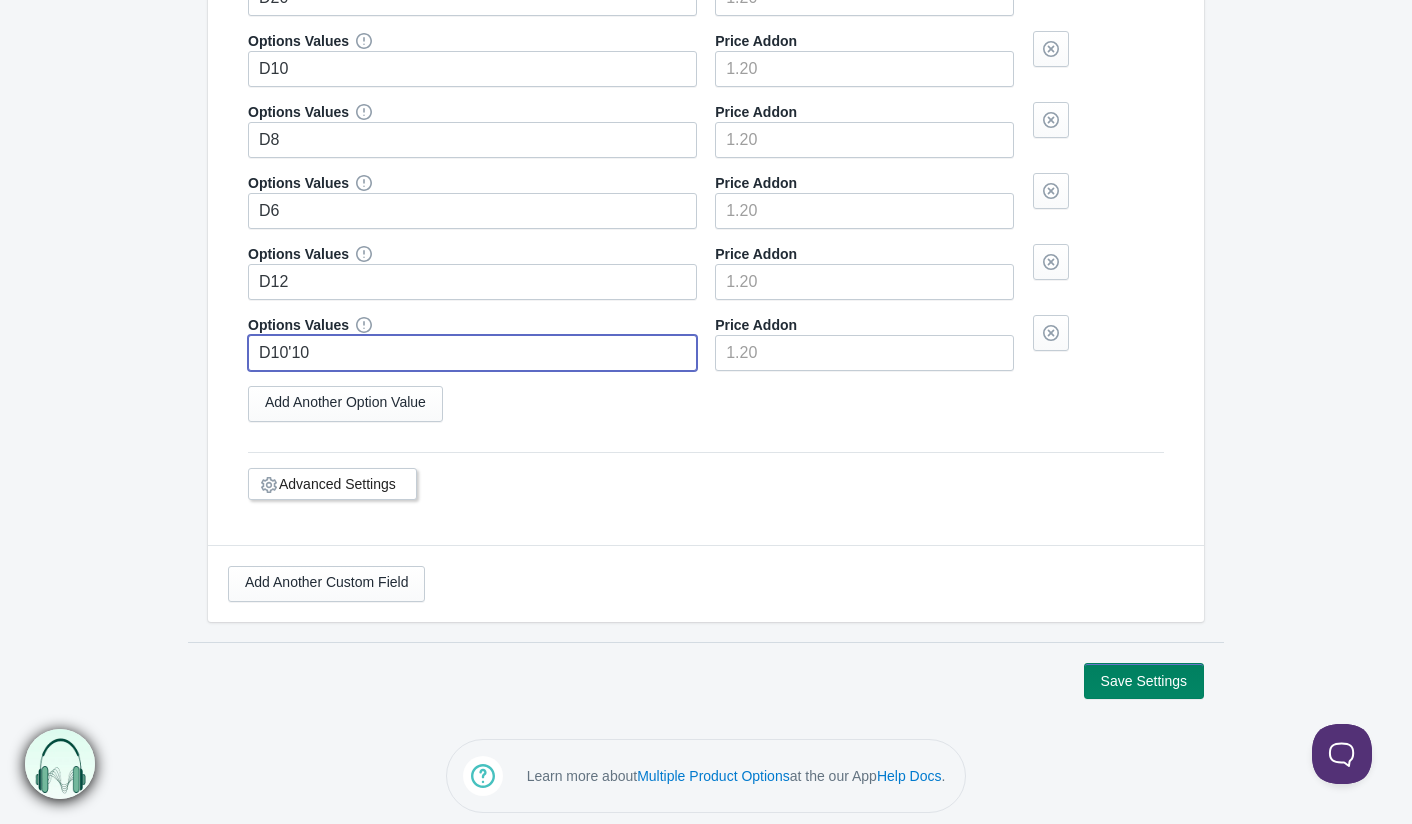 type on "D10'10" 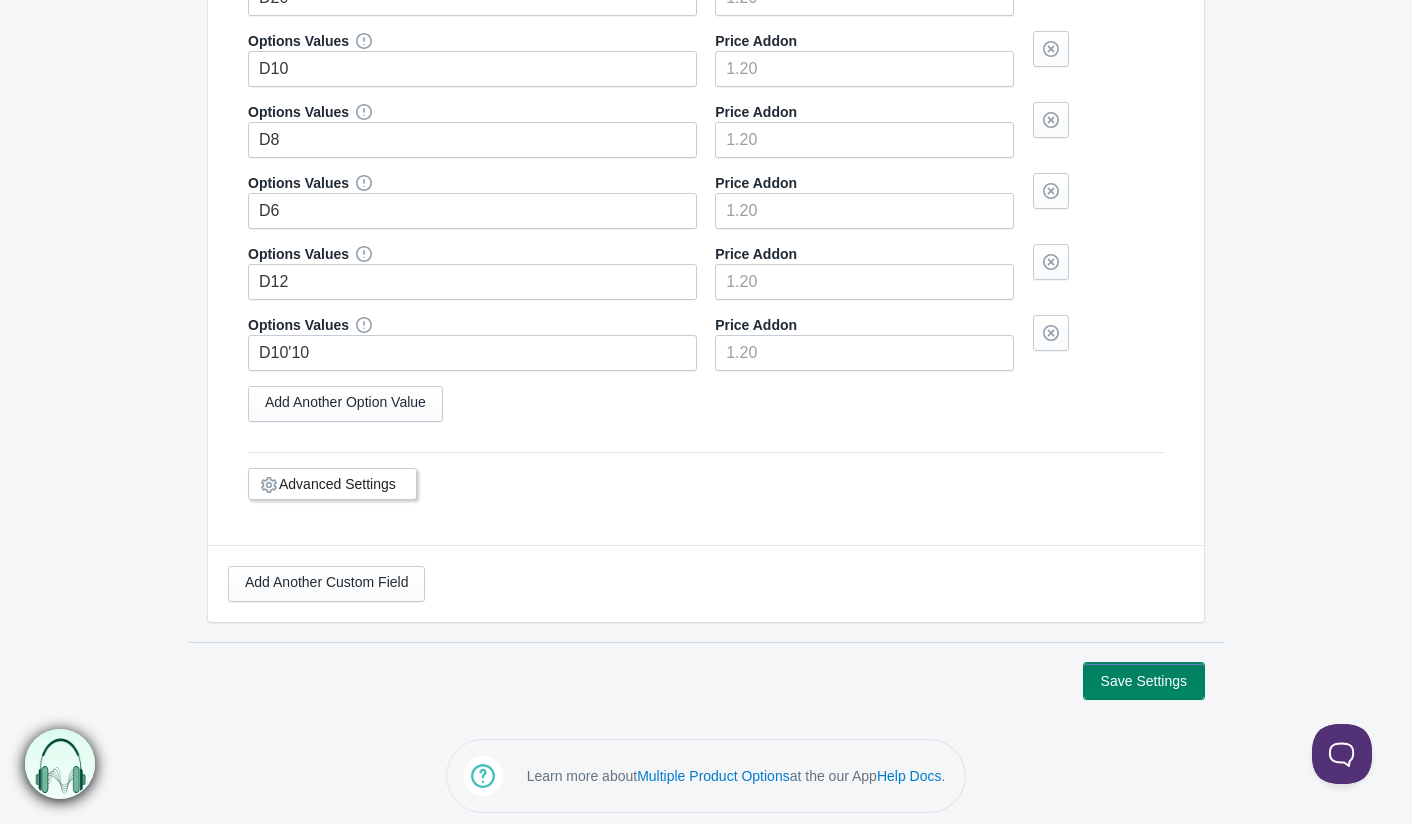 click on "Save Settings" at bounding box center [1144, 681] 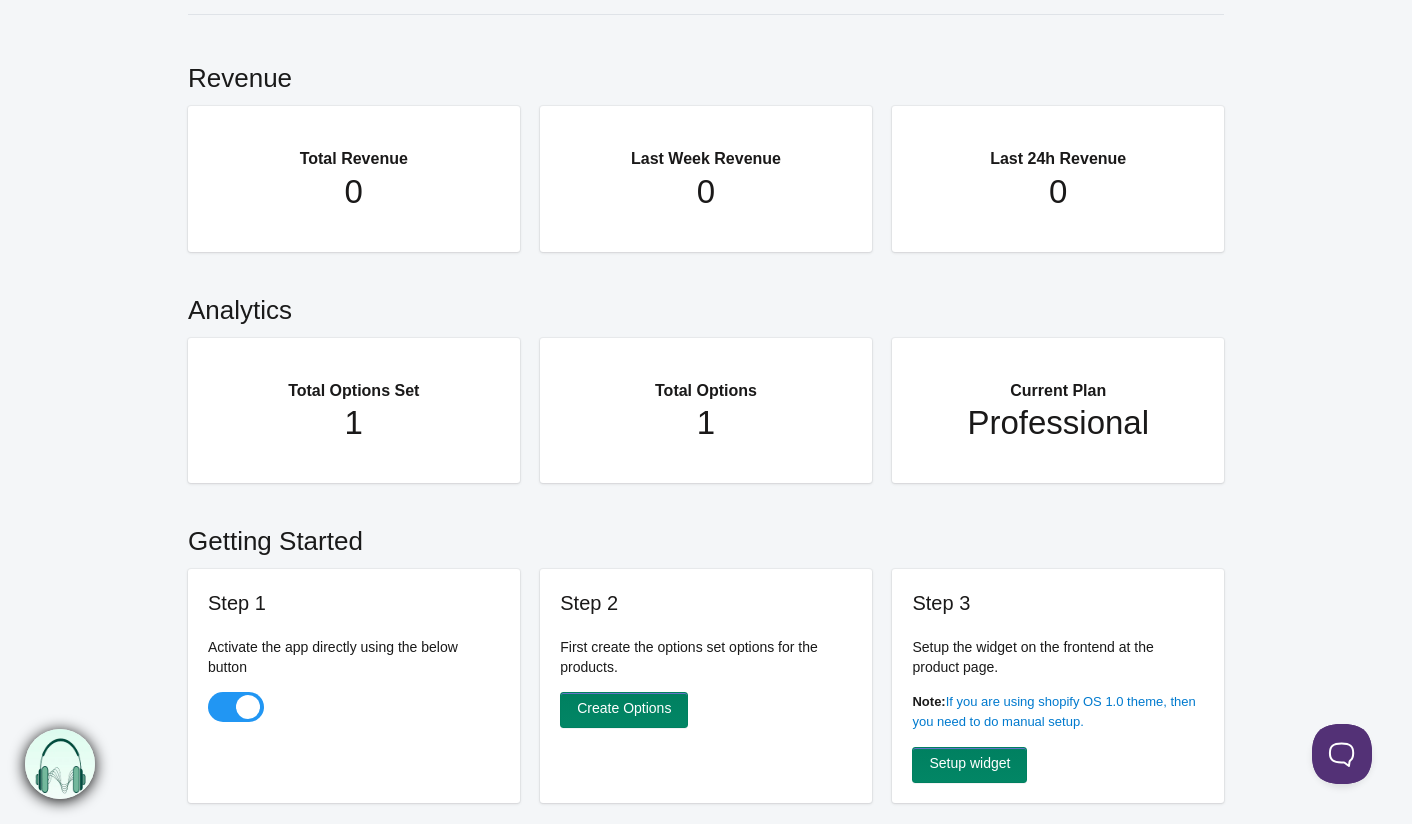 scroll, scrollTop: 57, scrollLeft: 0, axis: vertical 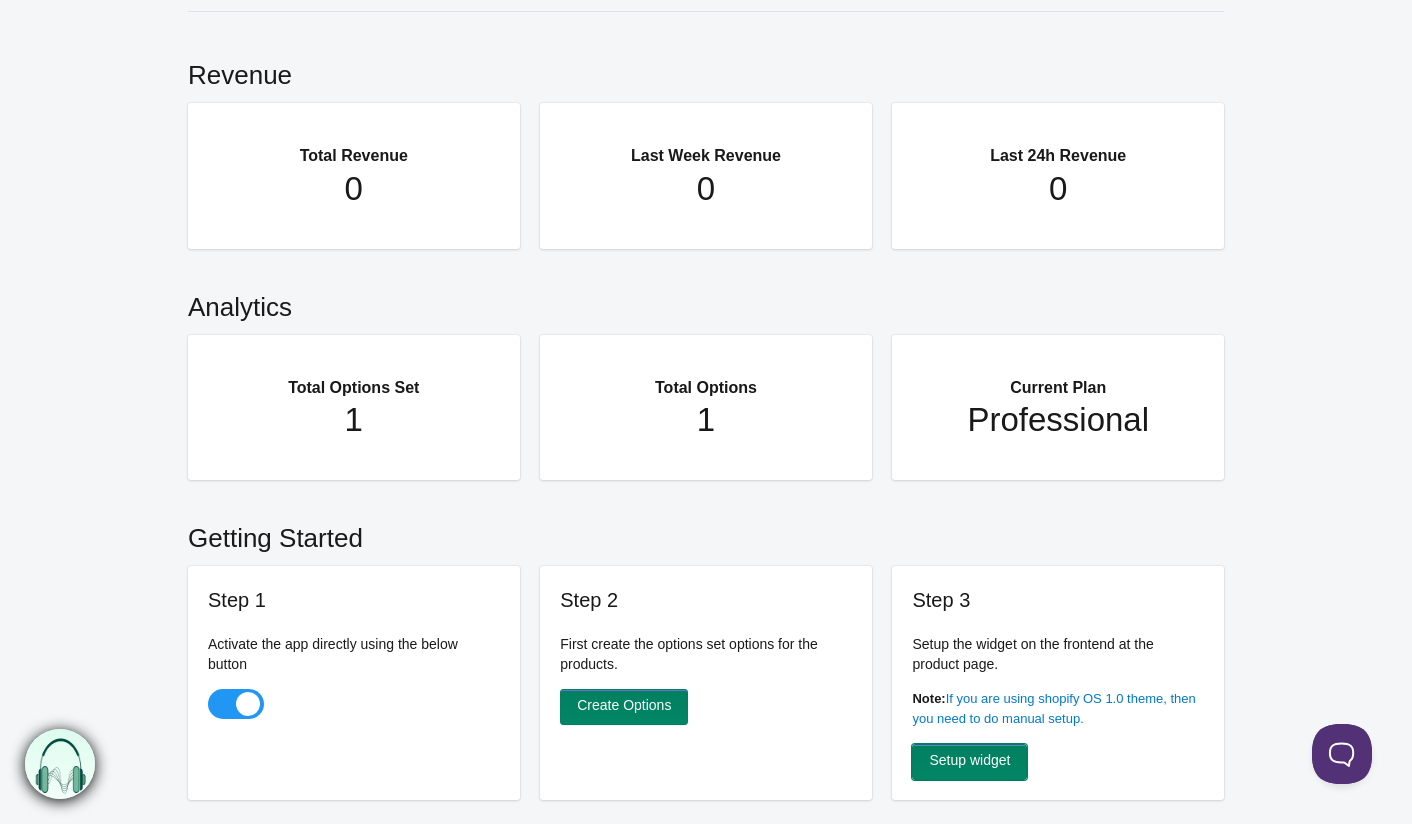 click on "Setup widget" at bounding box center [969, 762] 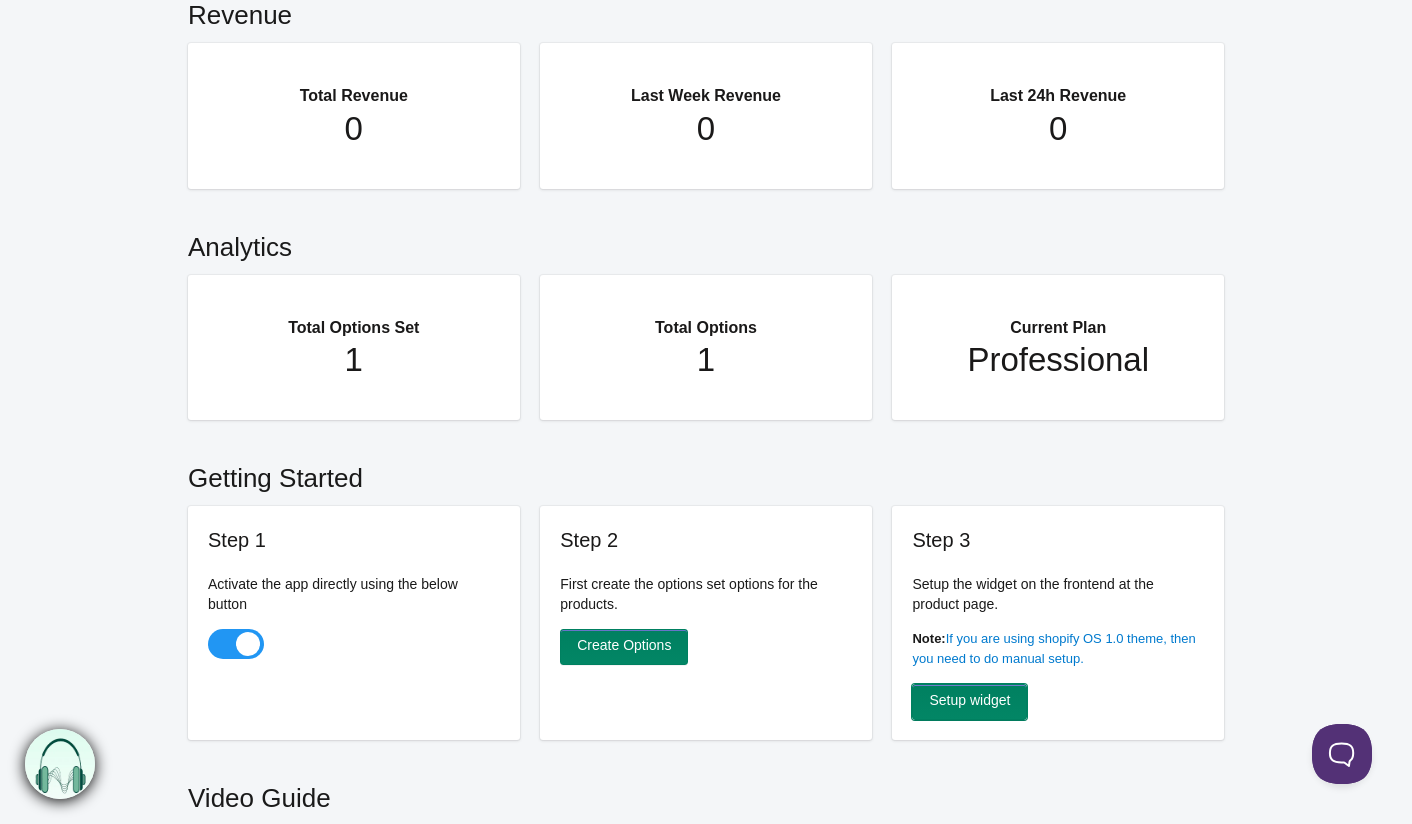 scroll, scrollTop: 0, scrollLeft: 0, axis: both 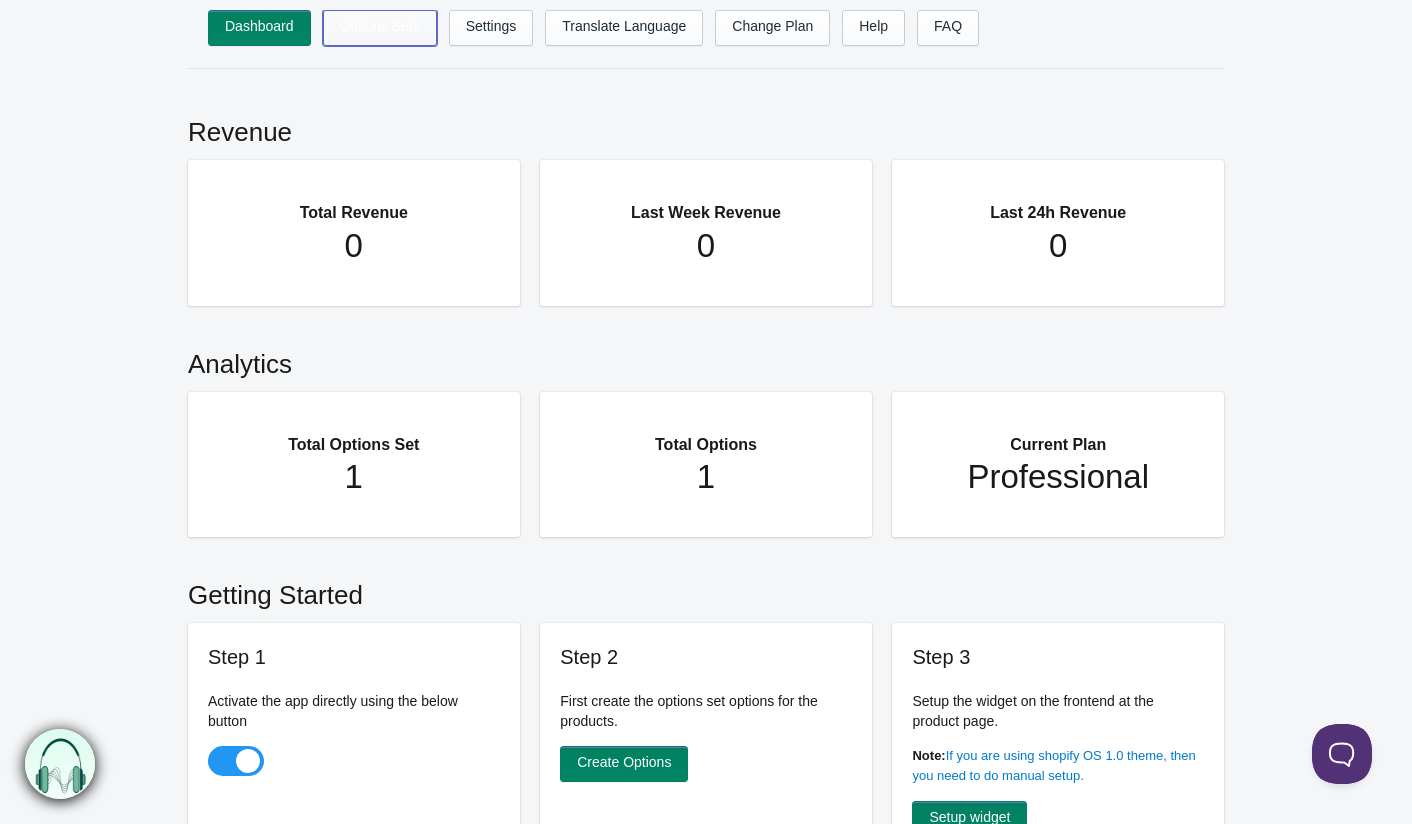 click on "Options Sets" at bounding box center (380, 28) 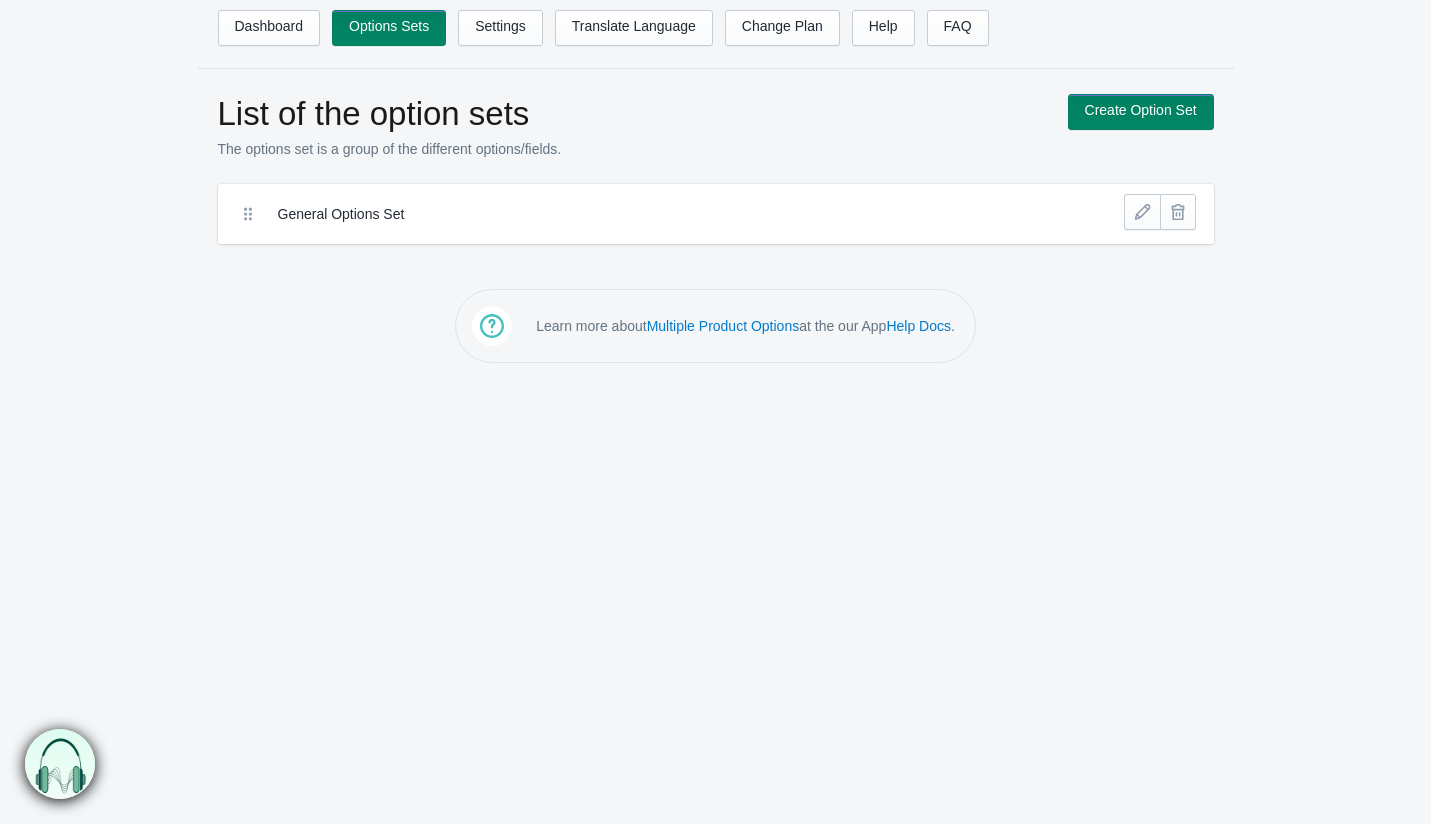 scroll, scrollTop: 0, scrollLeft: 0, axis: both 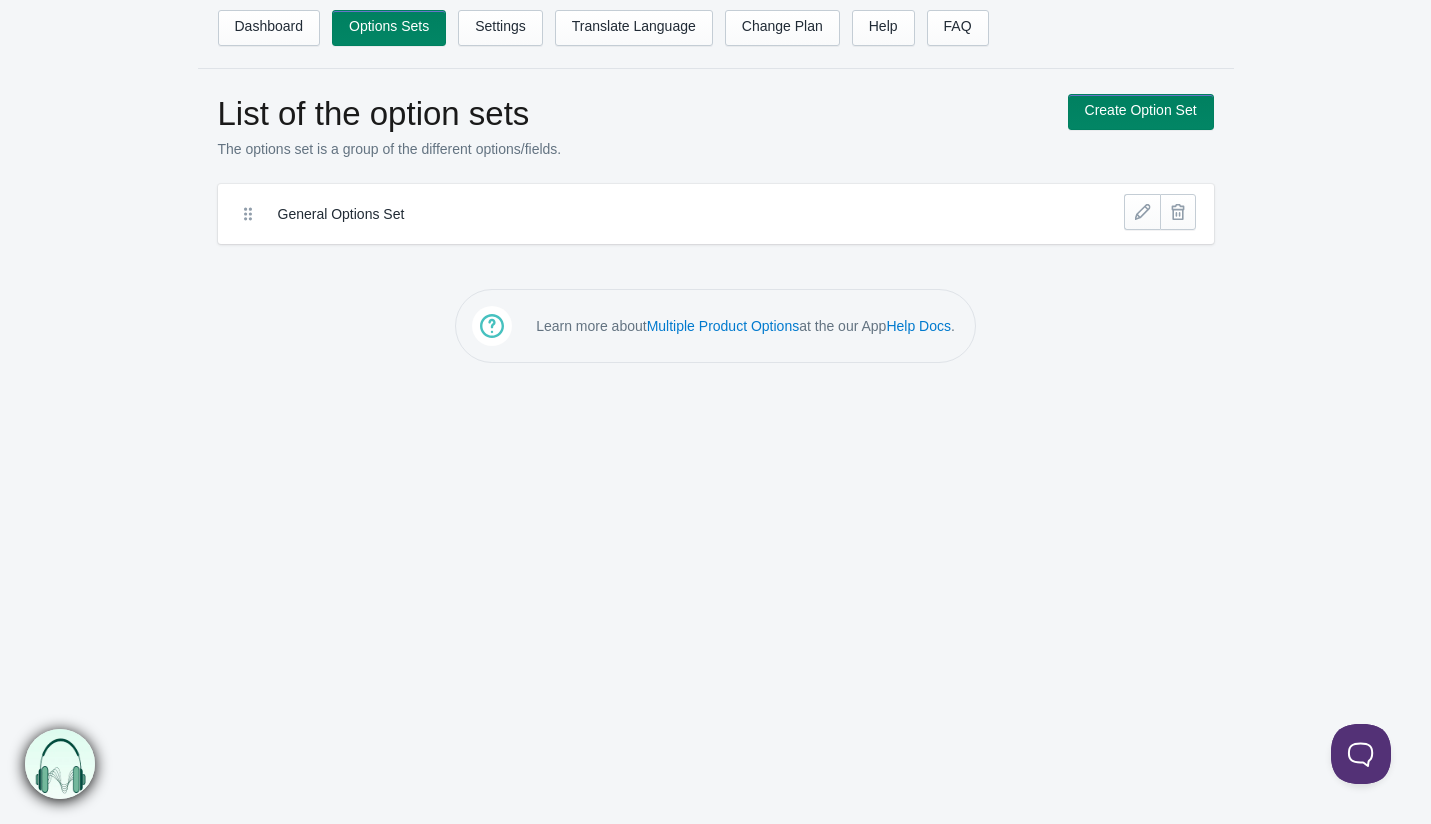 click on "General Options Set" at bounding box center [642, 214] 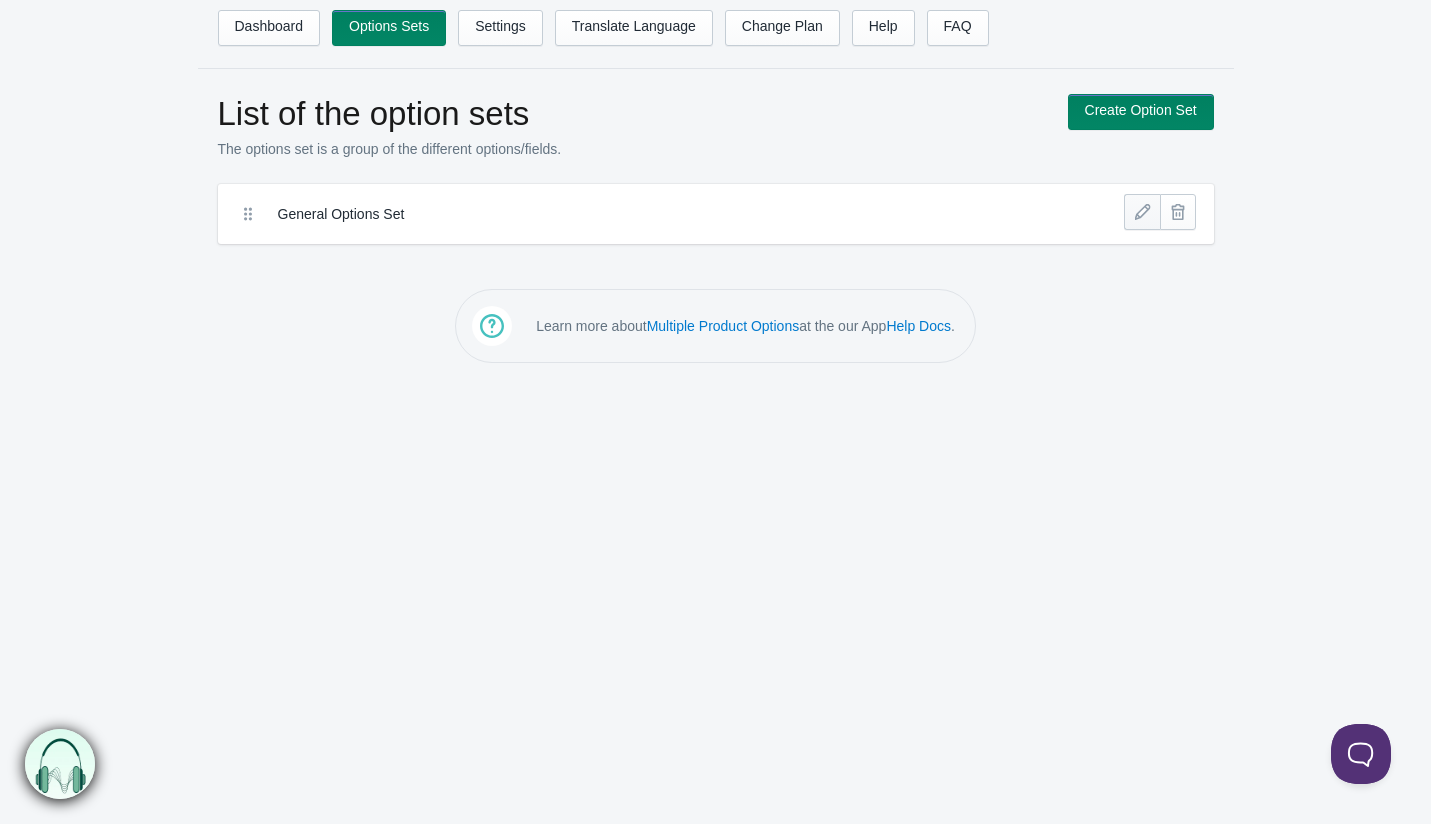 click at bounding box center [1142, 212] 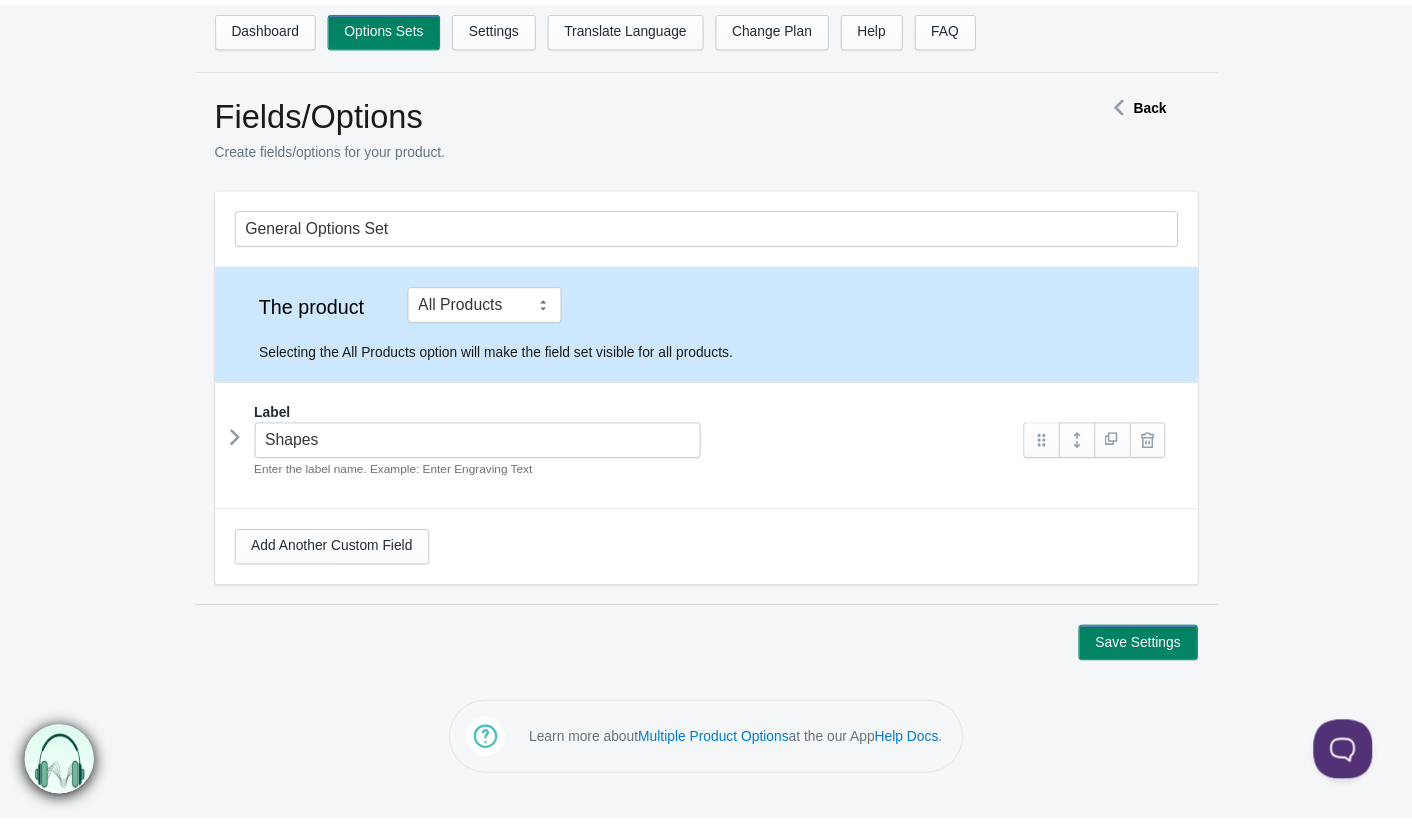 scroll, scrollTop: 0, scrollLeft: 0, axis: both 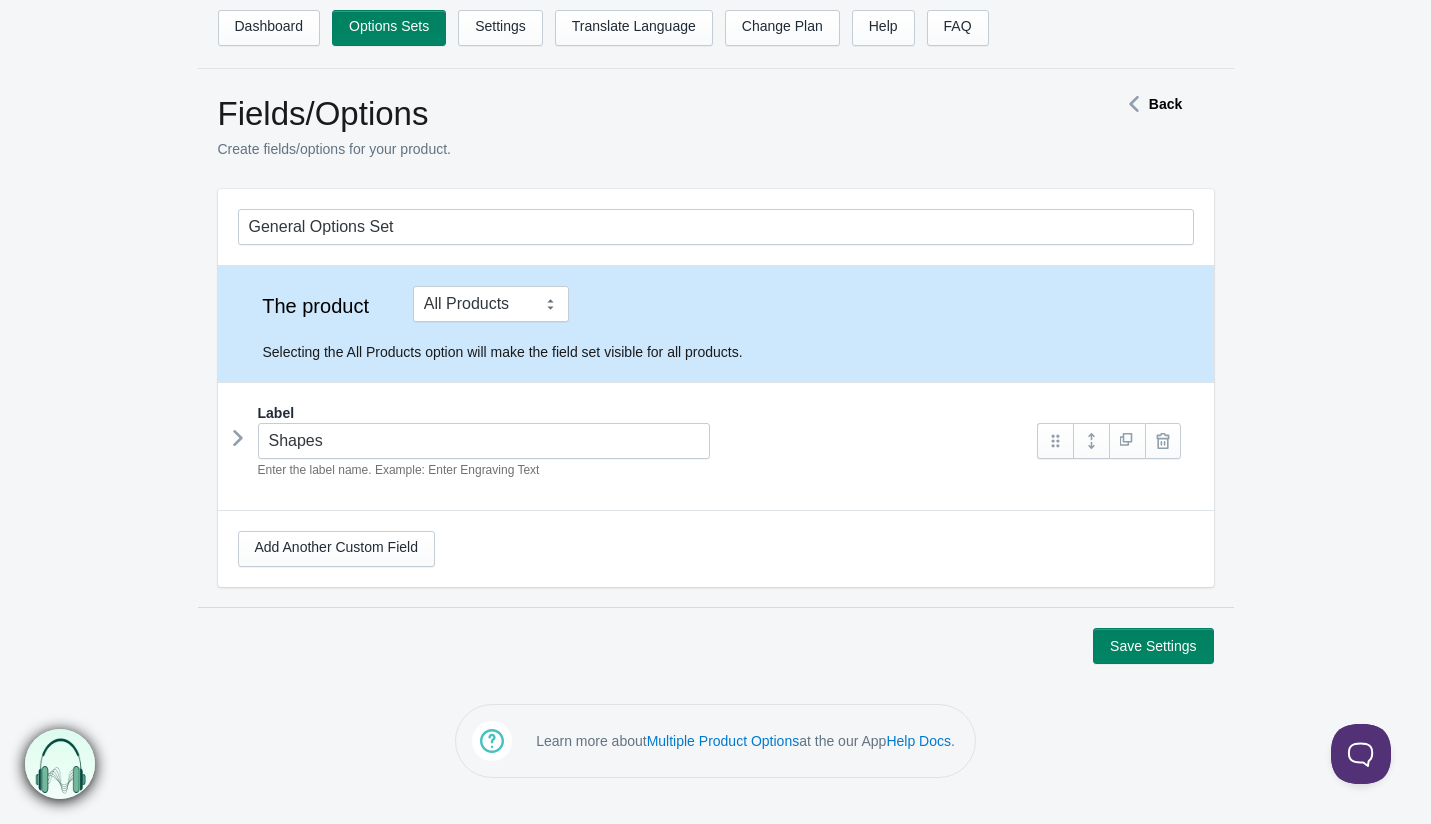 click at bounding box center (238, 438) 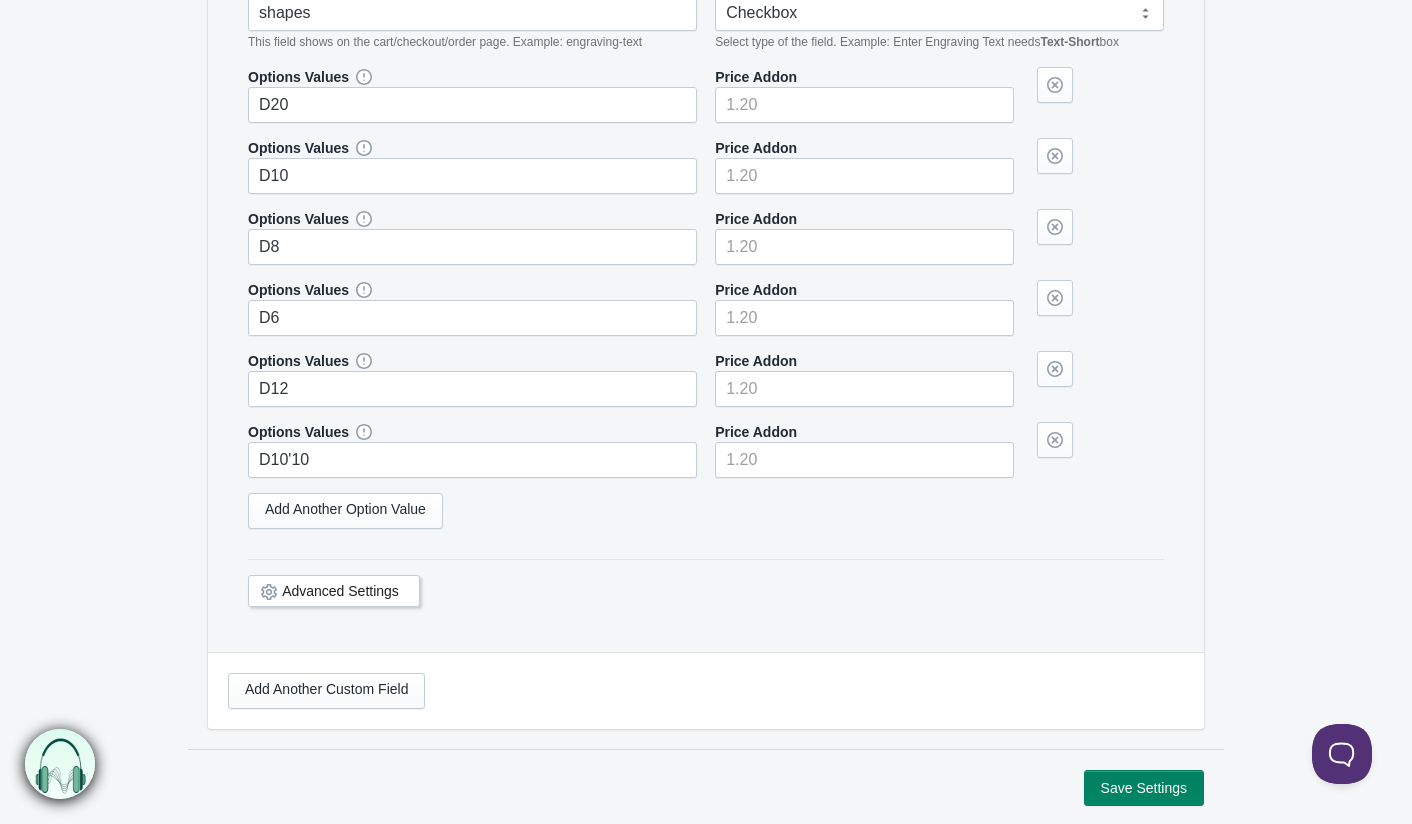 scroll, scrollTop: 645, scrollLeft: 0, axis: vertical 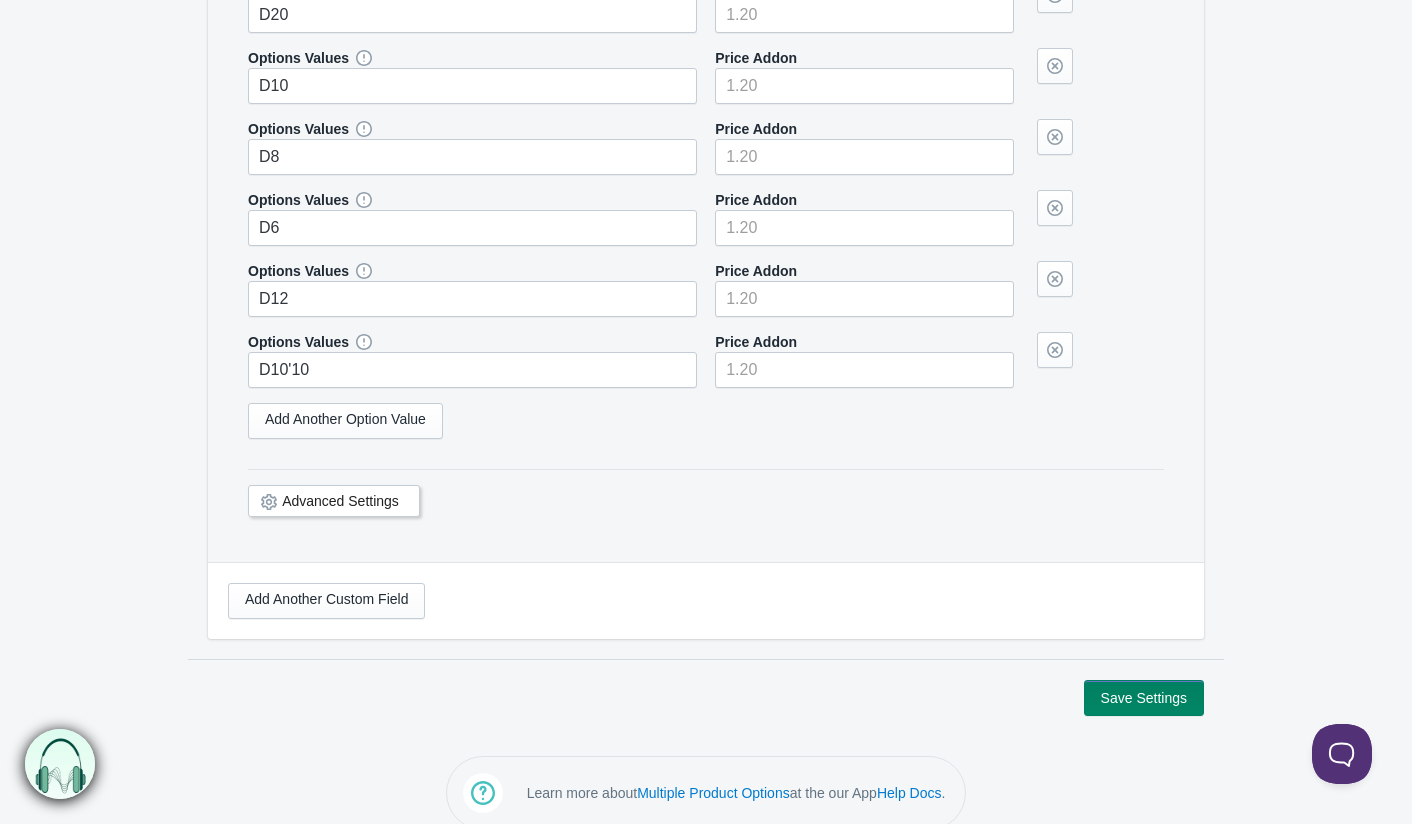 click on "Advanced Settings" at bounding box center [334, 501] 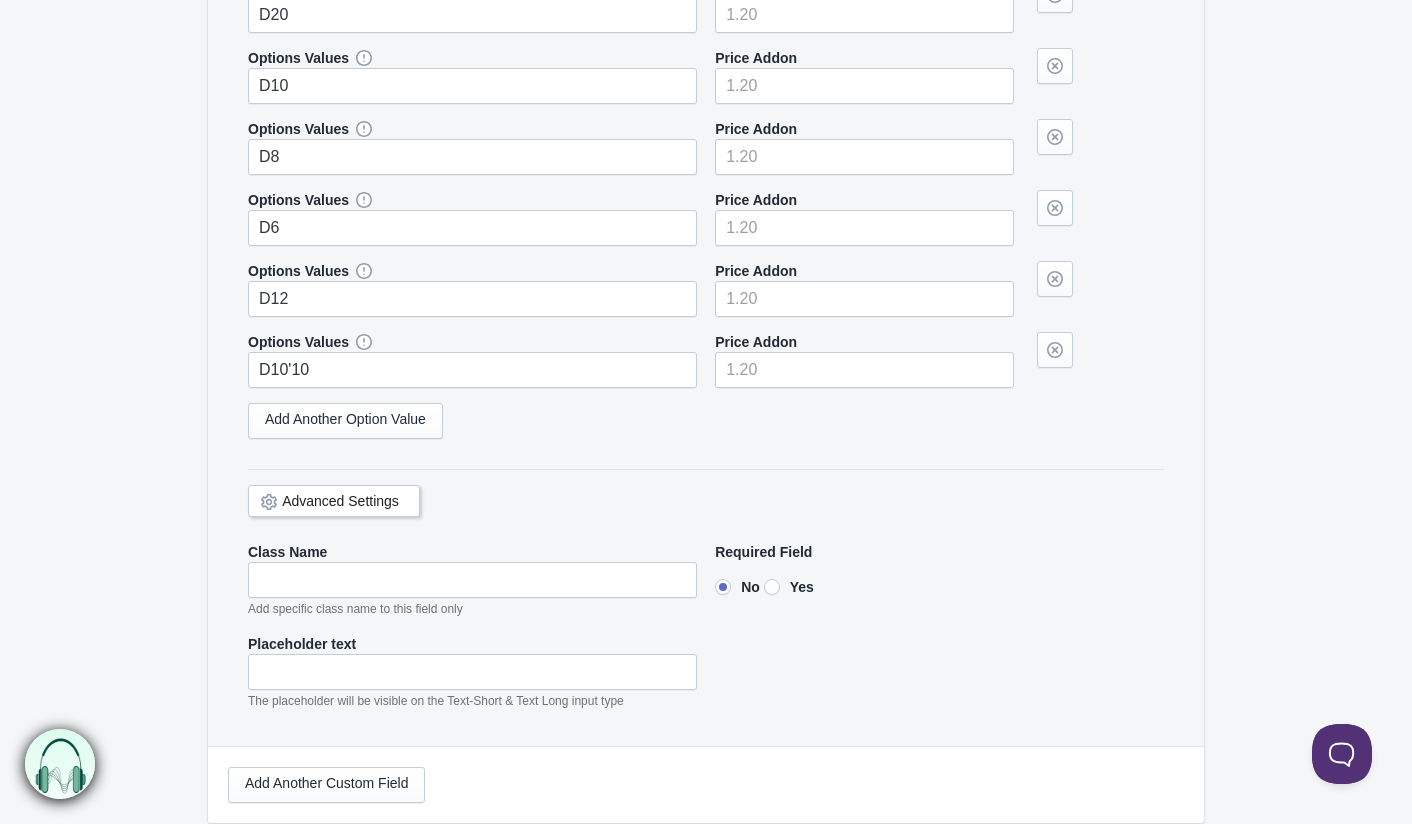 click on "Advanced Settings" at bounding box center (340, 501) 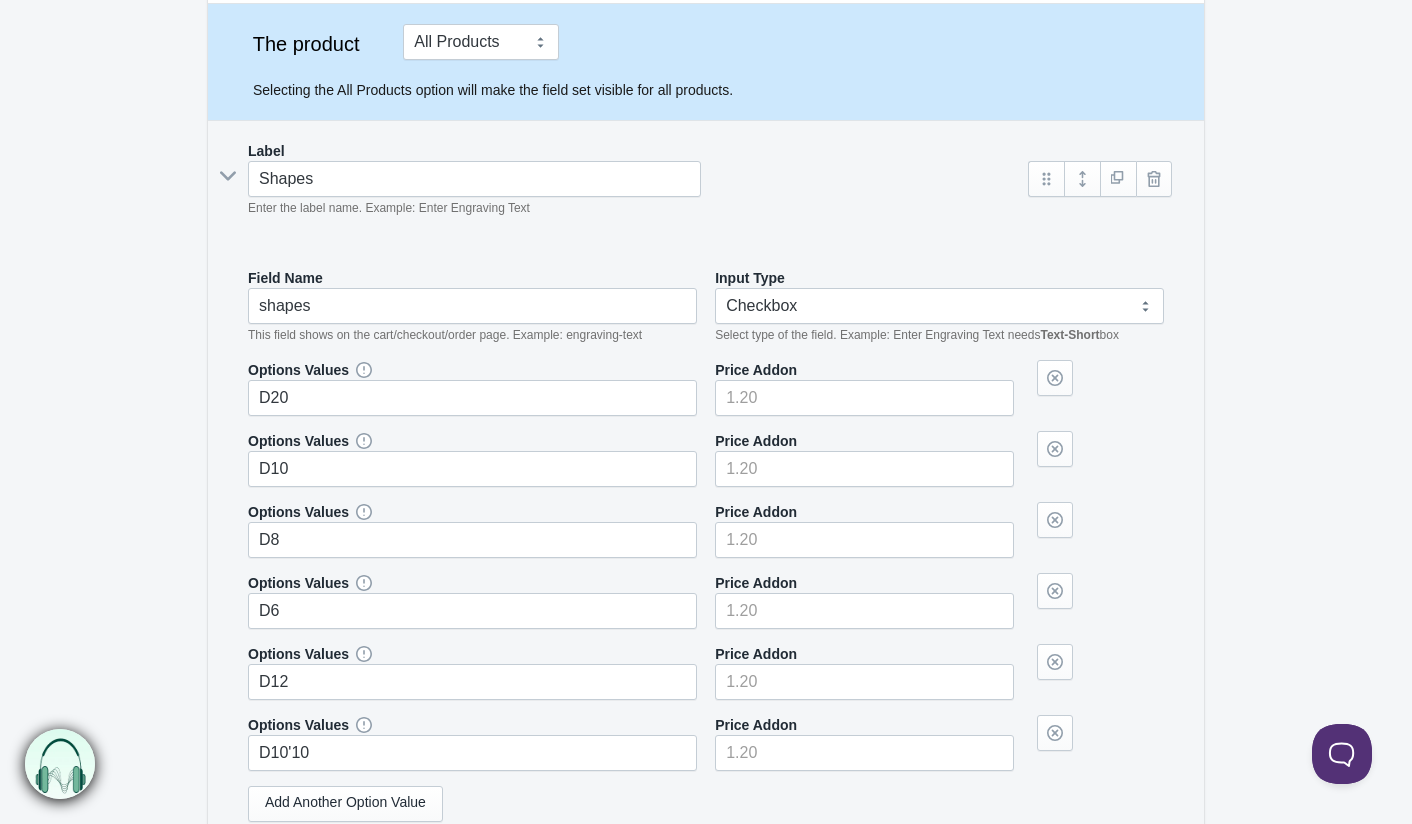 scroll, scrollTop: 190, scrollLeft: 0, axis: vertical 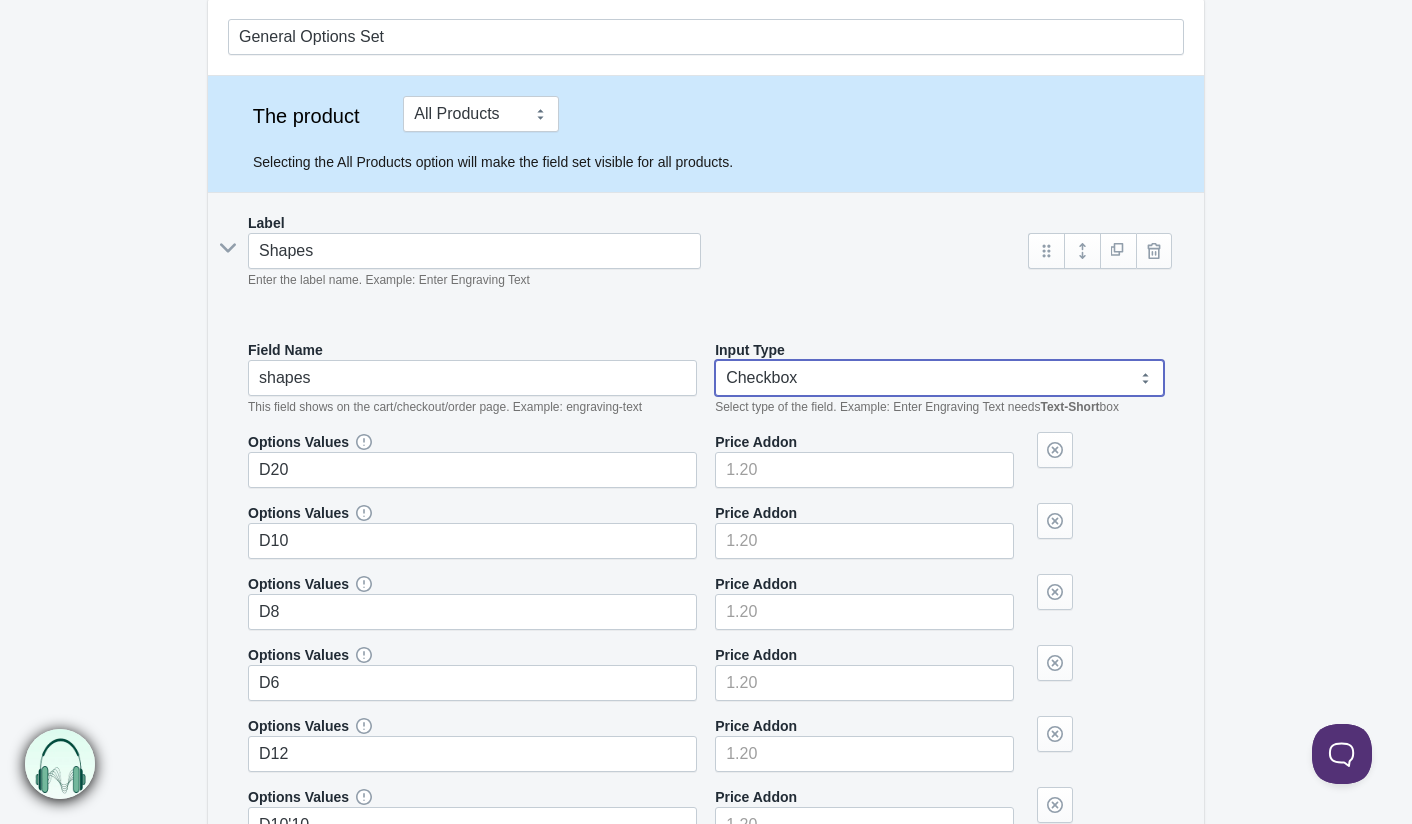 click on "Text-Short
Text-Long
Radio button
Drop-down select
Image
Checkbox
Datepicker" at bounding box center [939, 378] 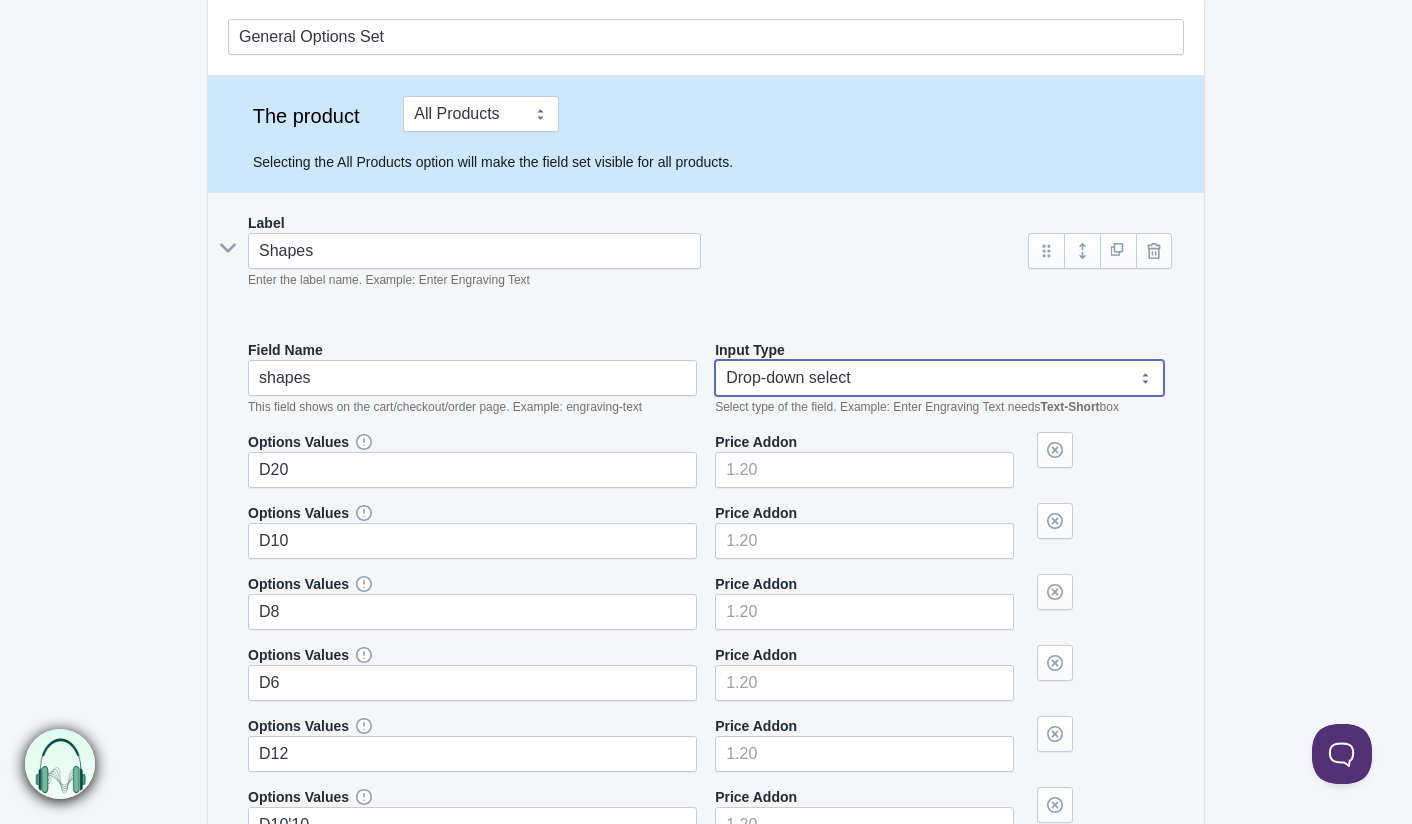 click on "Text-Short
Text-Long
Radio button
Drop-down select
Image
Checkbox
Datepicker" at bounding box center [939, 378] 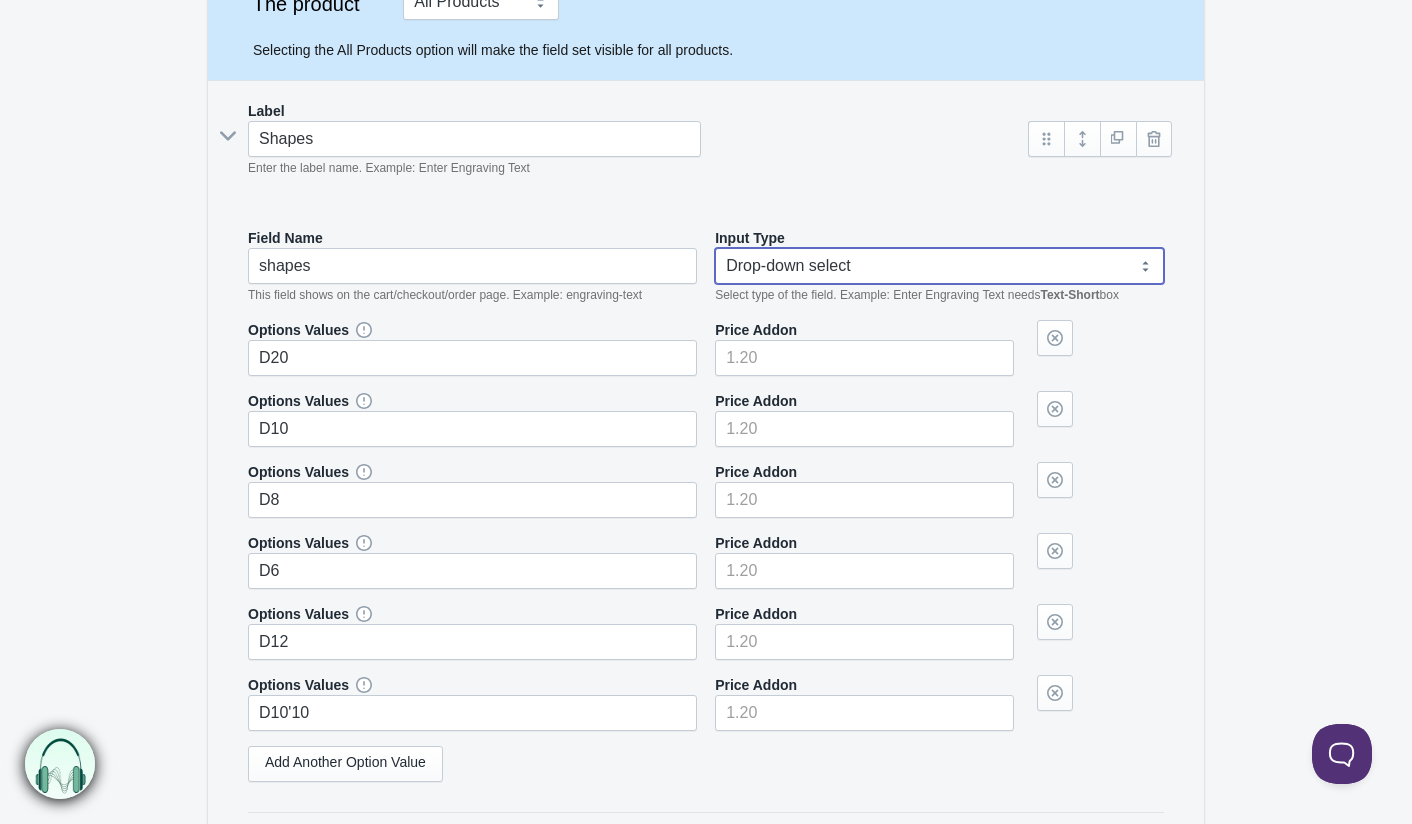 scroll, scrollTop: 311, scrollLeft: 0, axis: vertical 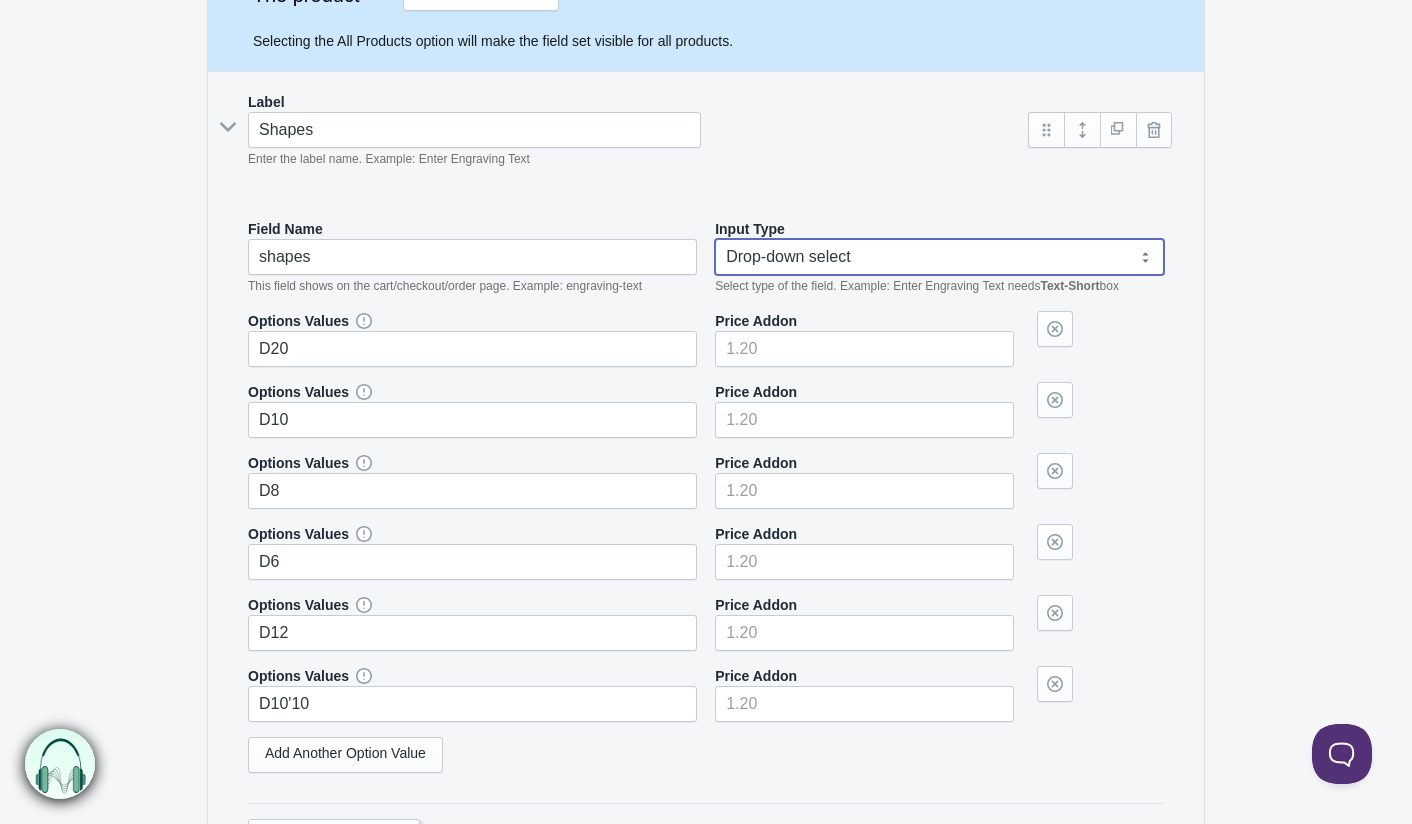 click on "Text-Short
Text-Long
Radio button
Drop-down select
Image
Checkbox
Datepicker" at bounding box center [939, 257] 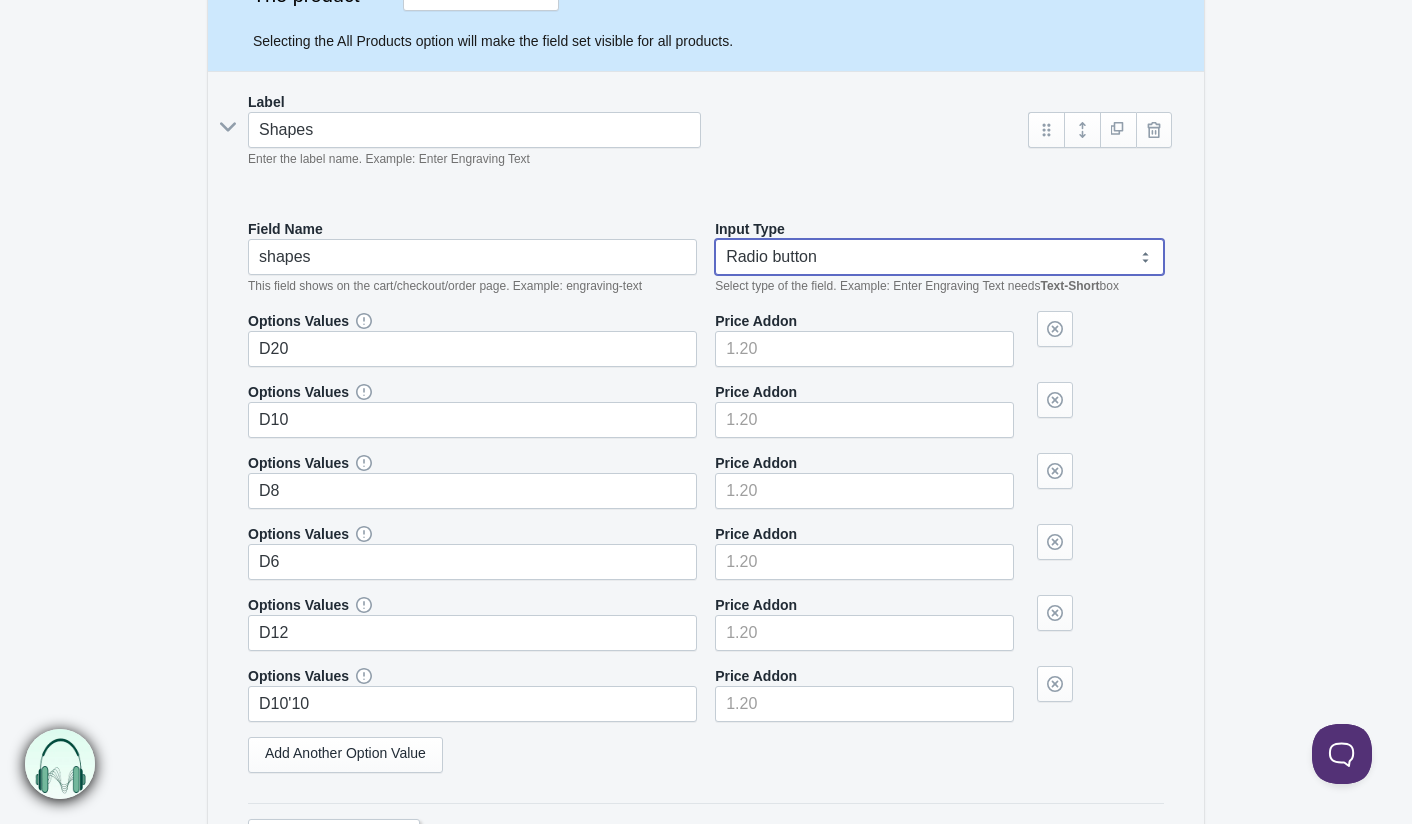 click on "Text-Short
Text-Long
Radio button
Drop-down select
Image
Checkbox
Datepicker" at bounding box center (939, 257) 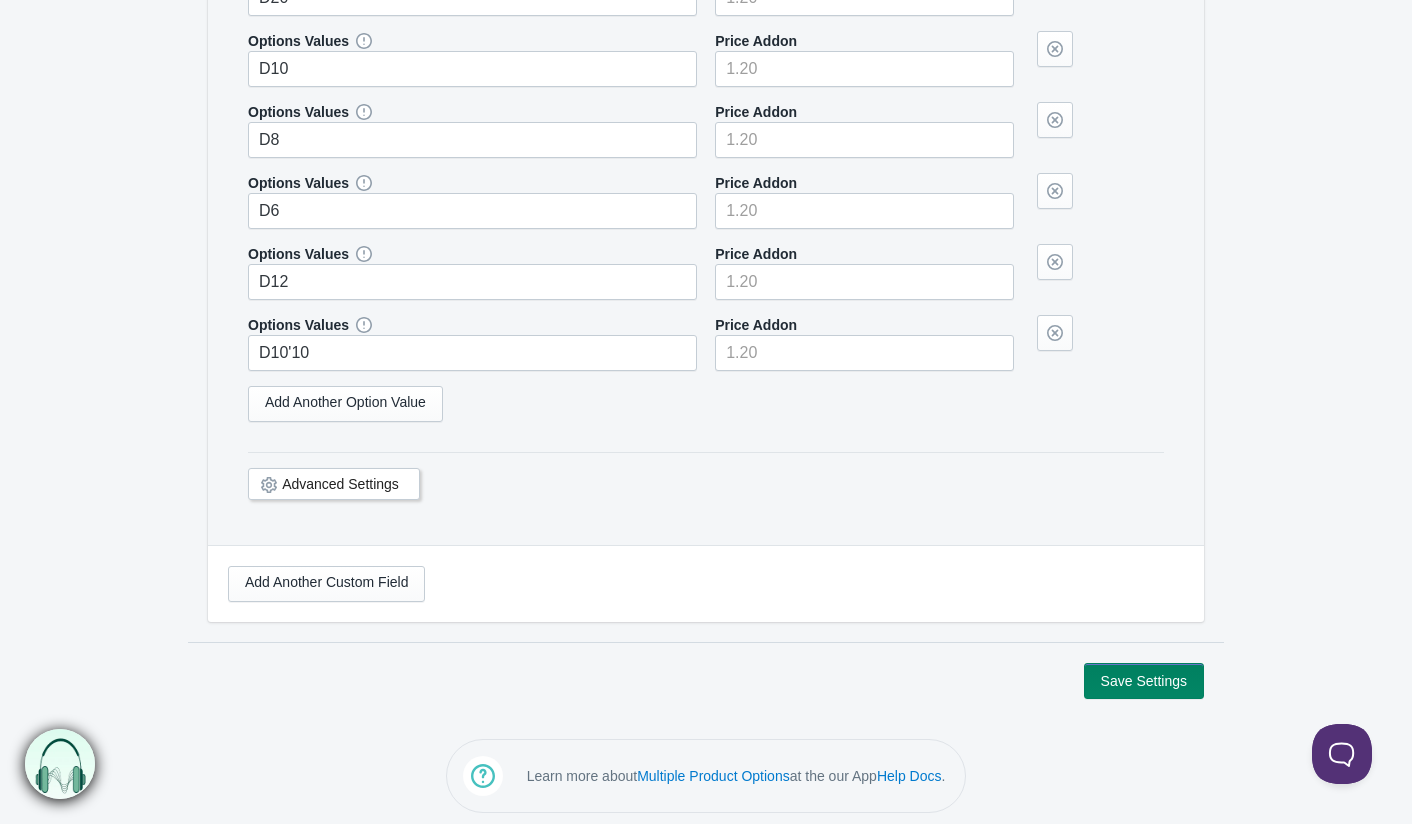 scroll, scrollTop: 661, scrollLeft: 0, axis: vertical 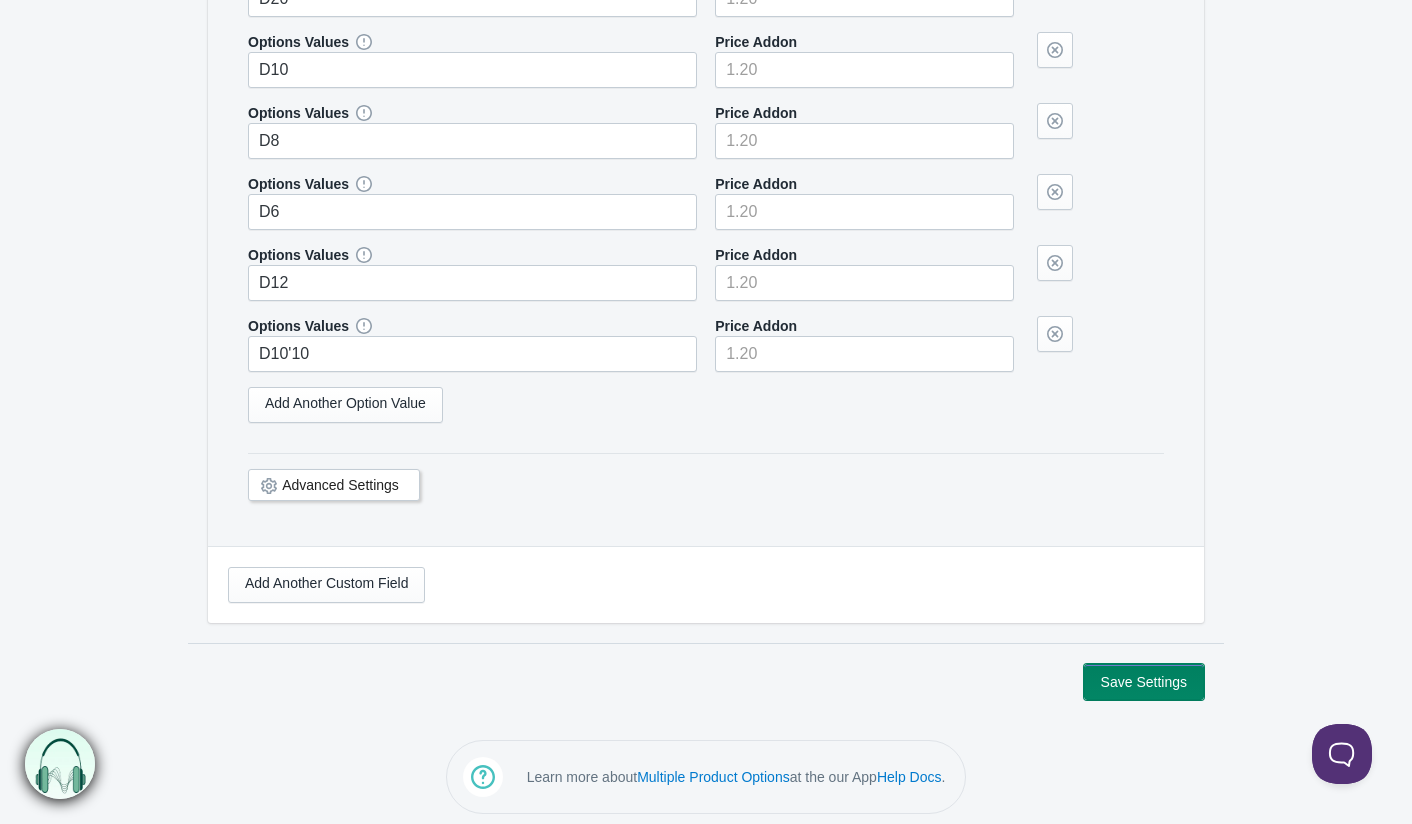 click on "Save Settings" at bounding box center [1144, 682] 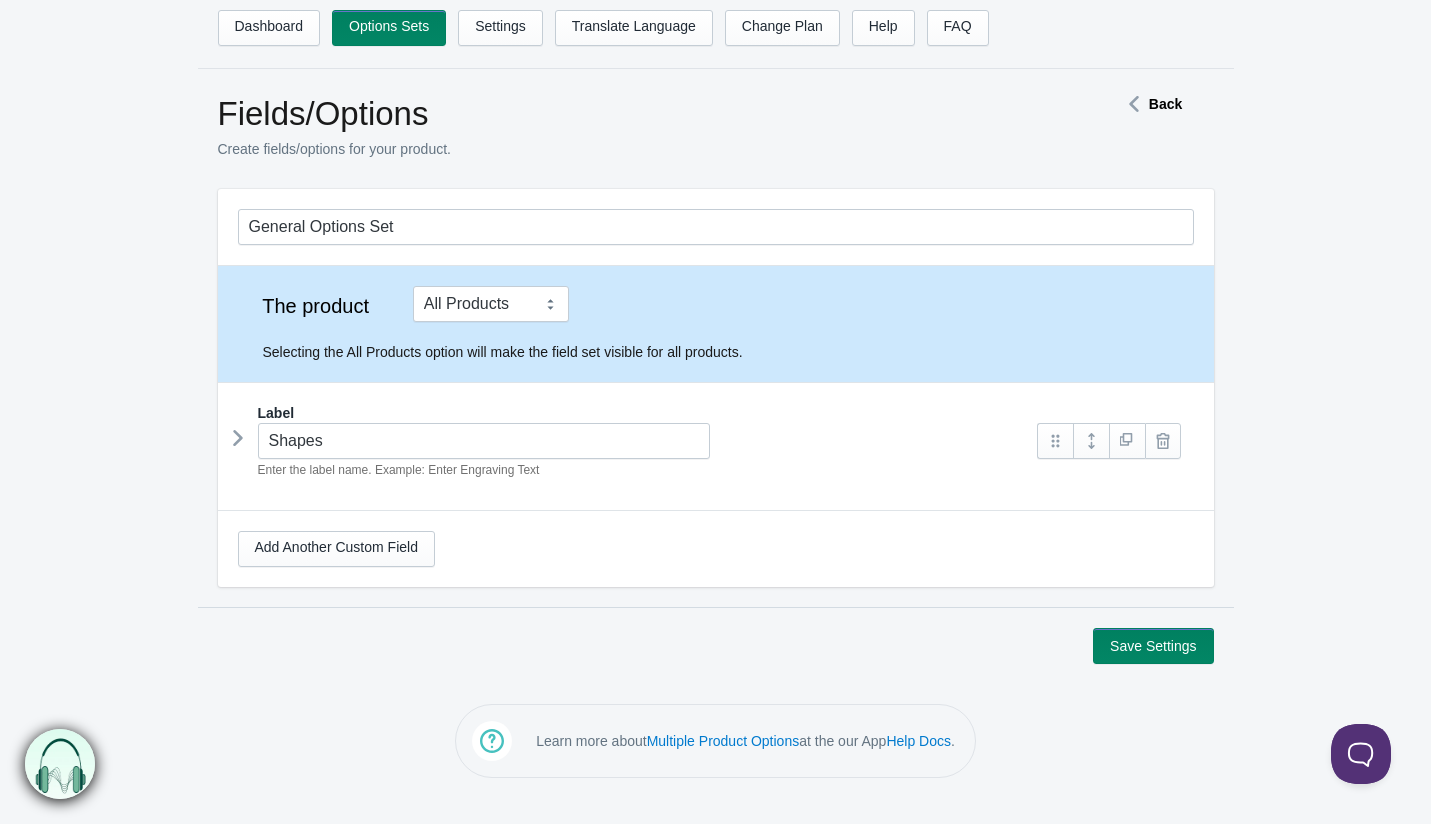 scroll, scrollTop: 0, scrollLeft: 0, axis: both 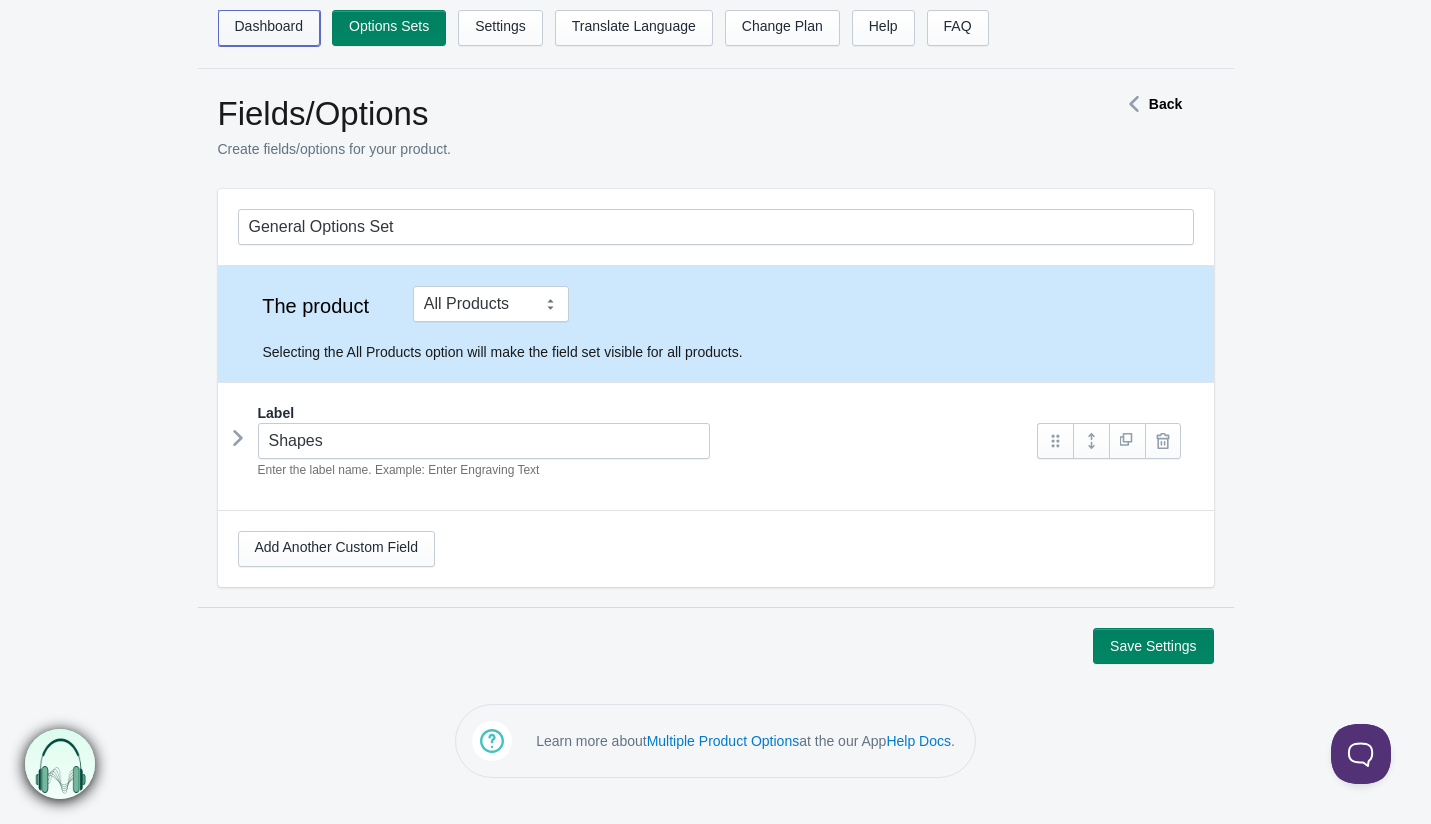 click on "Dashboard" at bounding box center (269, 28) 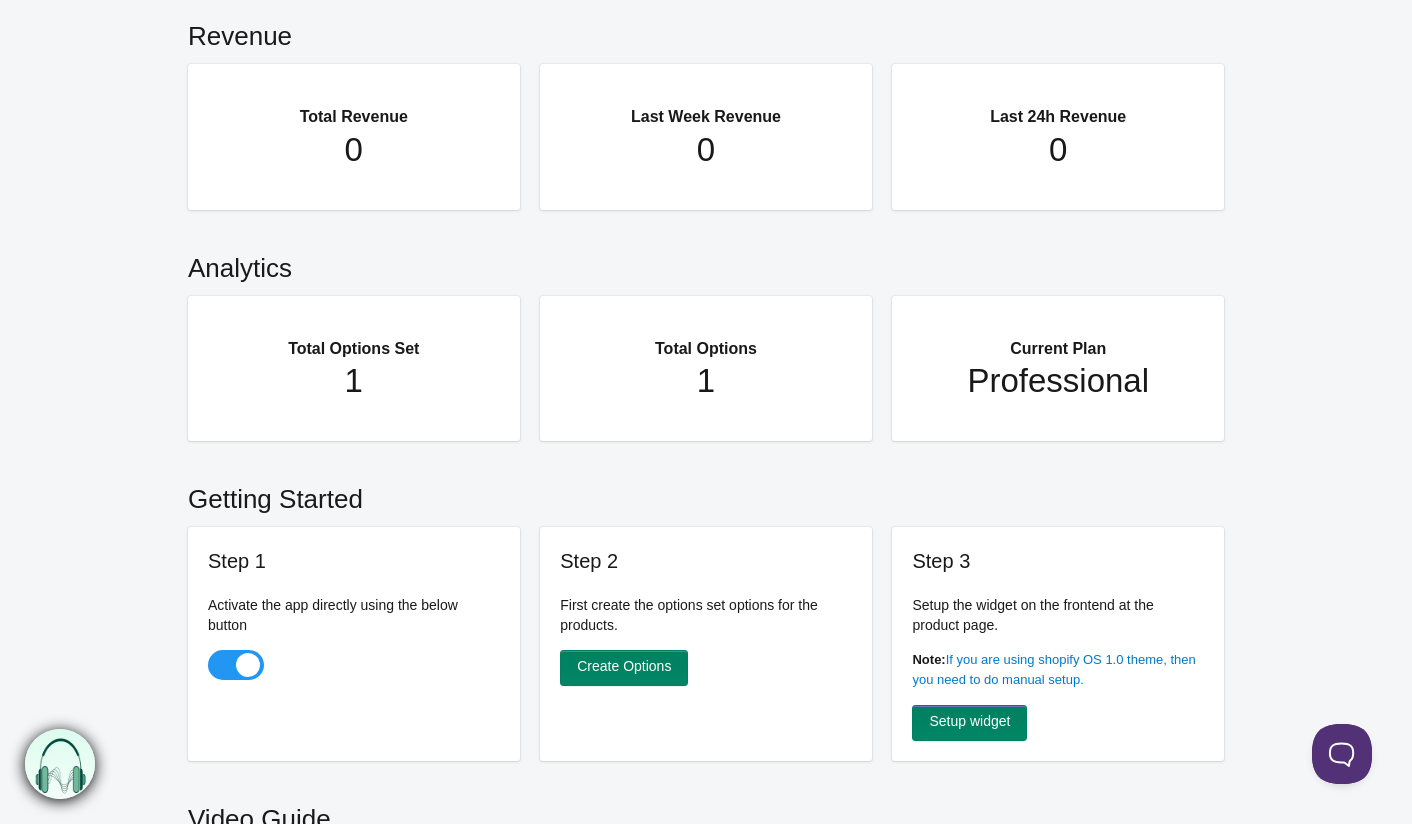 scroll, scrollTop: 95, scrollLeft: 0, axis: vertical 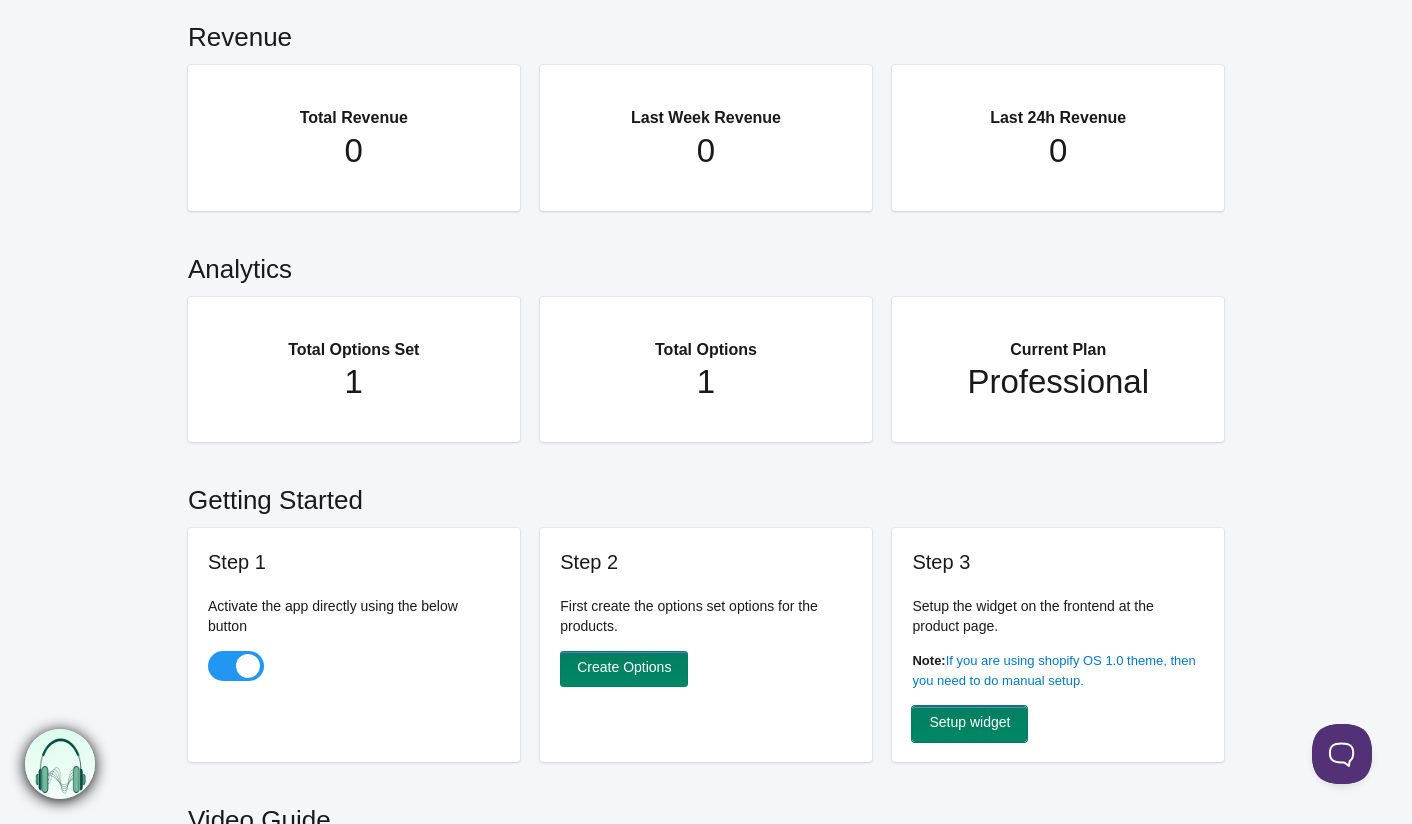 click on "Setup widget" at bounding box center [969, 724] 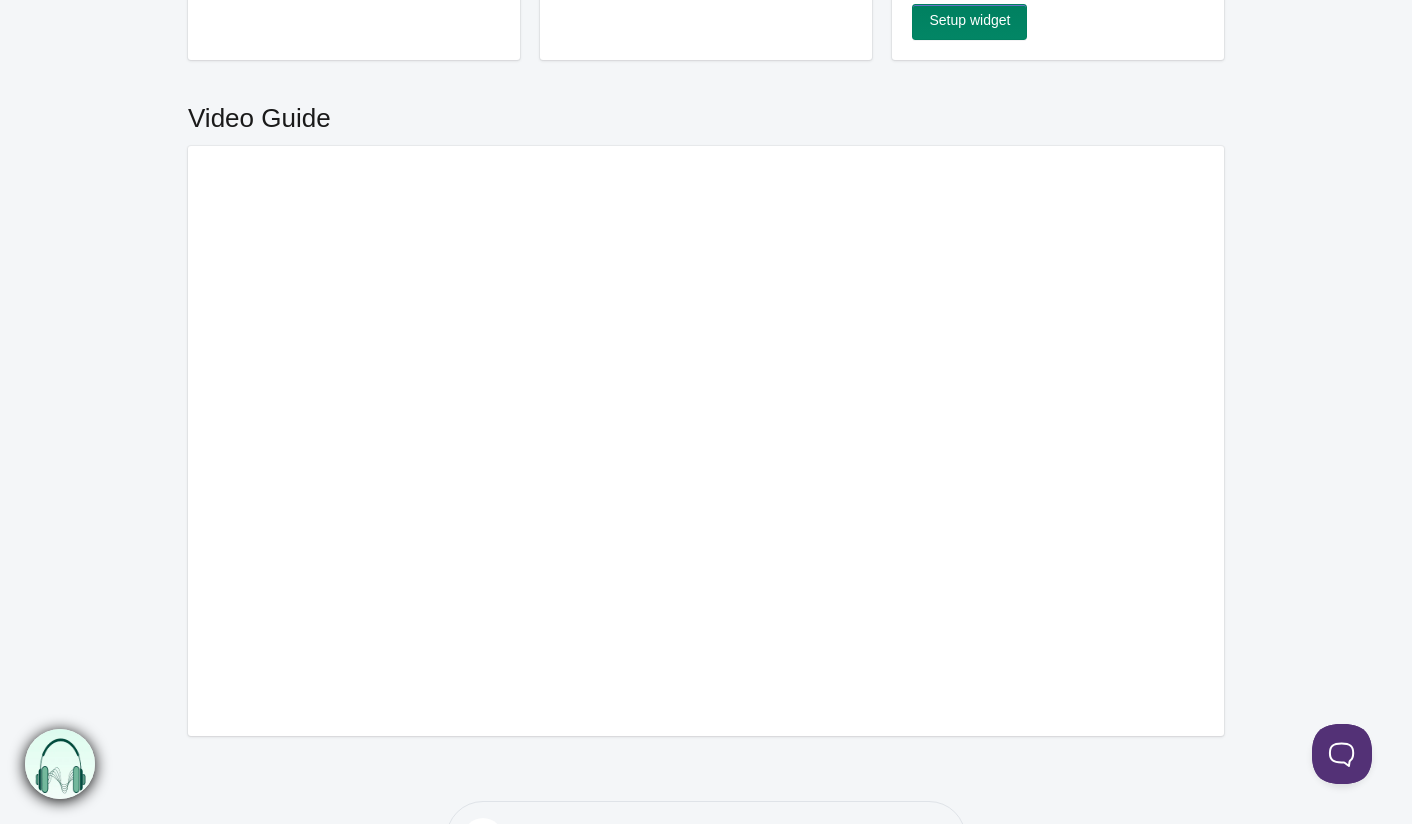 scroll, scrollTop: 867, scrollLeft: 0, axis: vertical 